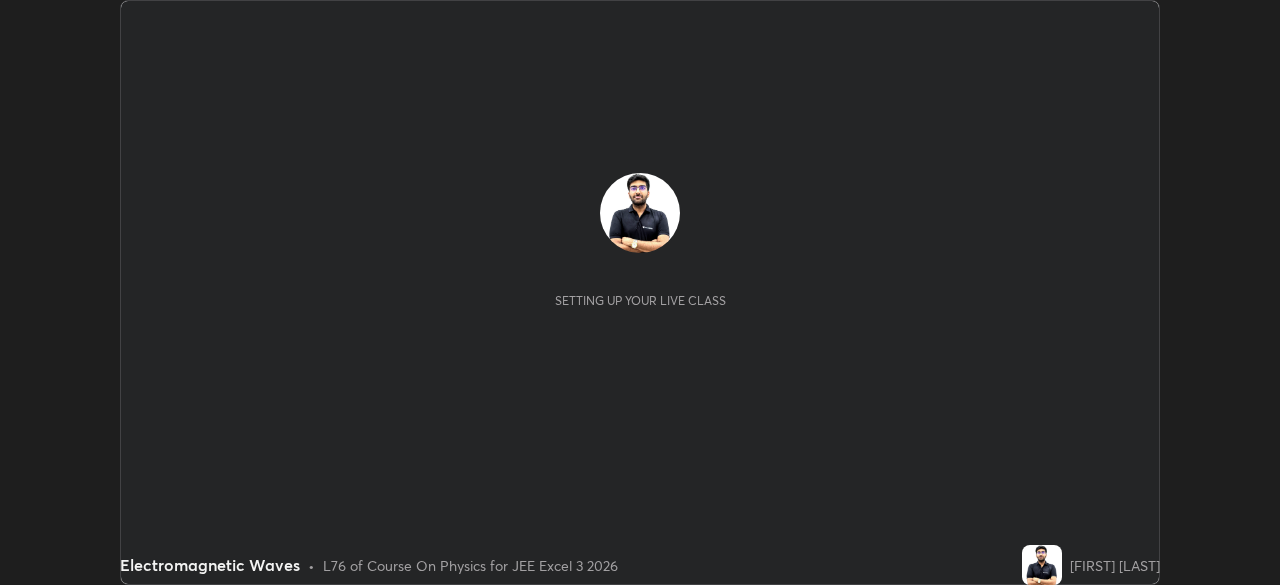 scroll, scrollTop: 0, scrollLeft: 0, axis: both 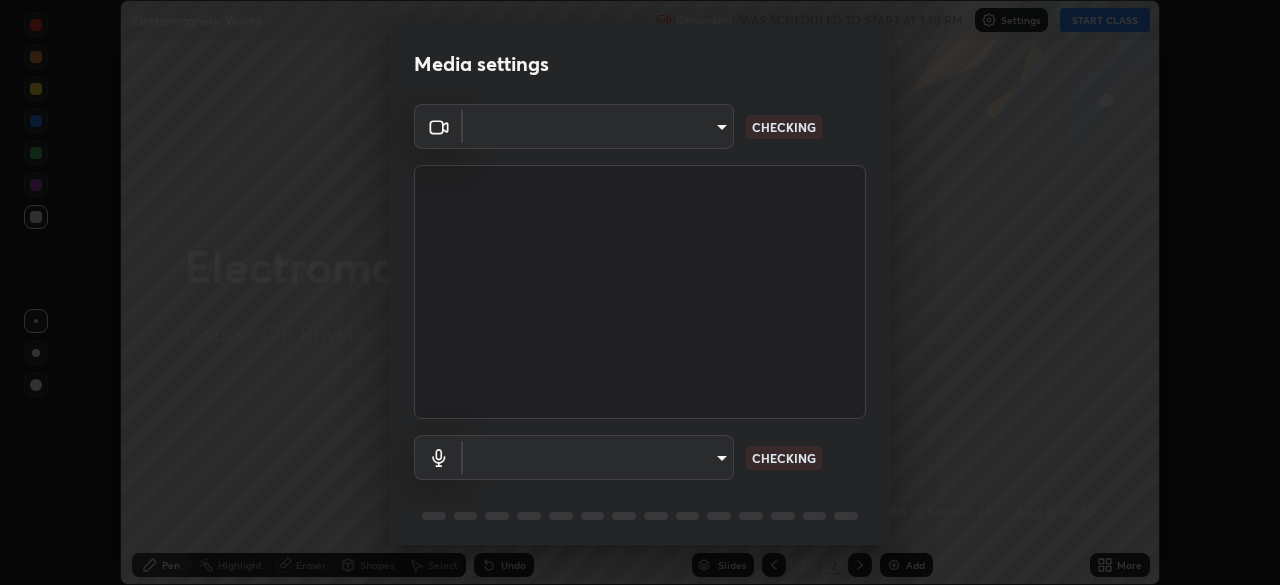 type on "0fd92c63274a1da87ca8b83bccb824cc967b90f14fb0b07e914fad7f84ec74b5" 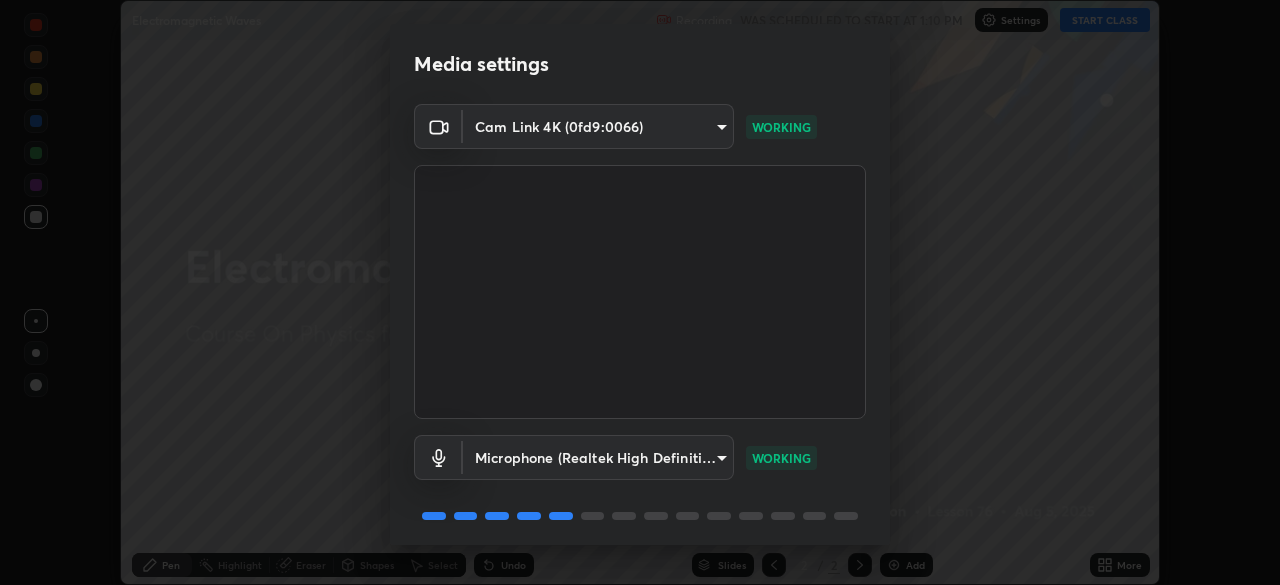 scroll, scrollTop: 71, scrollLeft: 0, axis: vertical 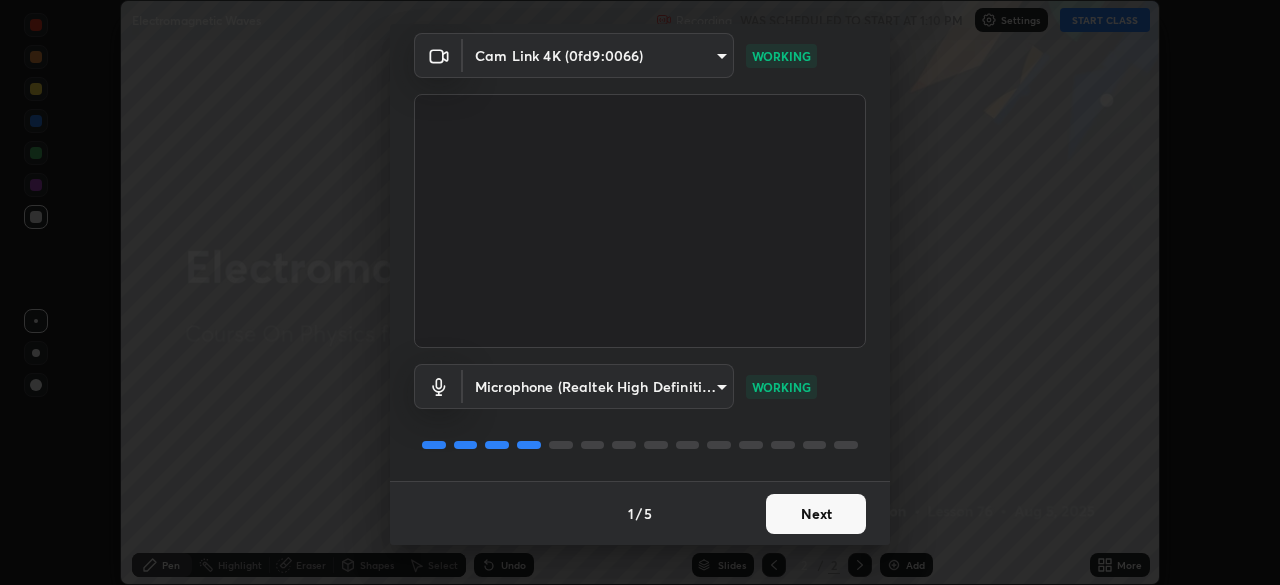 click on "Next" at bounding box center [816, 514] 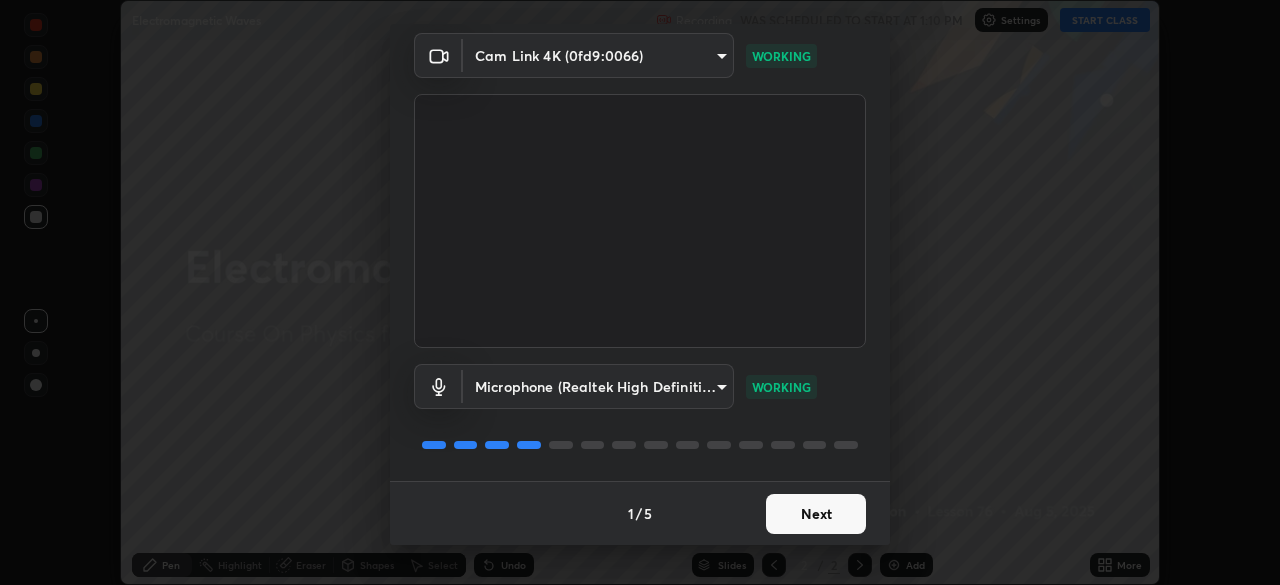 scroll, scrollTop: 0, scrollLeft: 0, axis: both 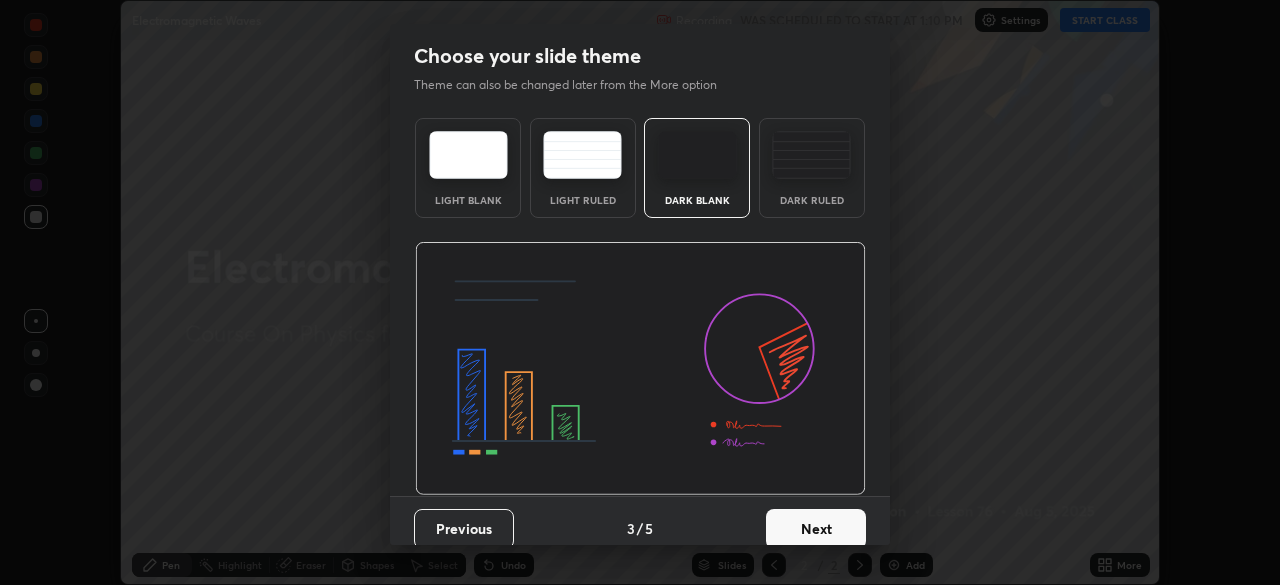 click on "Next" at bounding box center [816, 529] 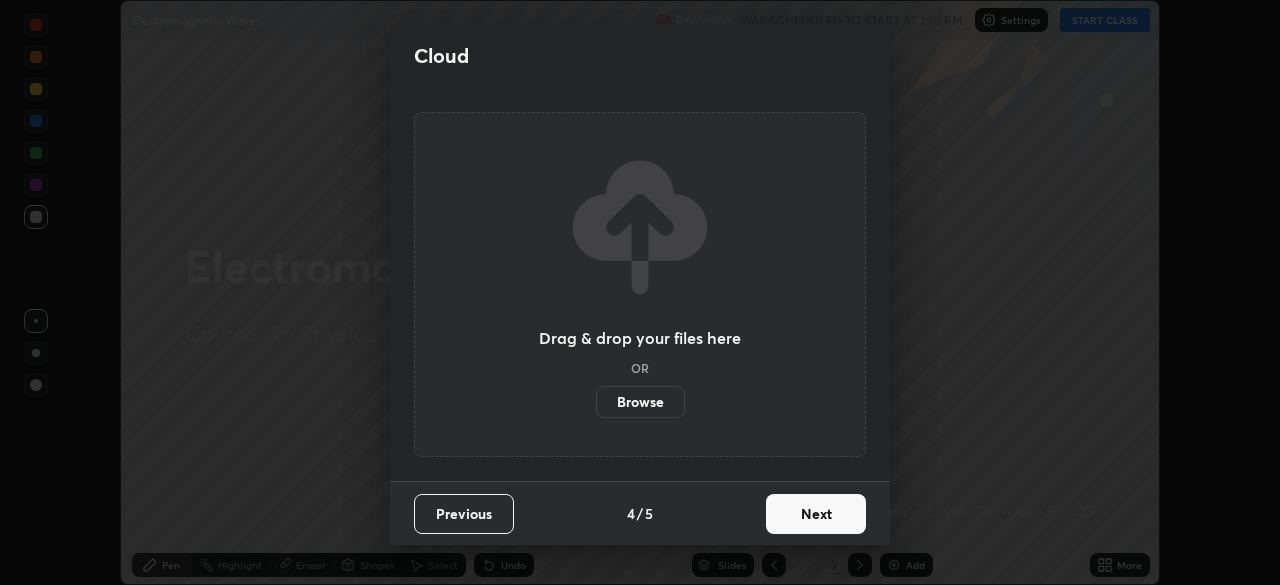 click on "Next" at bounding box center [816, 514] 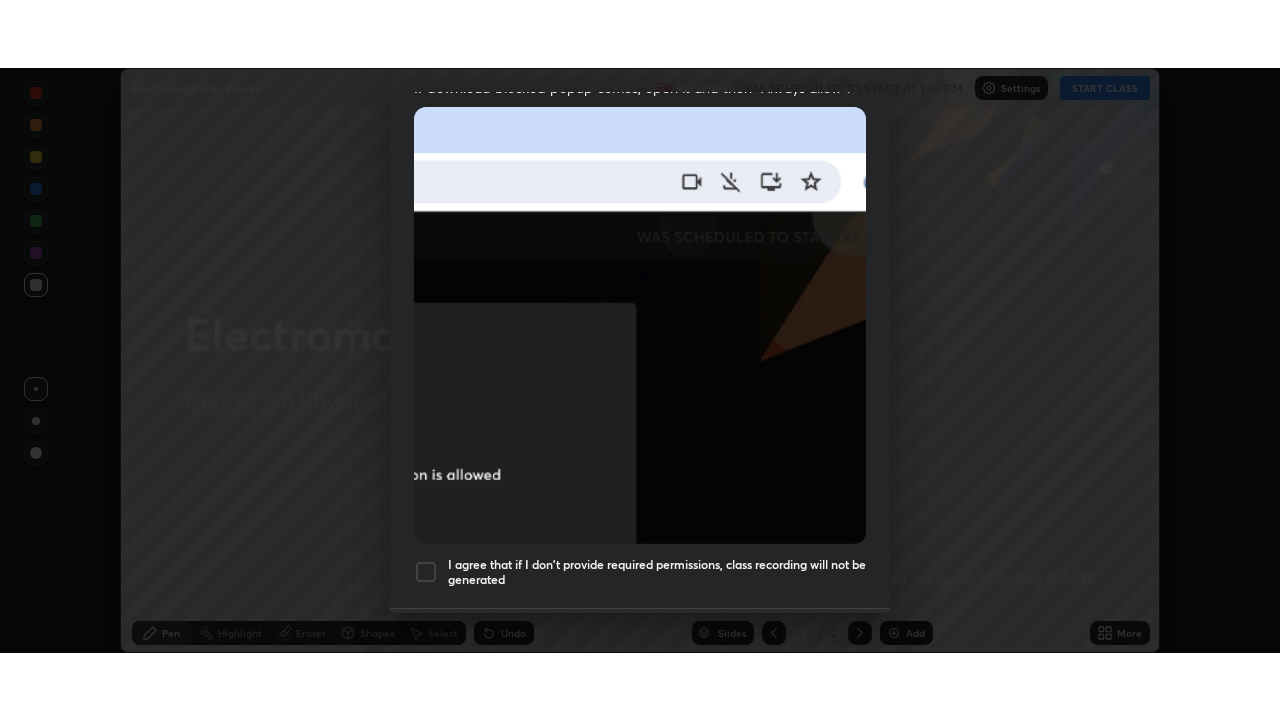 scroll, scrollTop: 479, scrollLeft: 0, axis: vertical 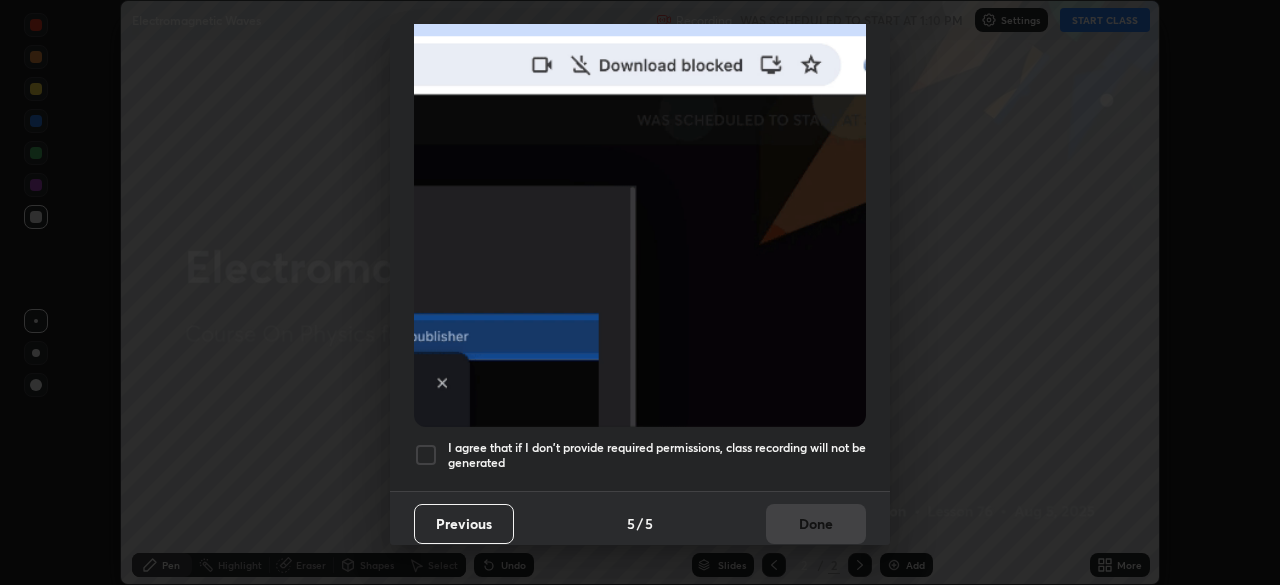 click at bounding box center [426, 455] 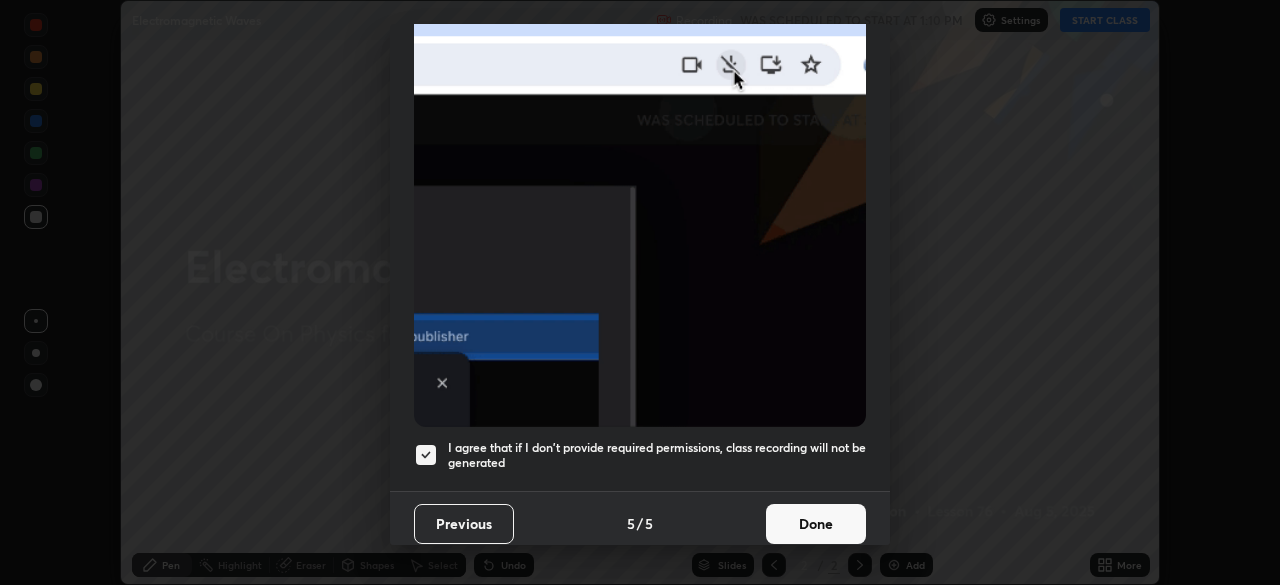 click on "Done" at bounding box center [816, 524] 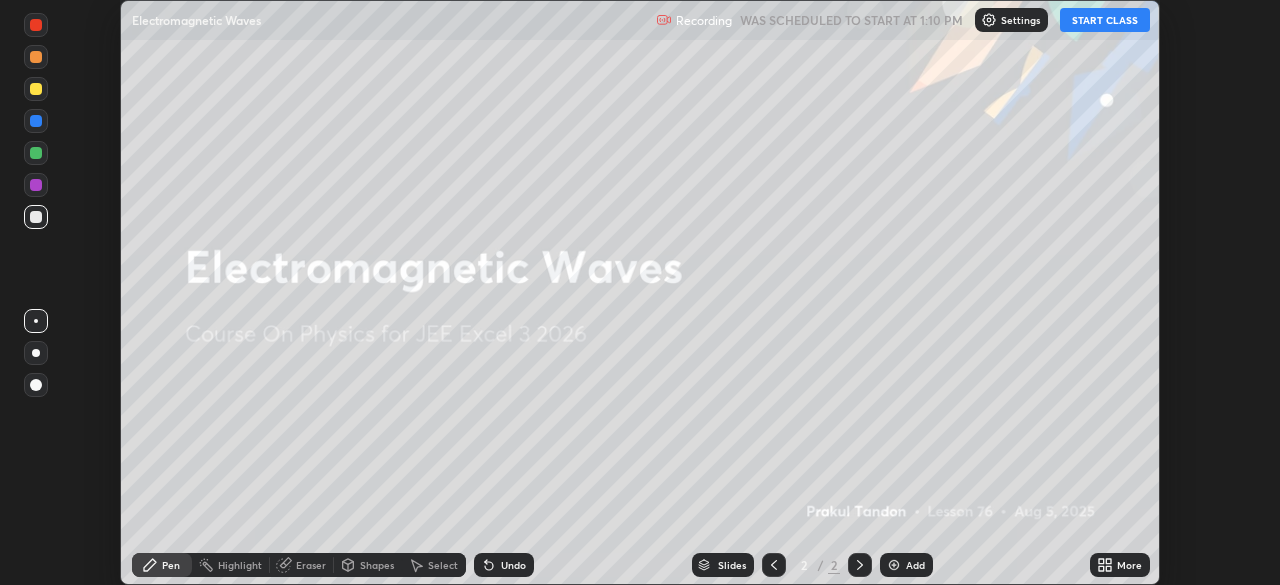click on "START CLASS" at bounding box center [1105, 20] 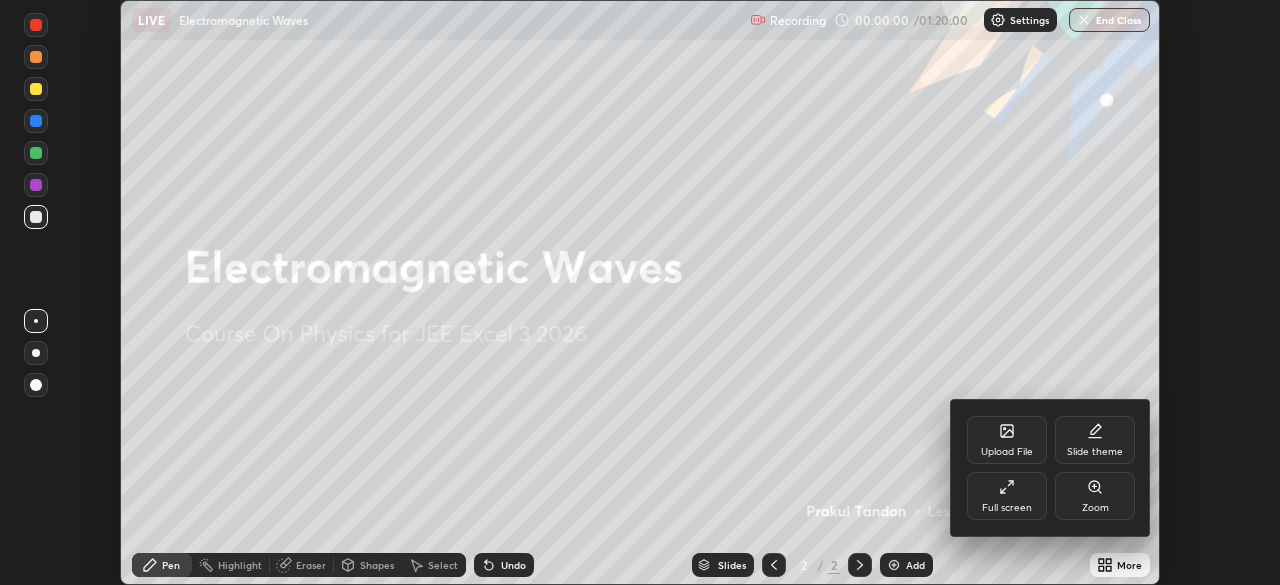 click on "Upload File Slide theme Full screen Zoom" at bounding box center [1050, 468] 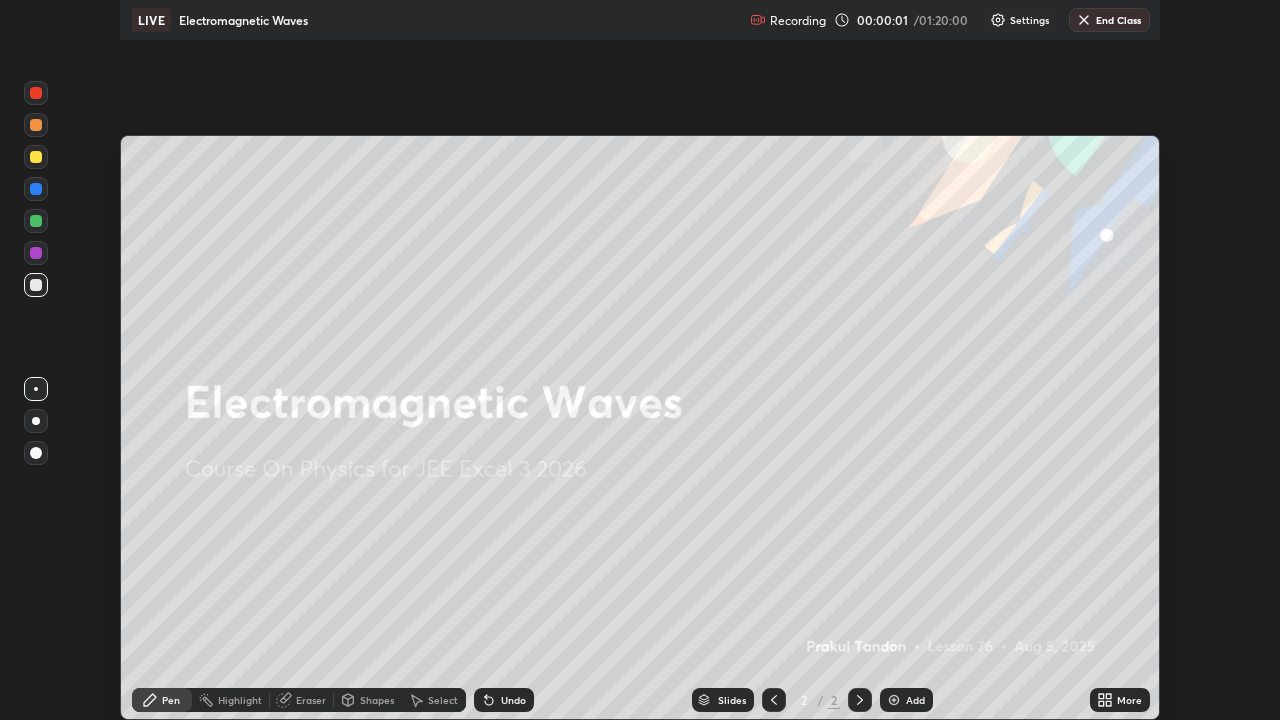 scroll, scrollTop: 99280, scrollLeft: 98720, axis: both 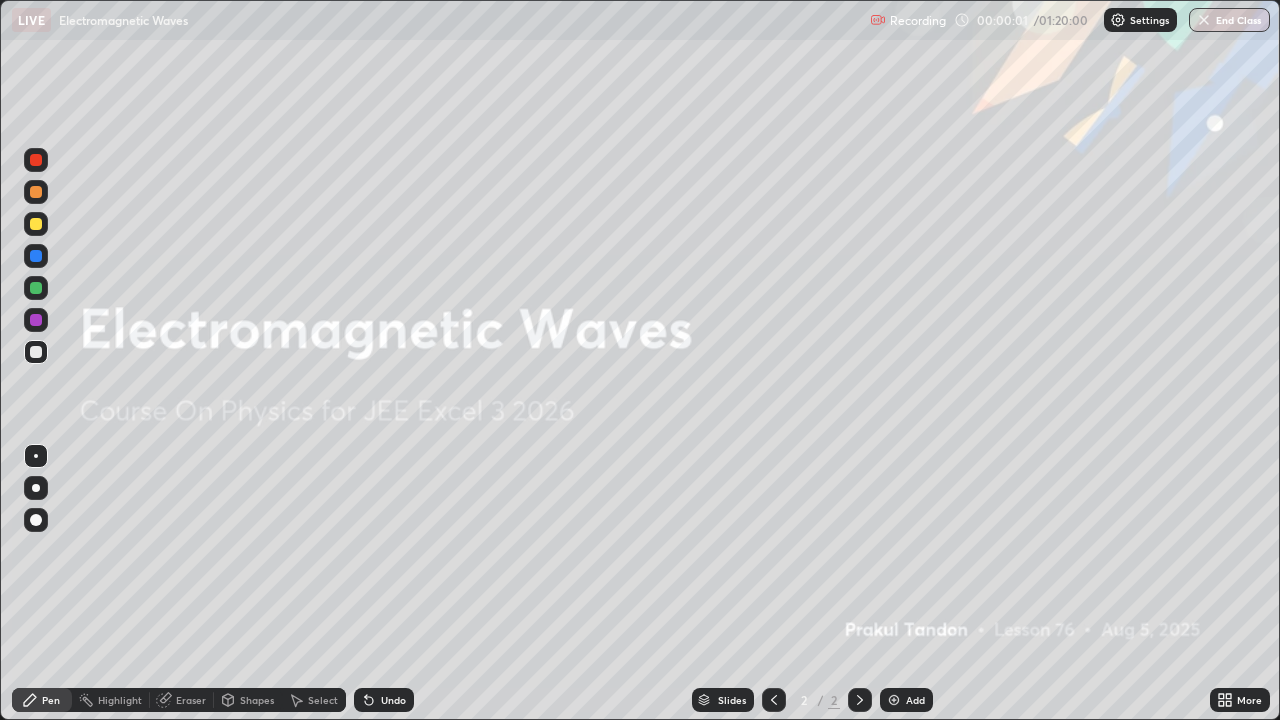 click on "Add" at bounding box center [906, 700] 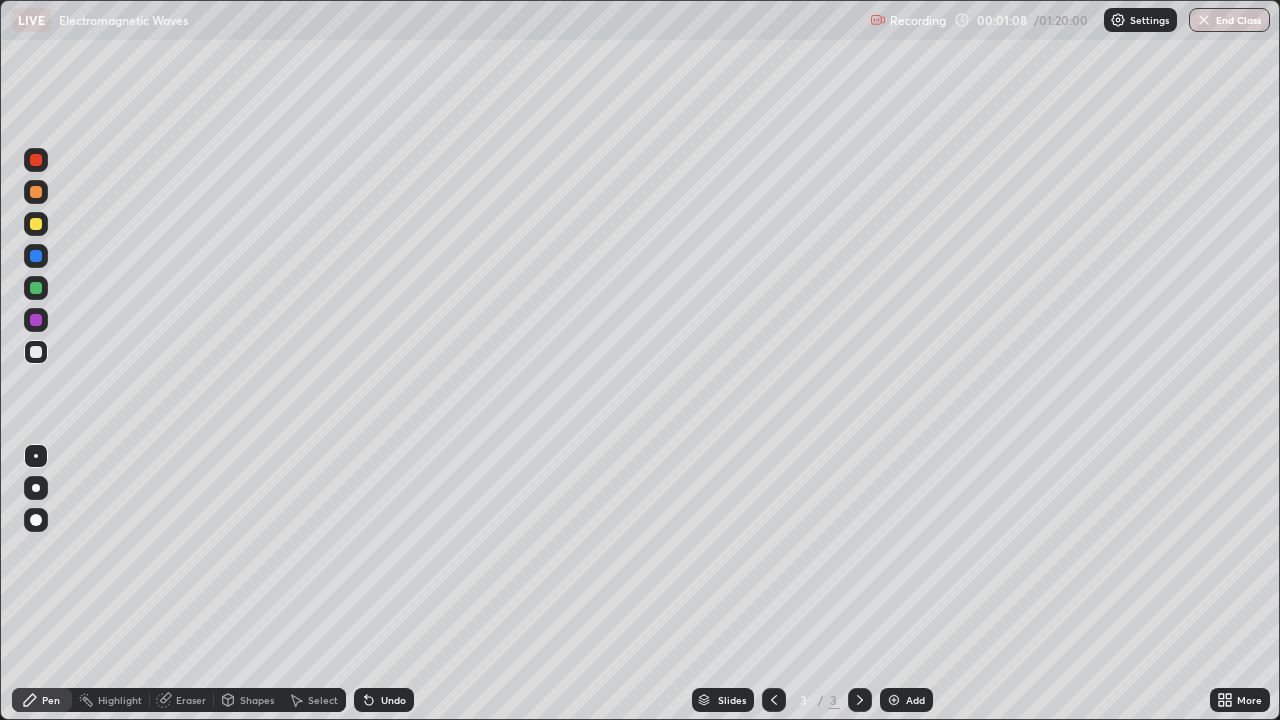 click on "Add" at bounding box center [915, 700] 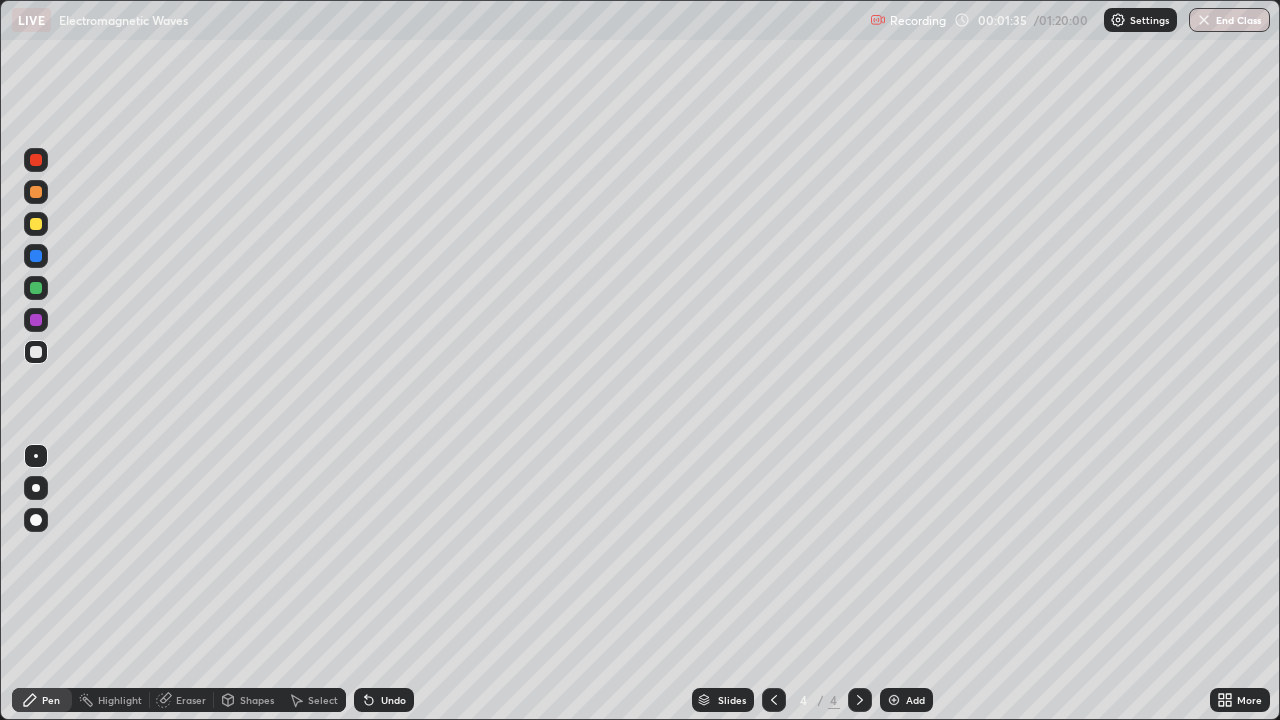 click on "Undo" at bounding box center (393, 700) 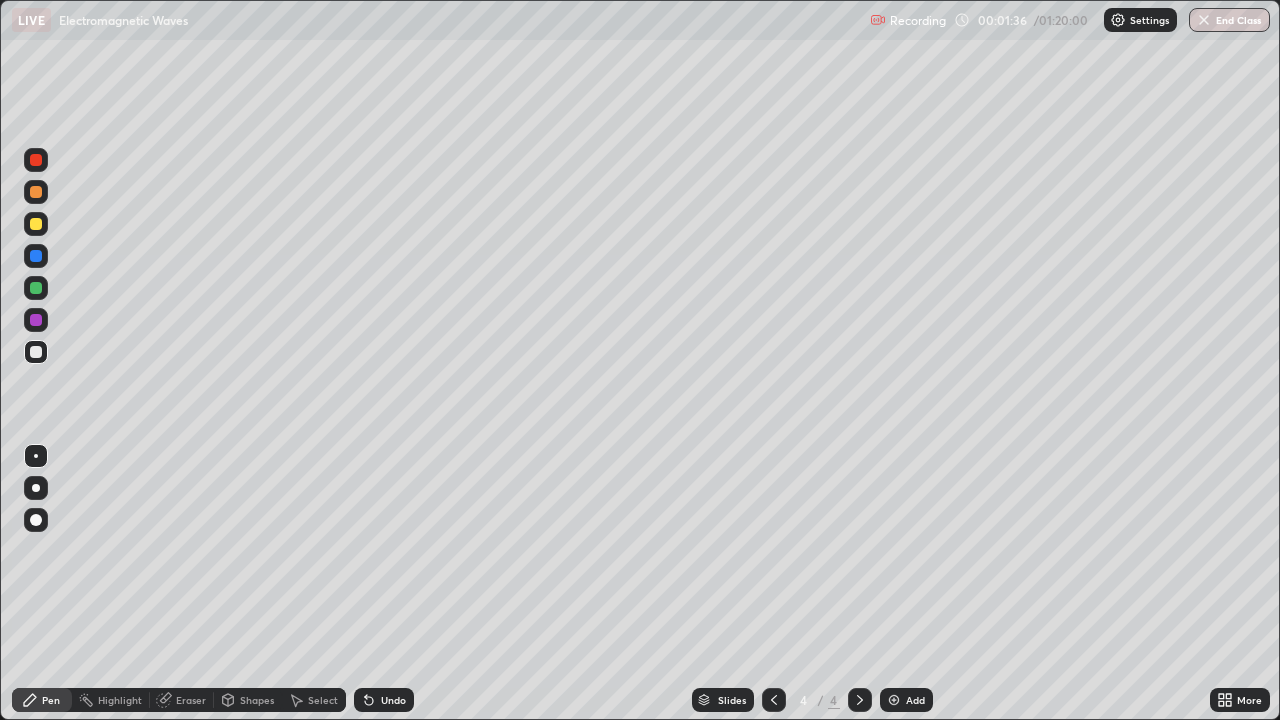 click on "Undo" at bounding box center (384, 700) 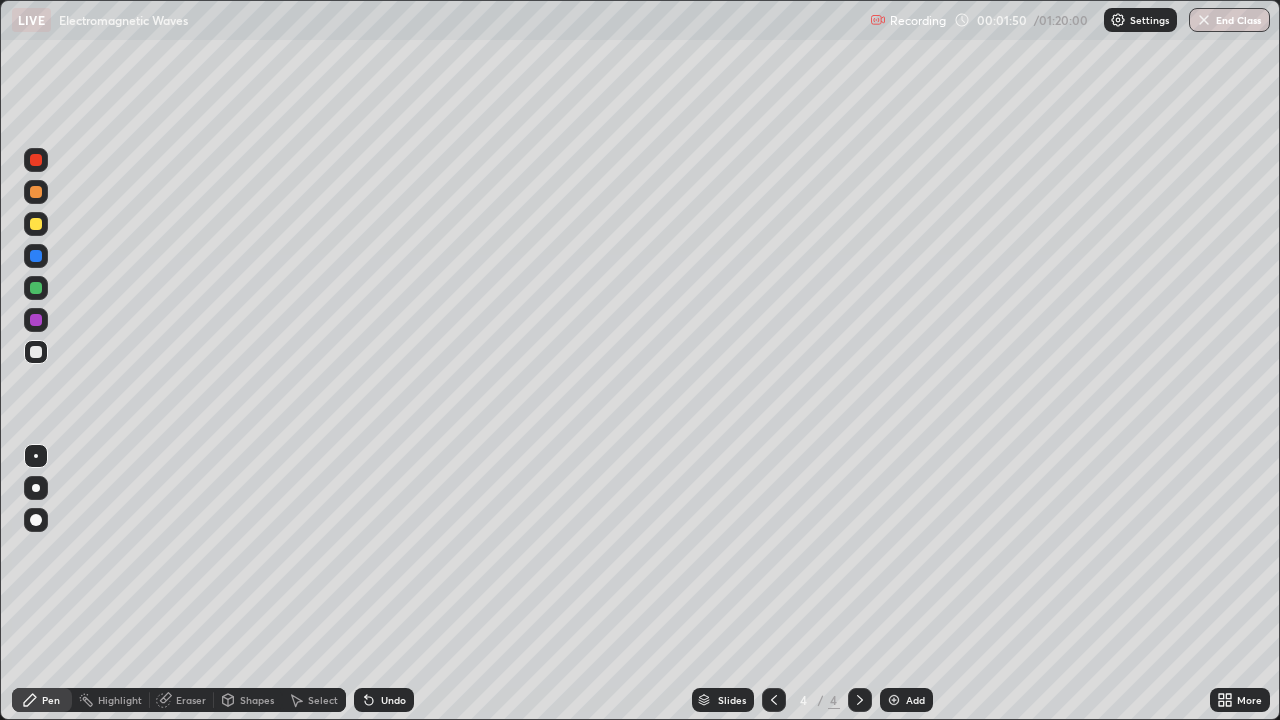 click on "Add" at bounding box center [915, 700] 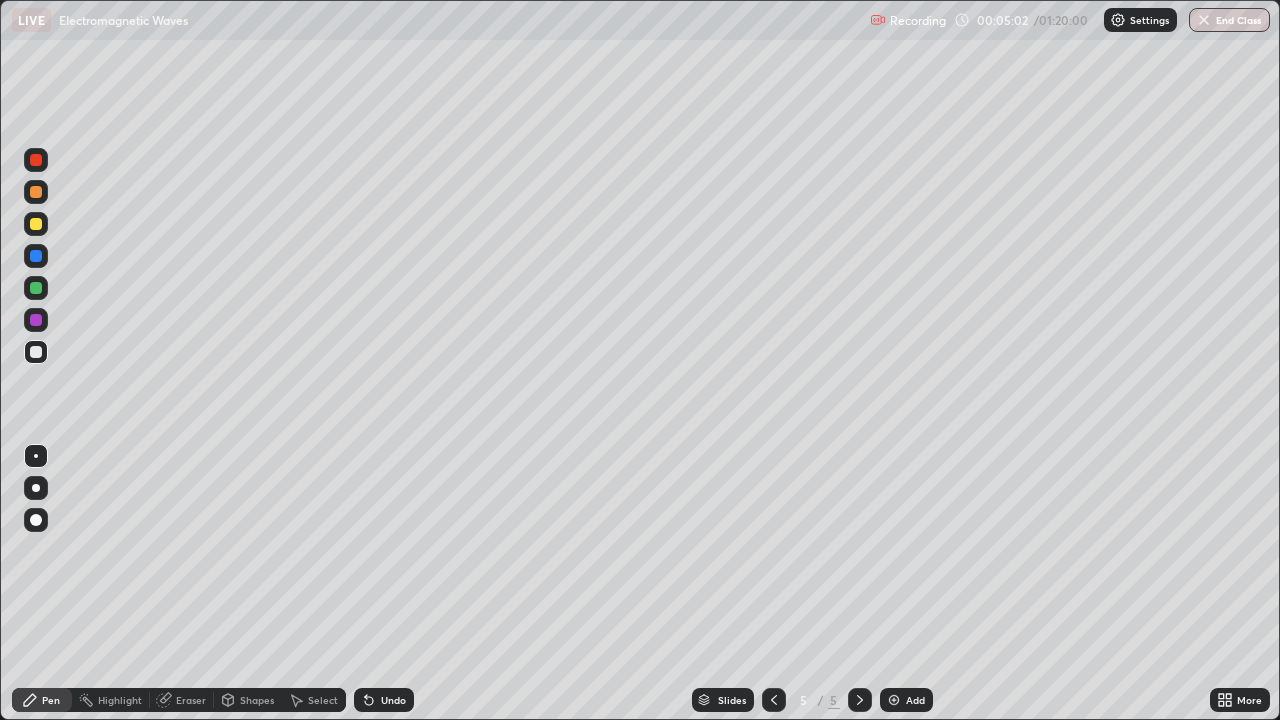 click on "Undo" at bounding box center (384, 700) 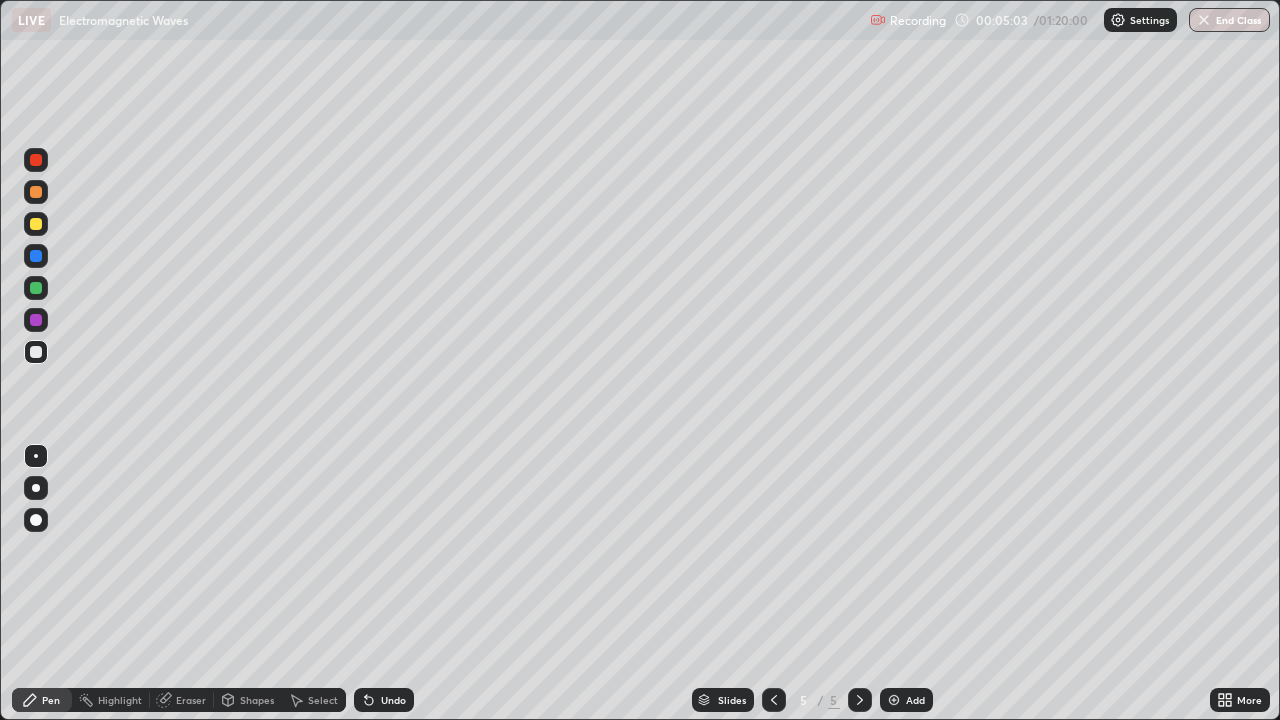 click 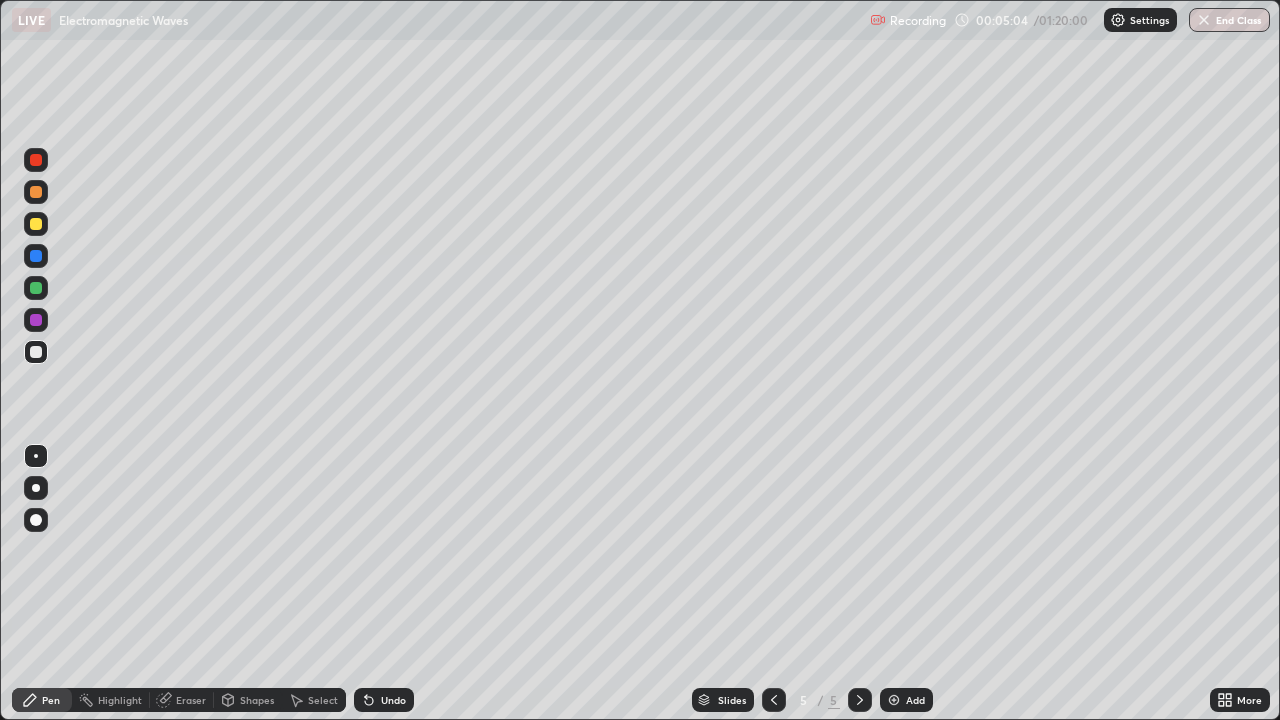 click on "Undo" at bounding box center [393, 700] 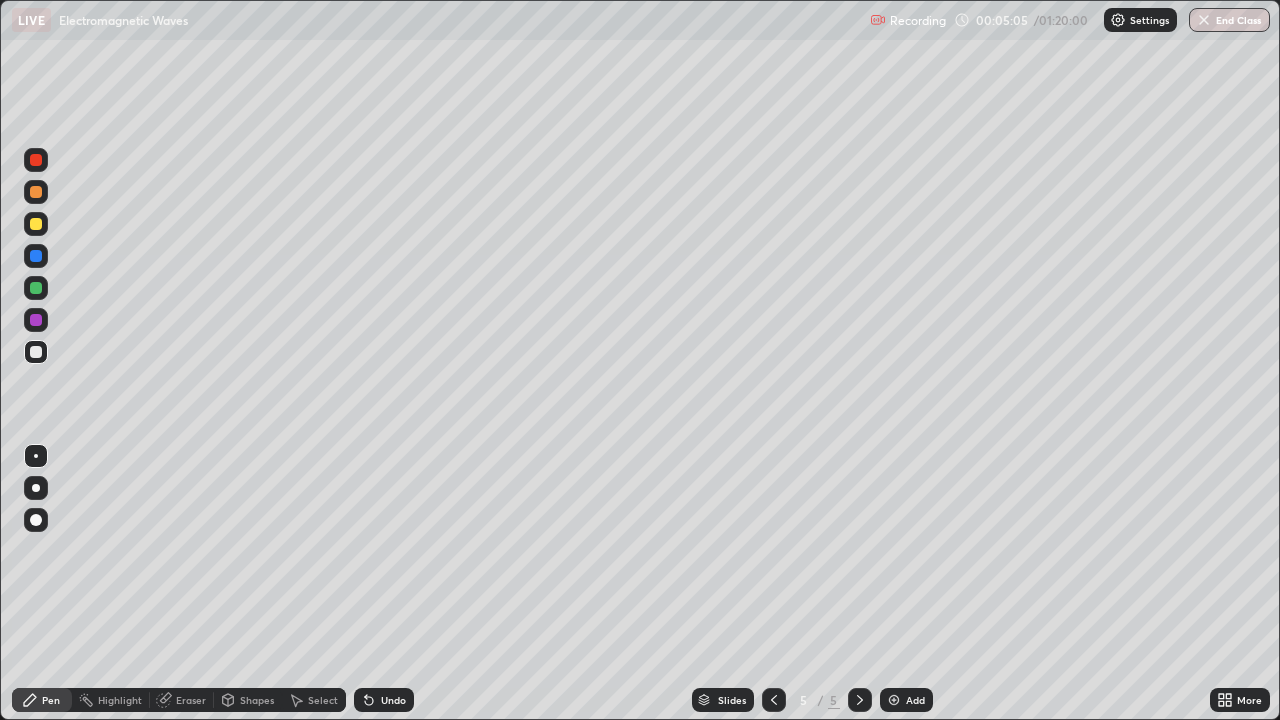 click on "Undo" at bounding box center [393, 700] 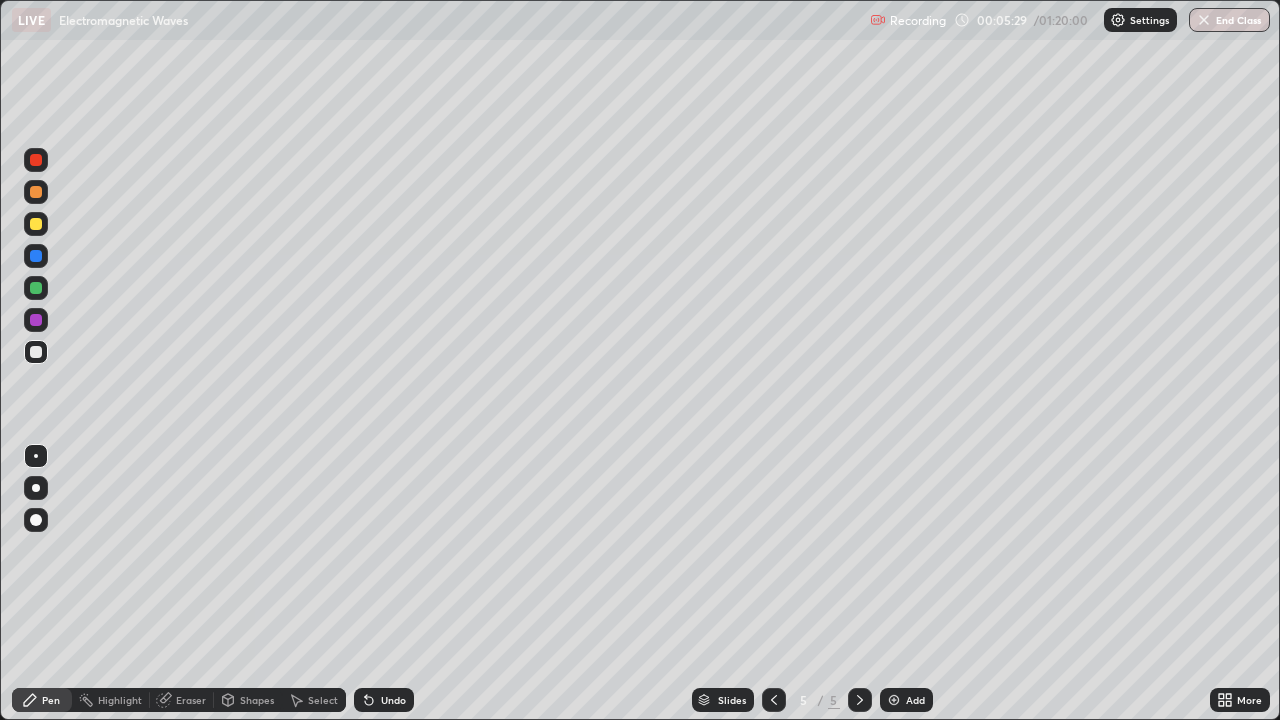 click on "Undo" at bounding box center [393, 700] 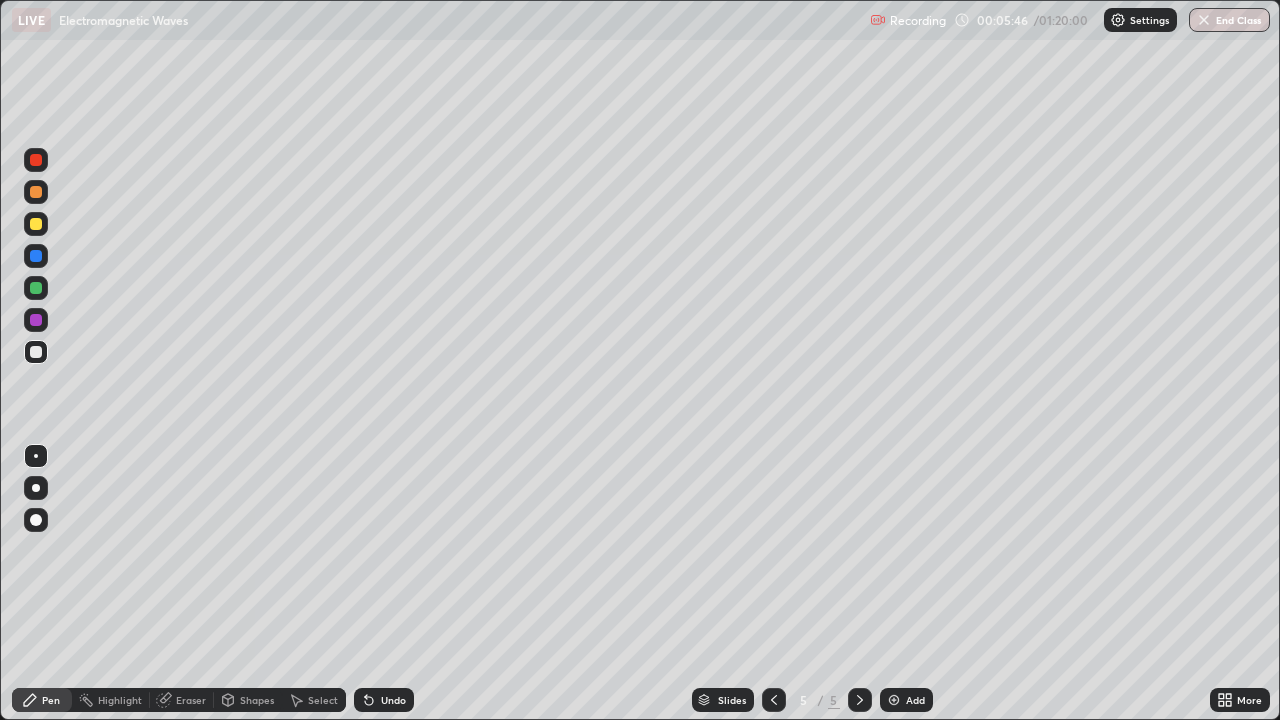 click on "Undo" at bounding box center [393, 700] 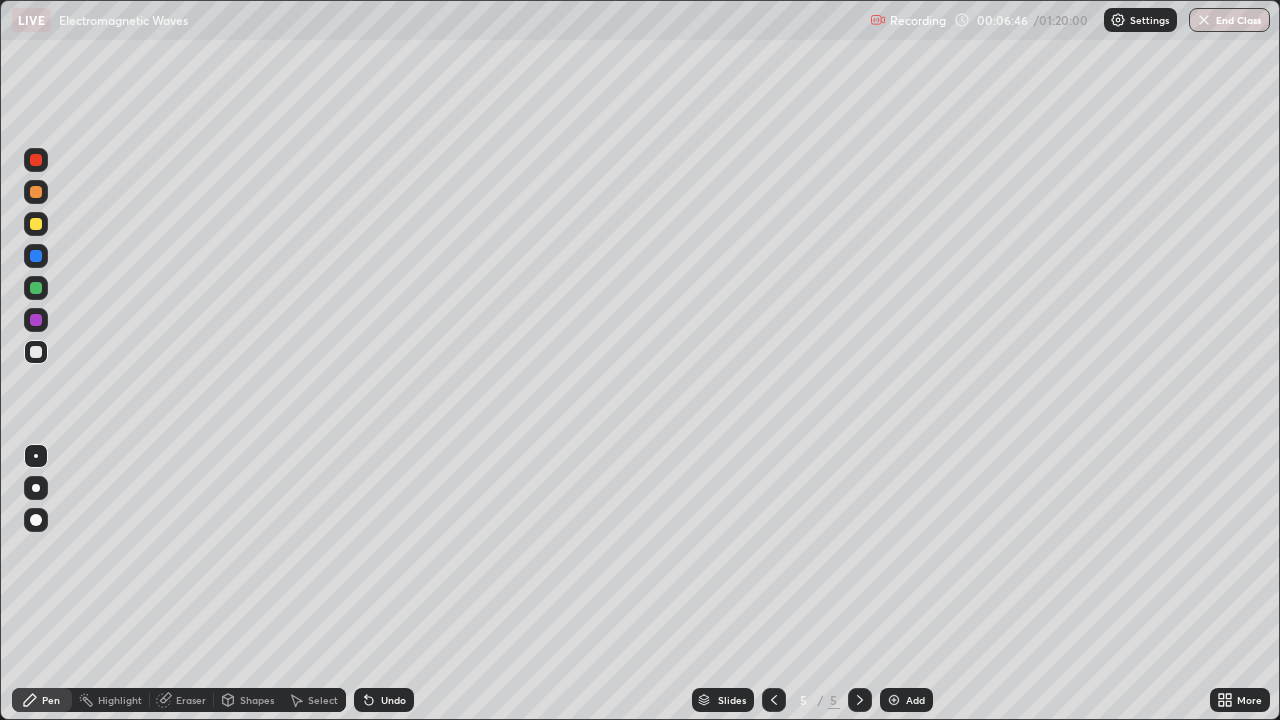 click at bounding box center [894, 700] 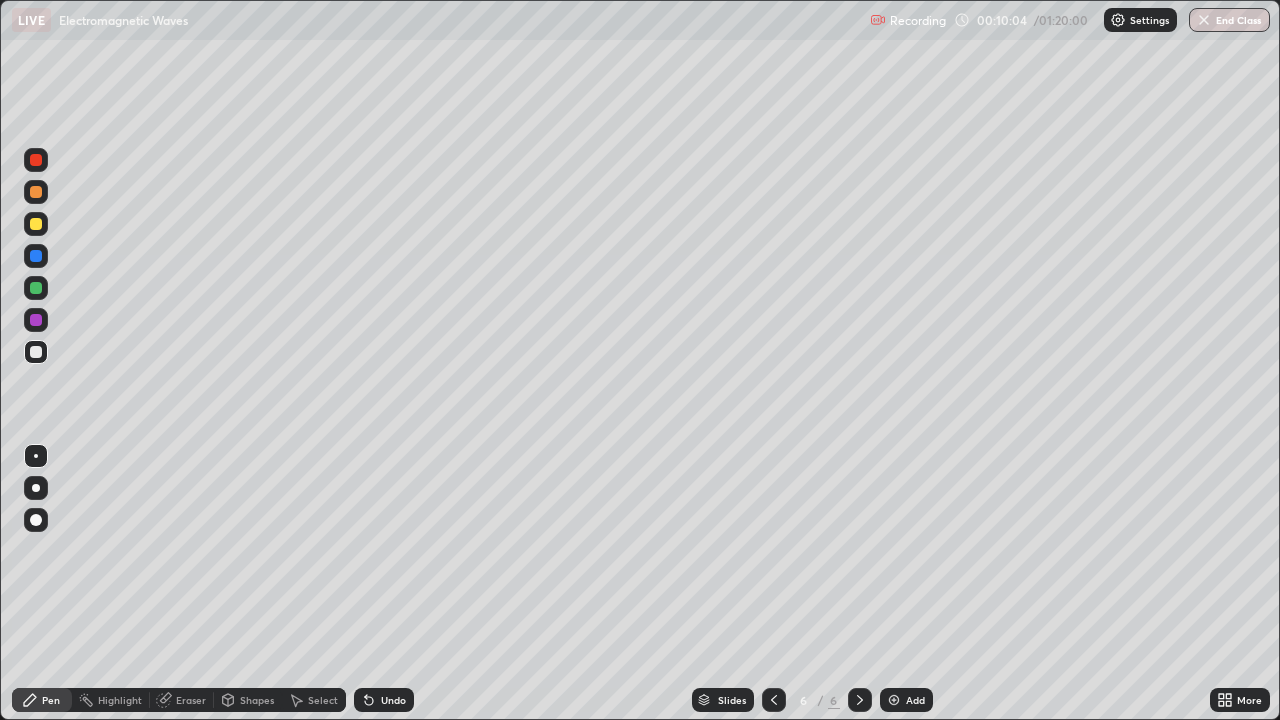 click at bounding box center (36, 224) 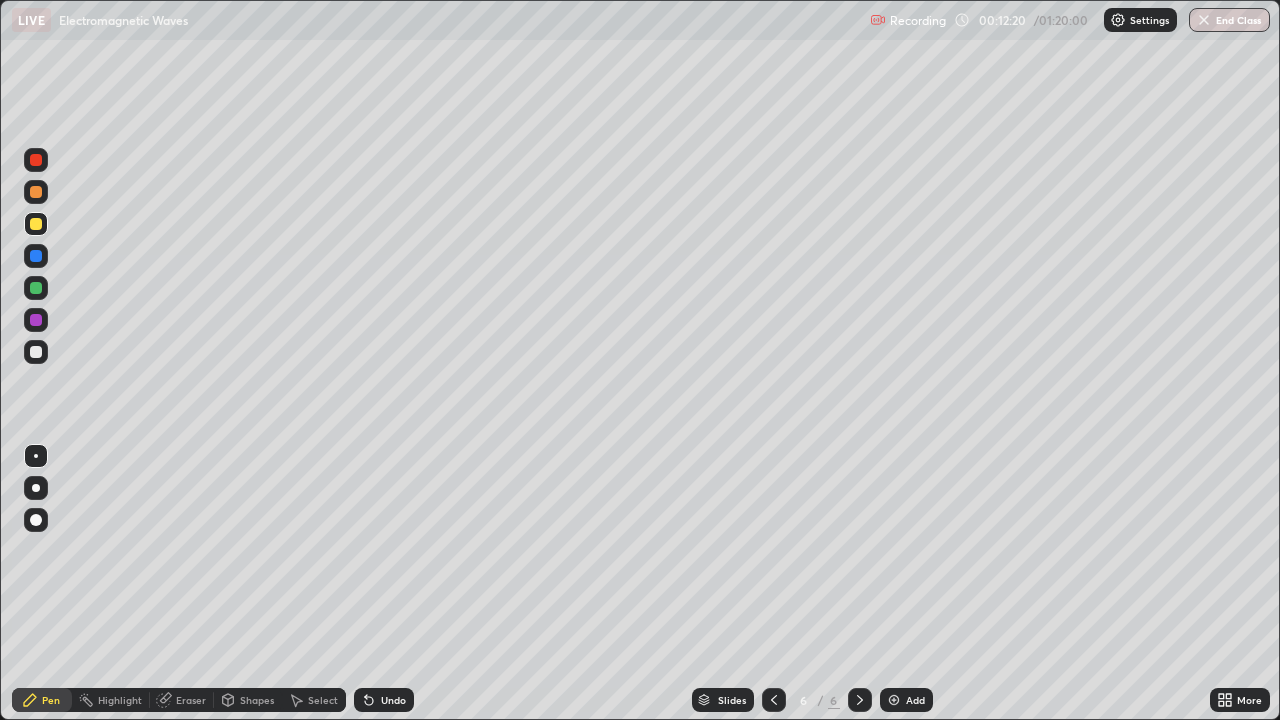 click at bounding box center (774, 700) 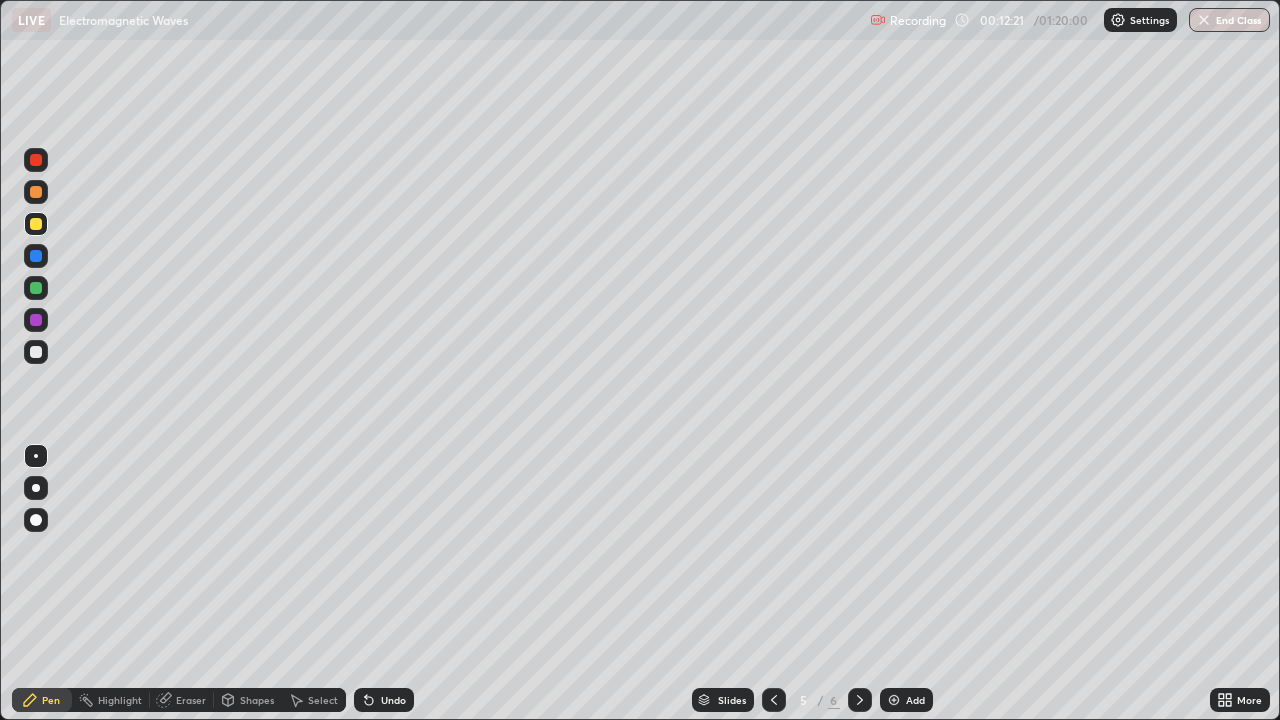 click at bounding box center [774, 700] 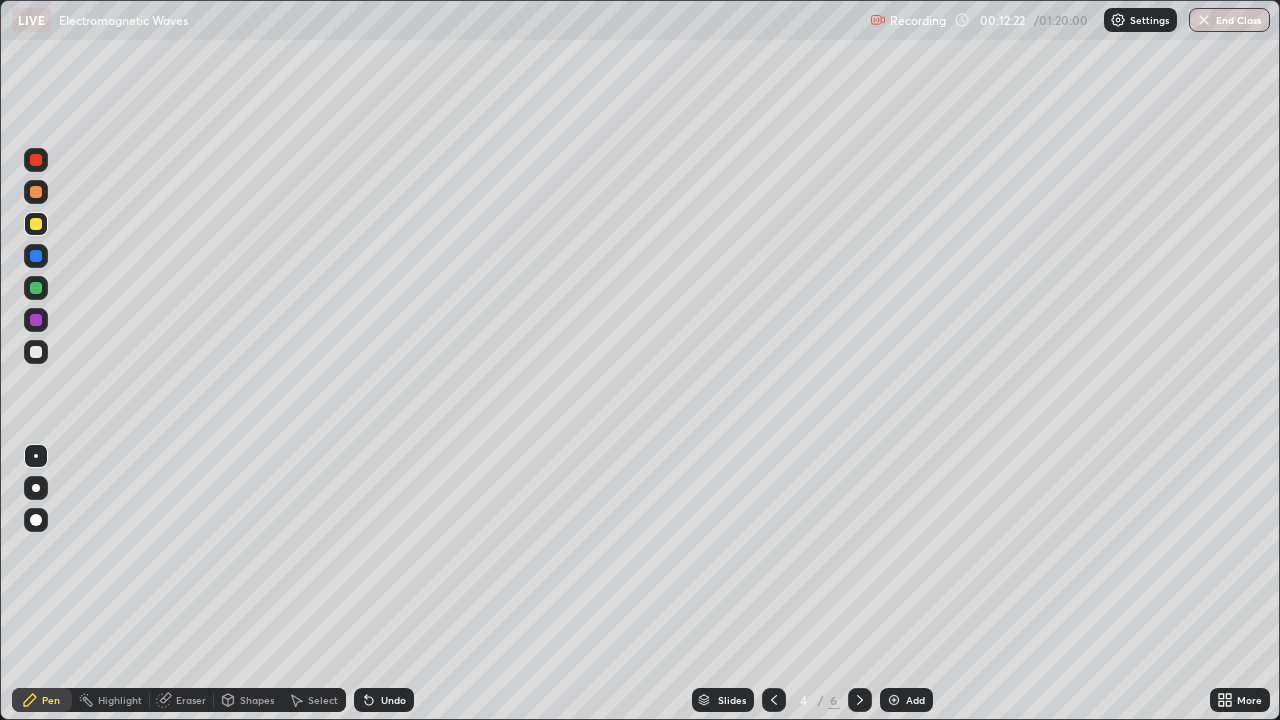 click 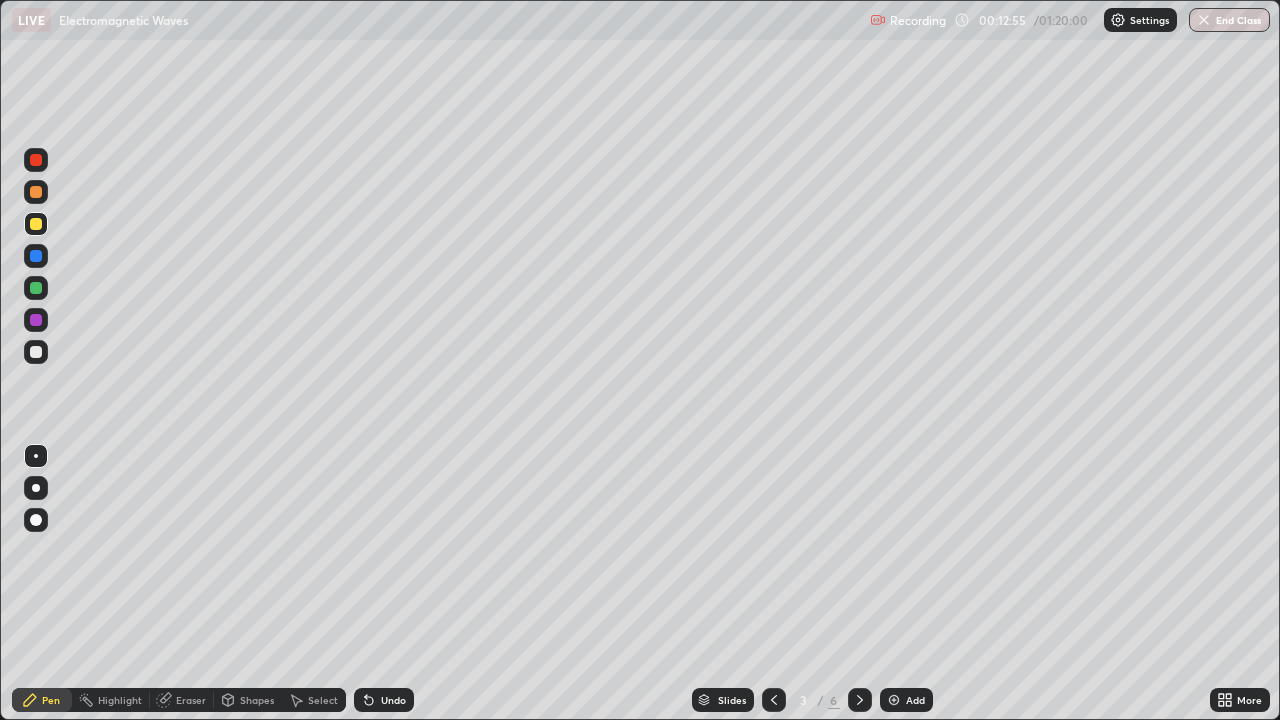 click 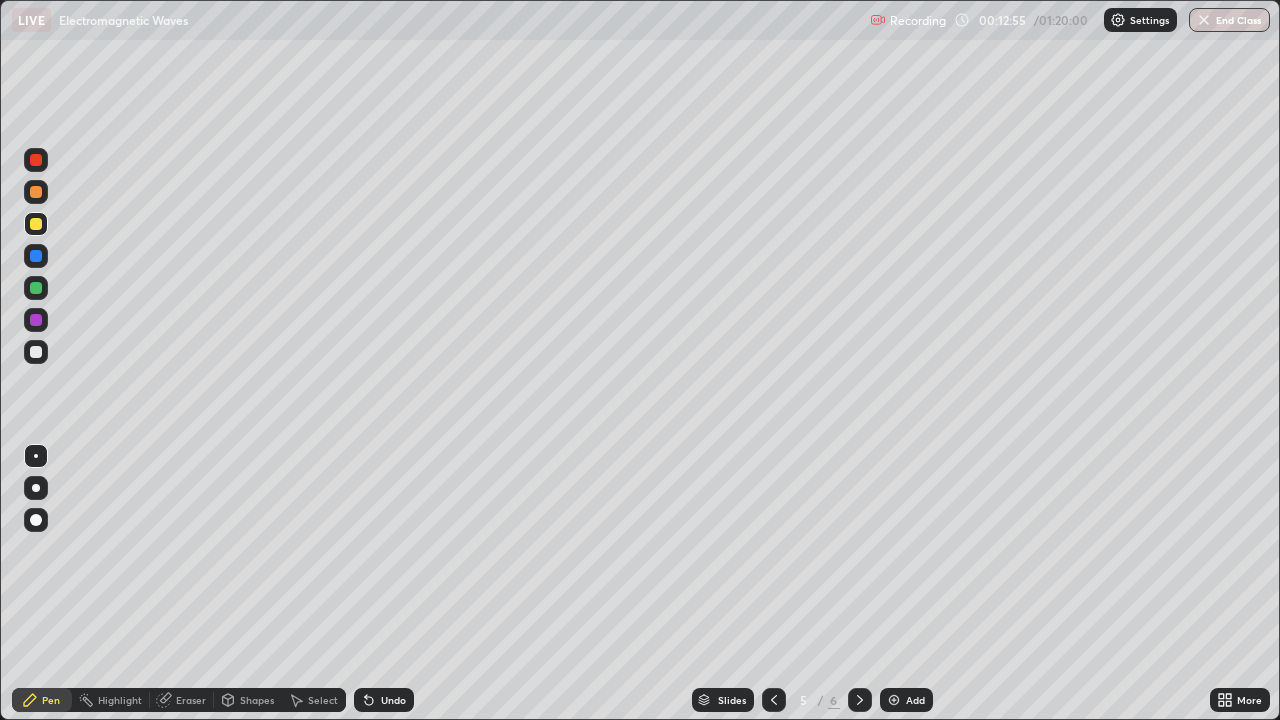 click 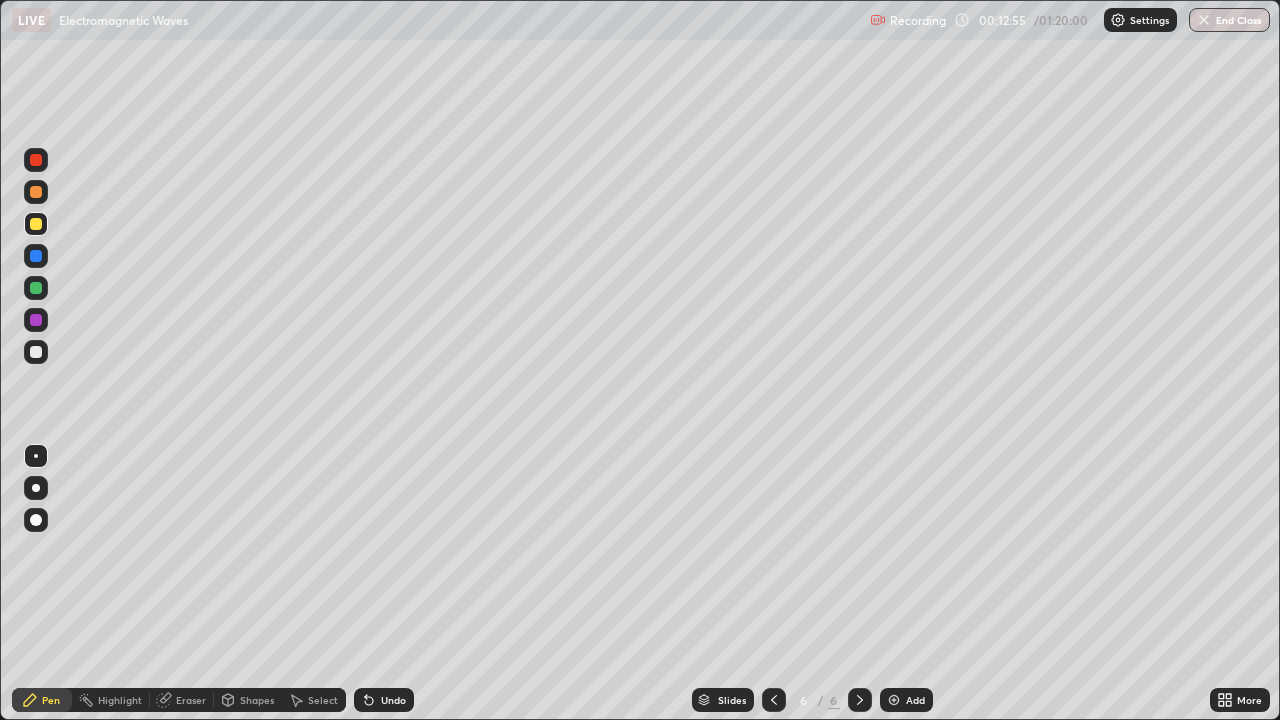 click 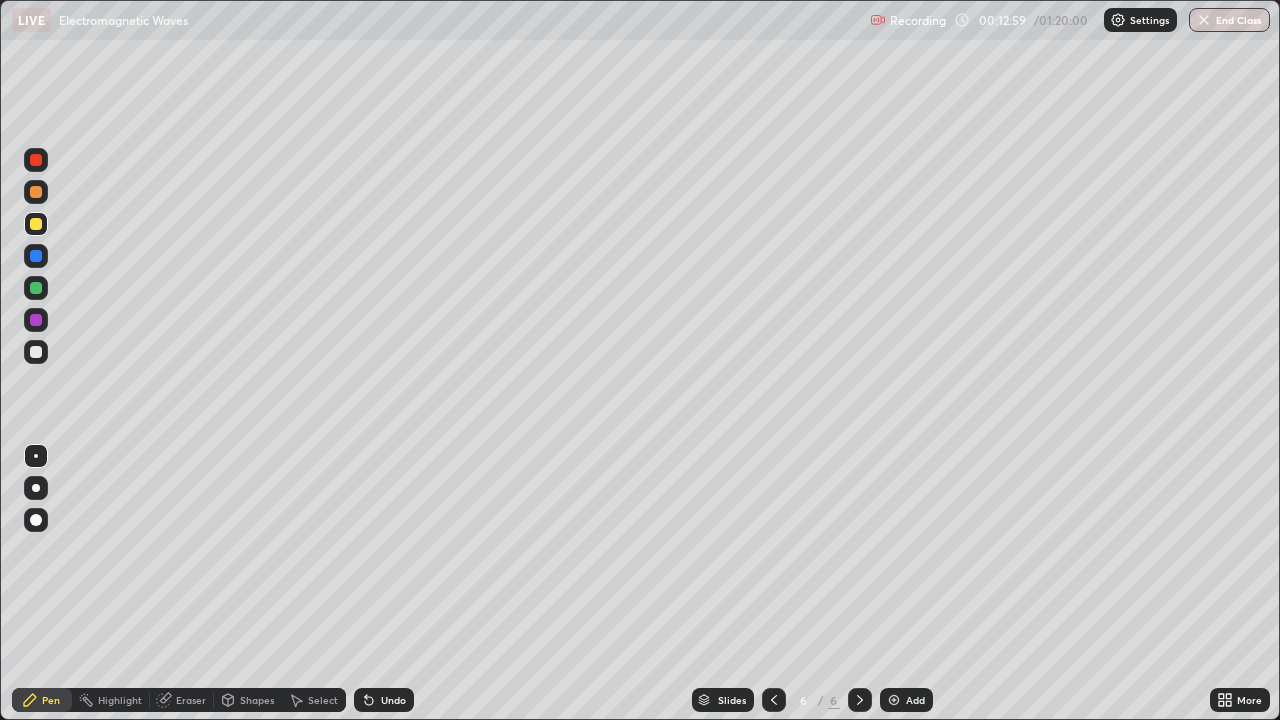 click at bounding box center (36, 288) 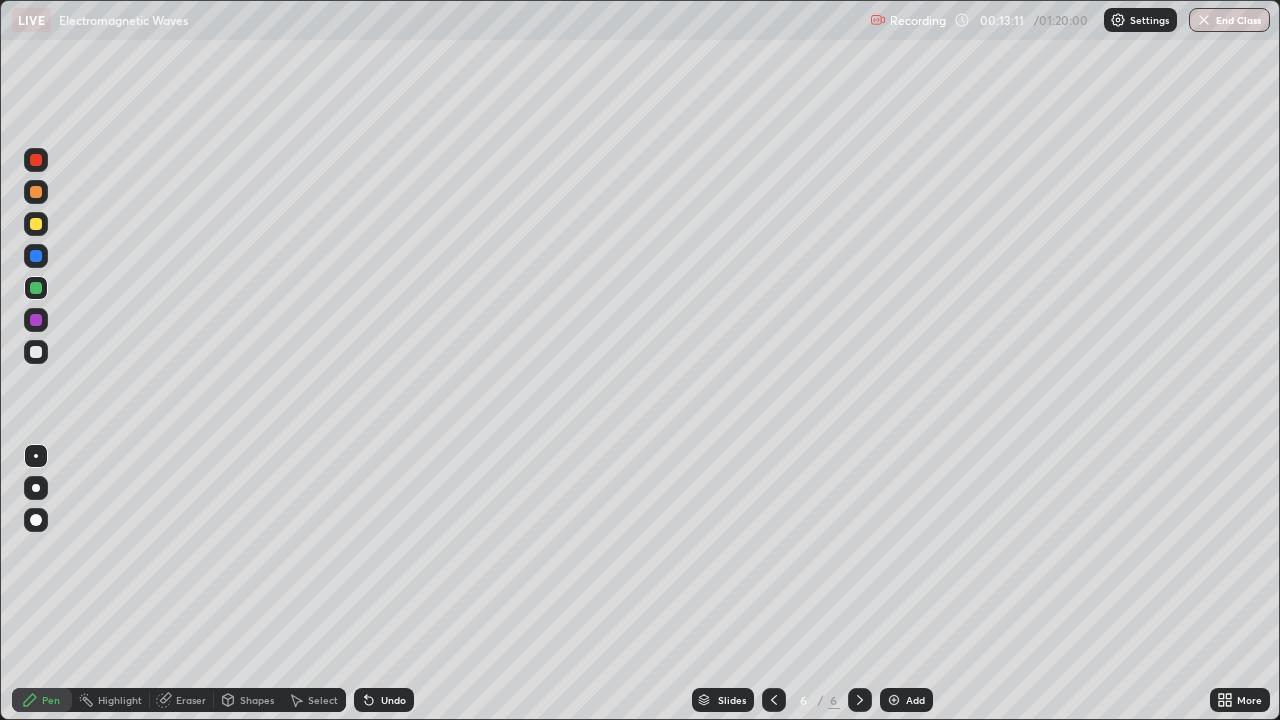 click 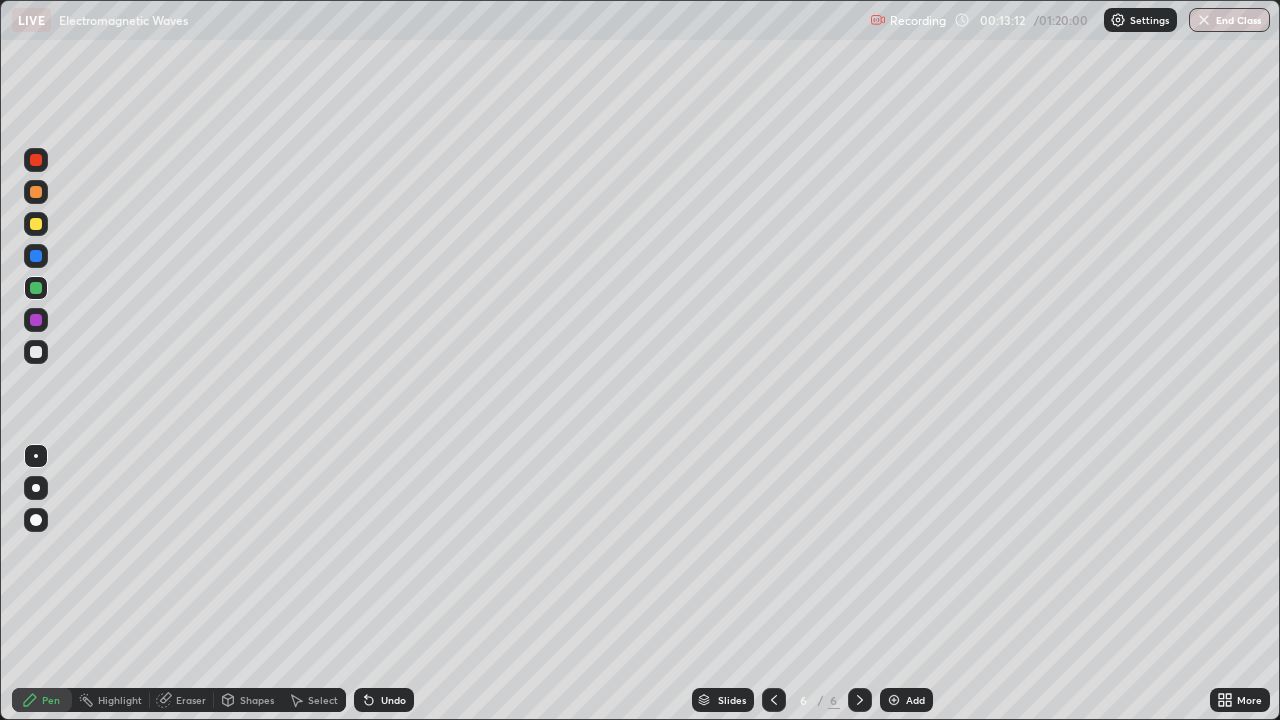 click on "Undo" at bounding box center [384, 700] 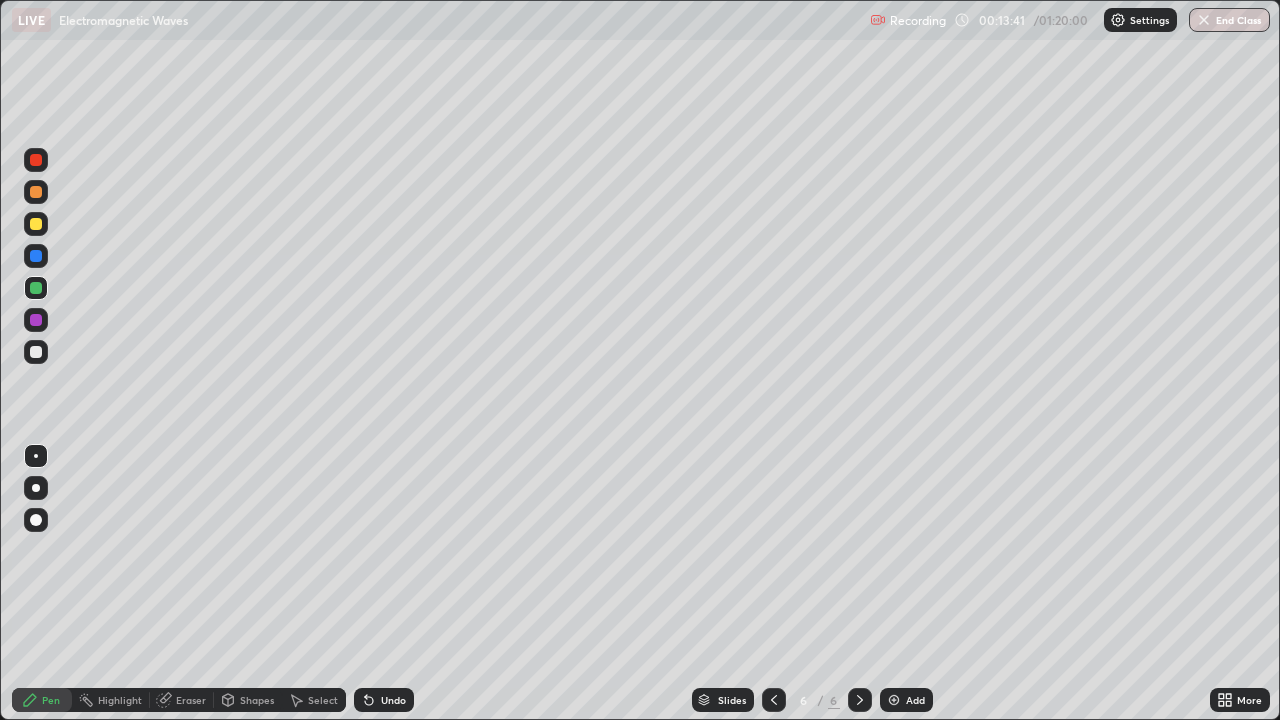 click at bounding box center (36, 224) 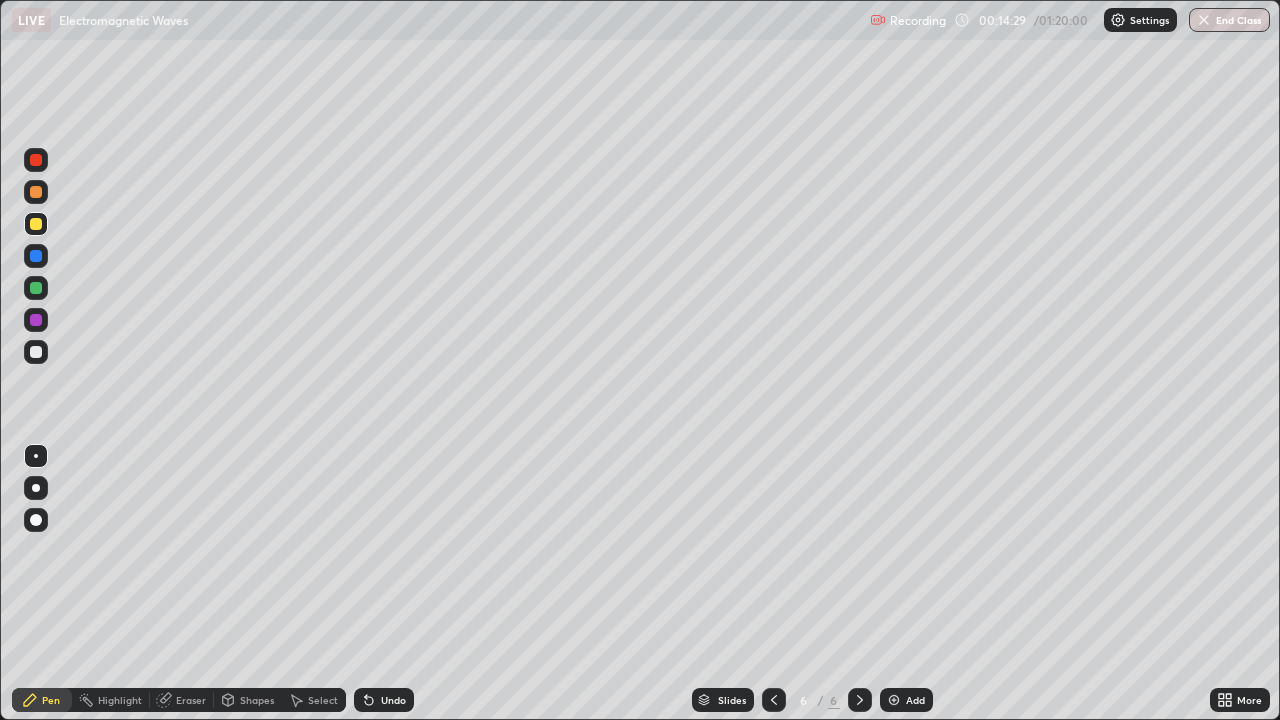 click on "Undo" at bounding box center [384, 700] 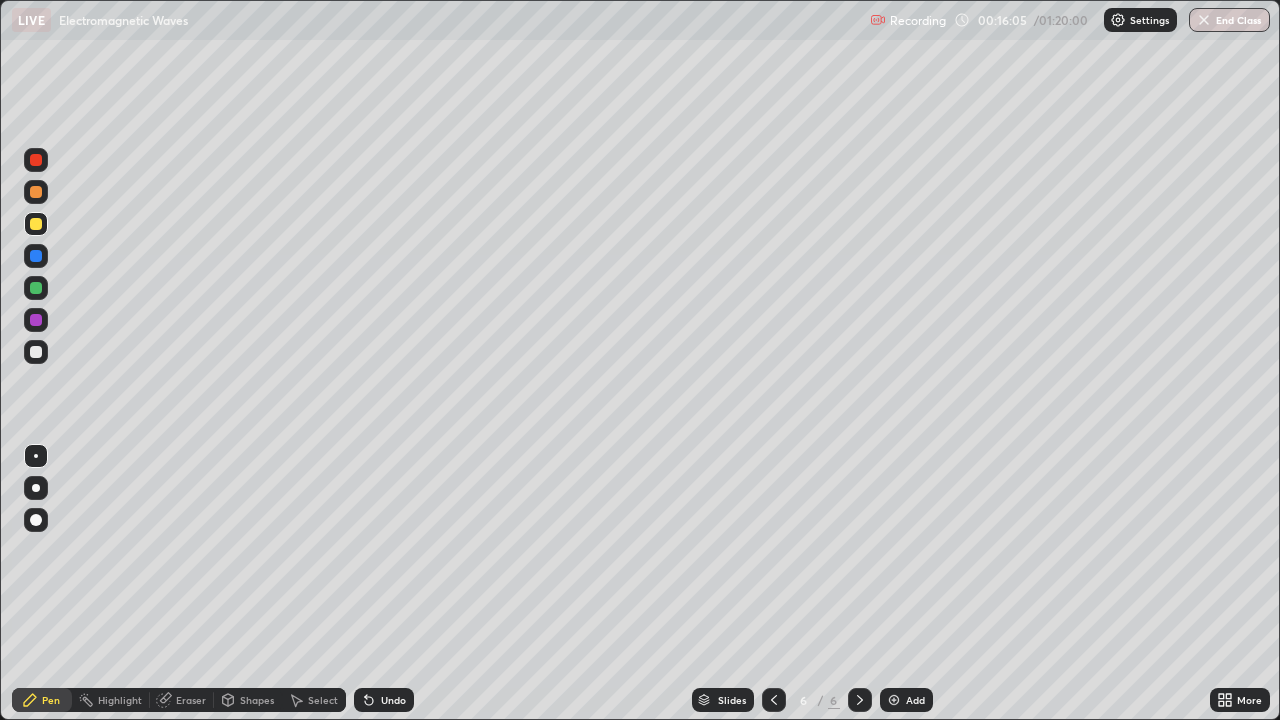 click at bounding box center [894, 700] 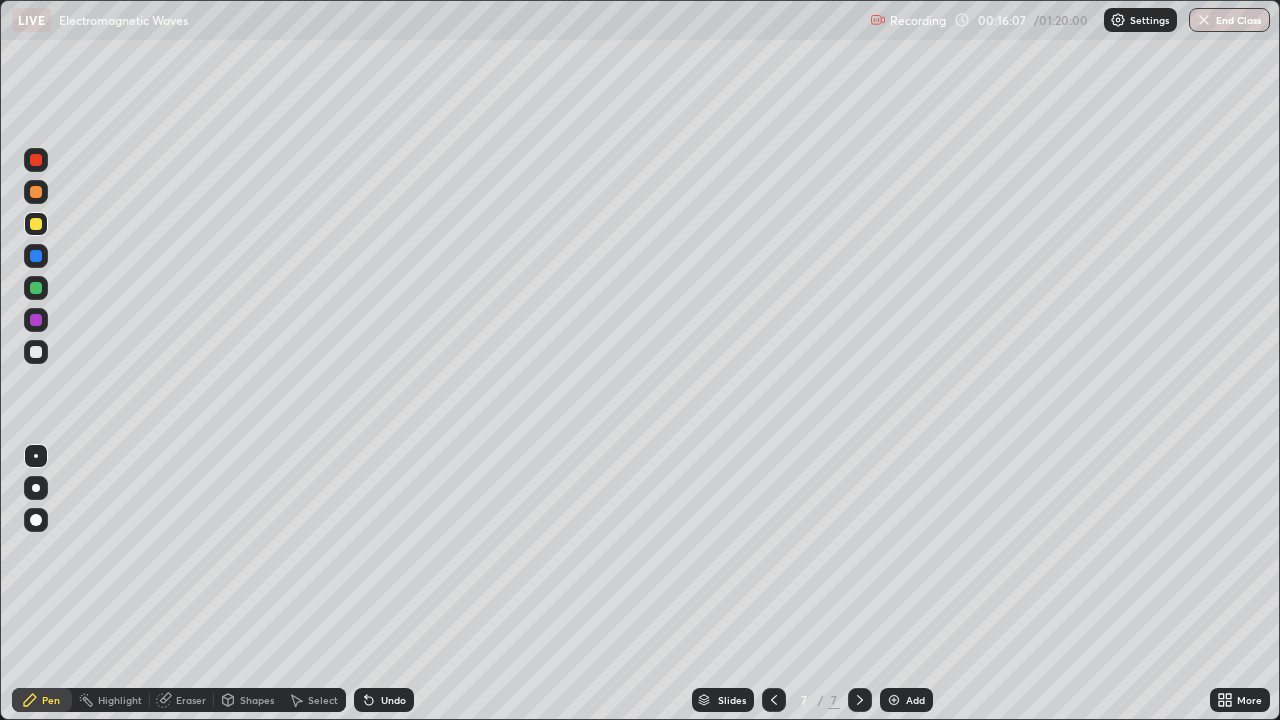 click at bounding box center (36, 352) 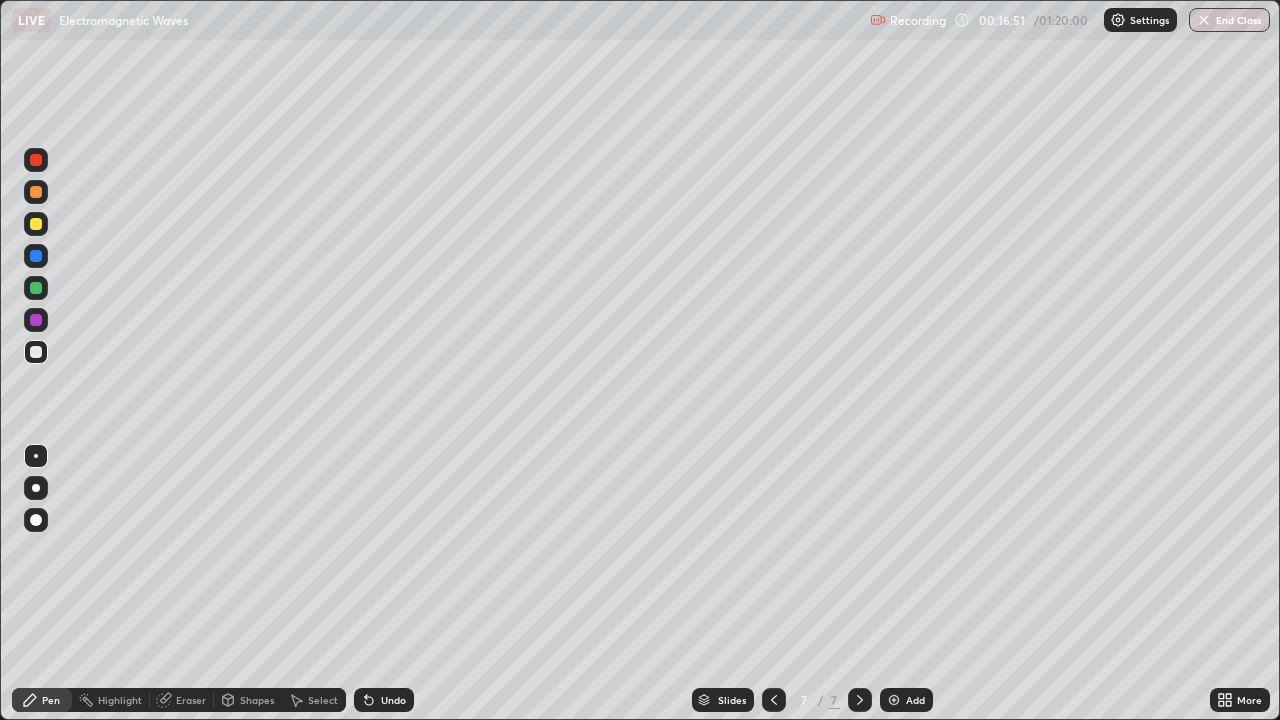 click on "Undo" at bounding box center [384, 700] 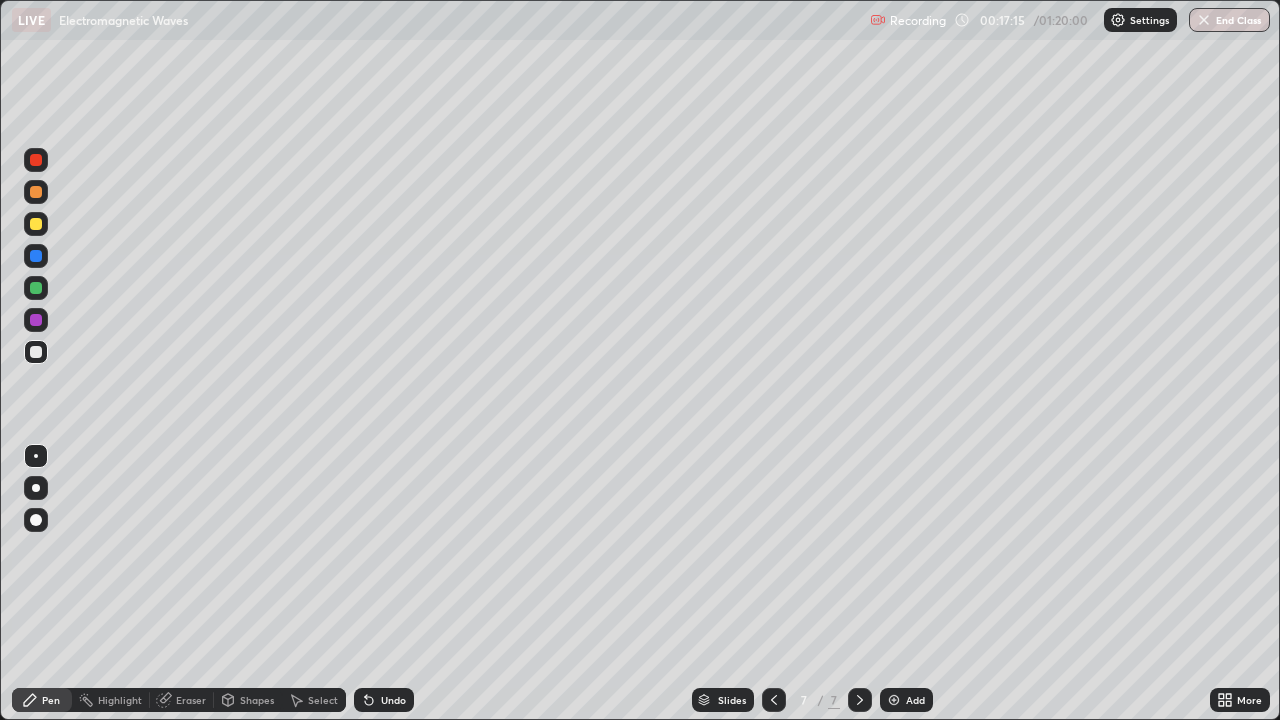 click on "Undo" at bounding box center [384, 700] 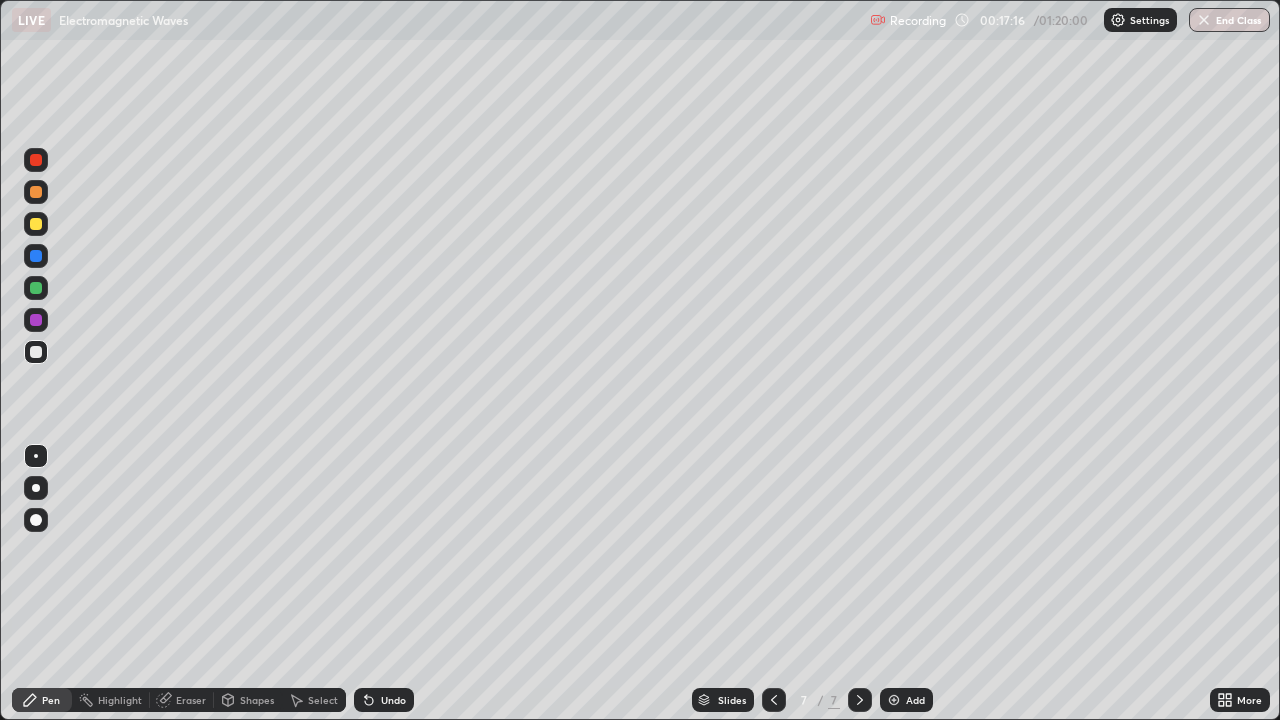 click on "Undo" at bounding box center [393, 700] 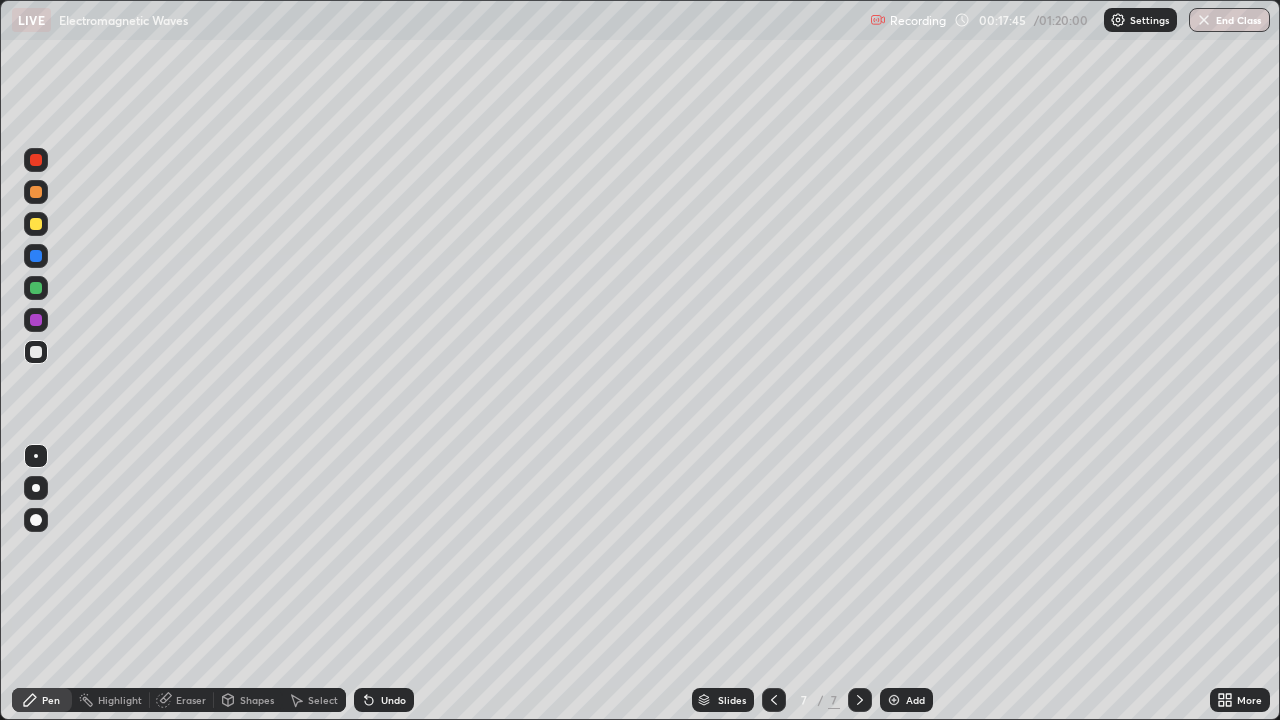 click at bounding box center [36, 224] 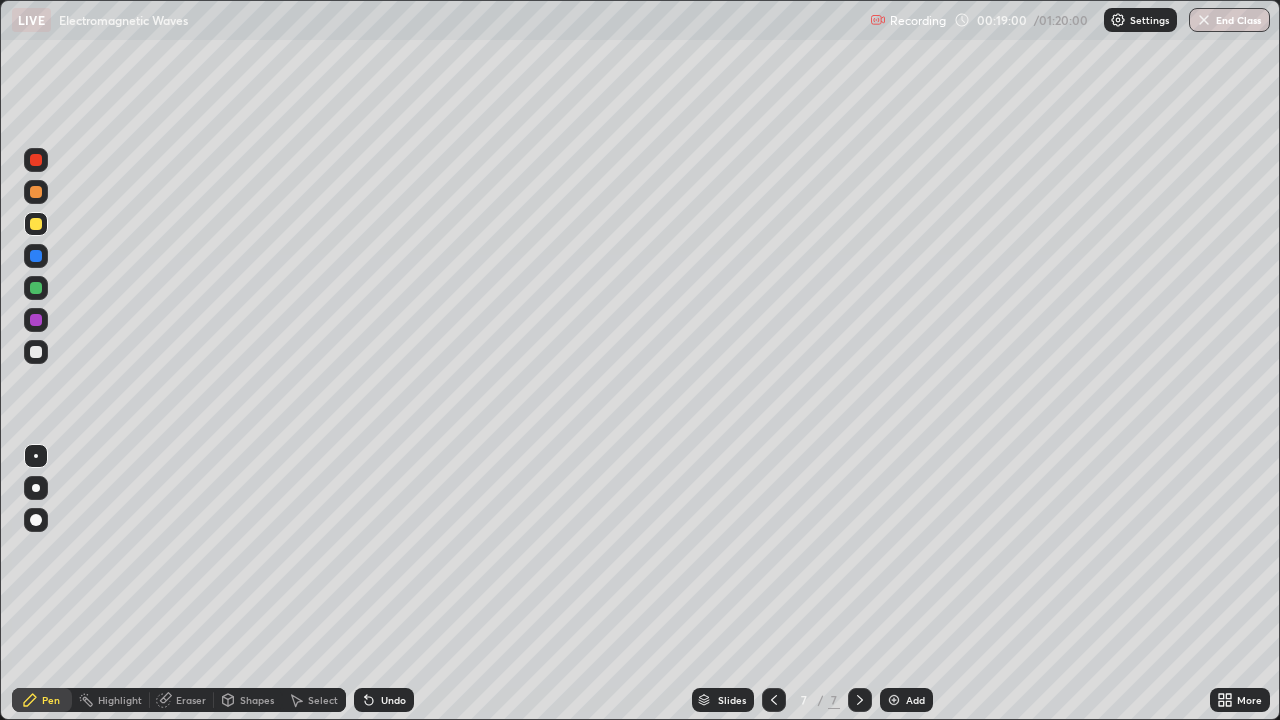 click on "Undo" at bounding box center [393, 700] 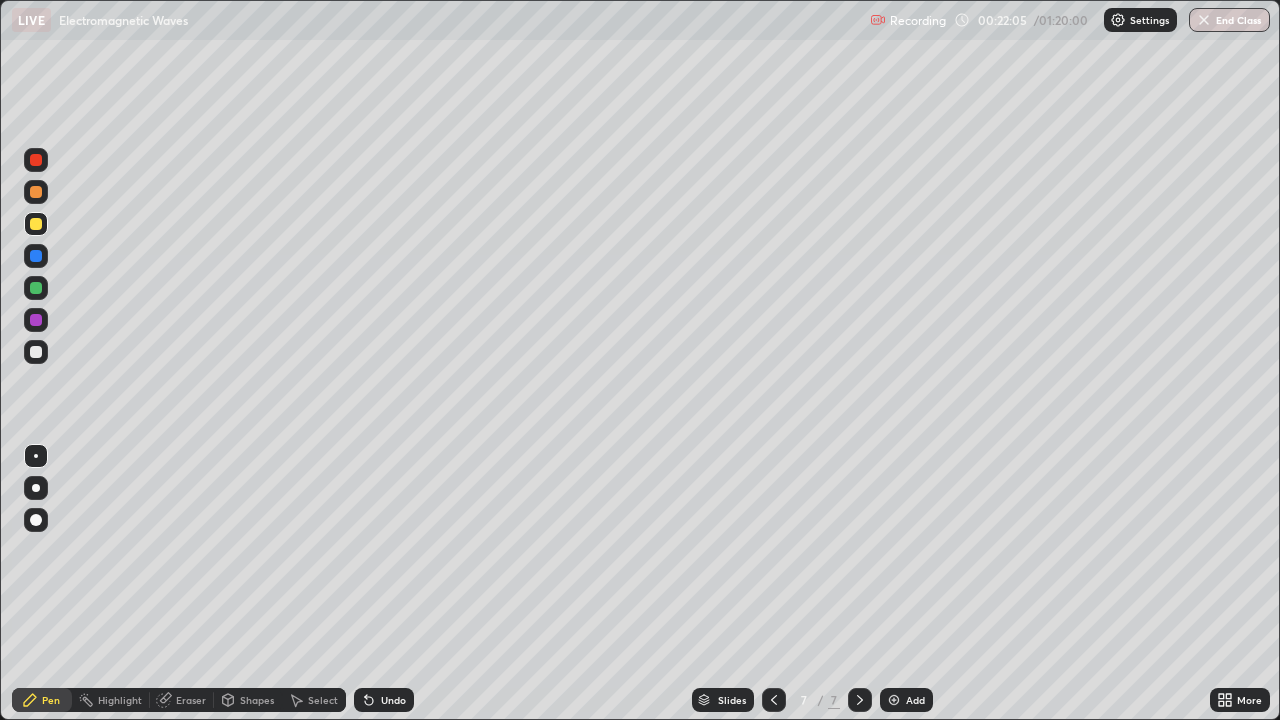 click on "Add" at bounding box center (906, 700) 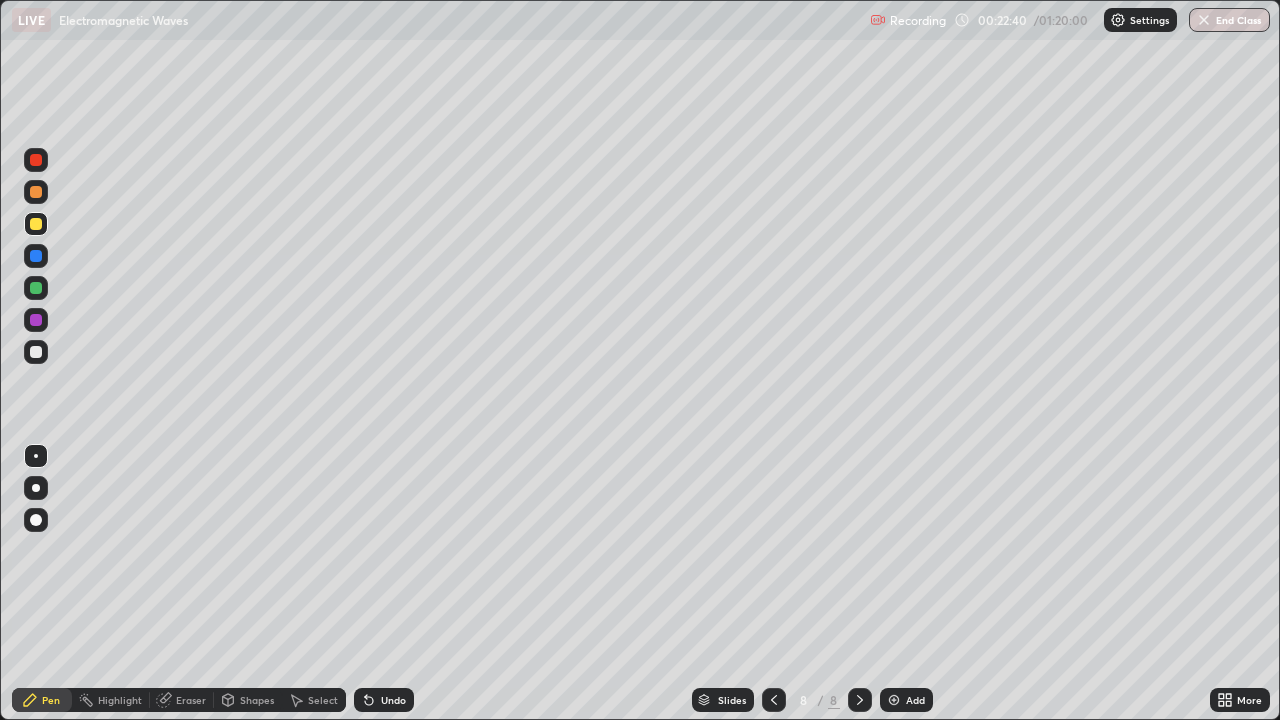 click on "Undo" at bounding box center (384, 700) 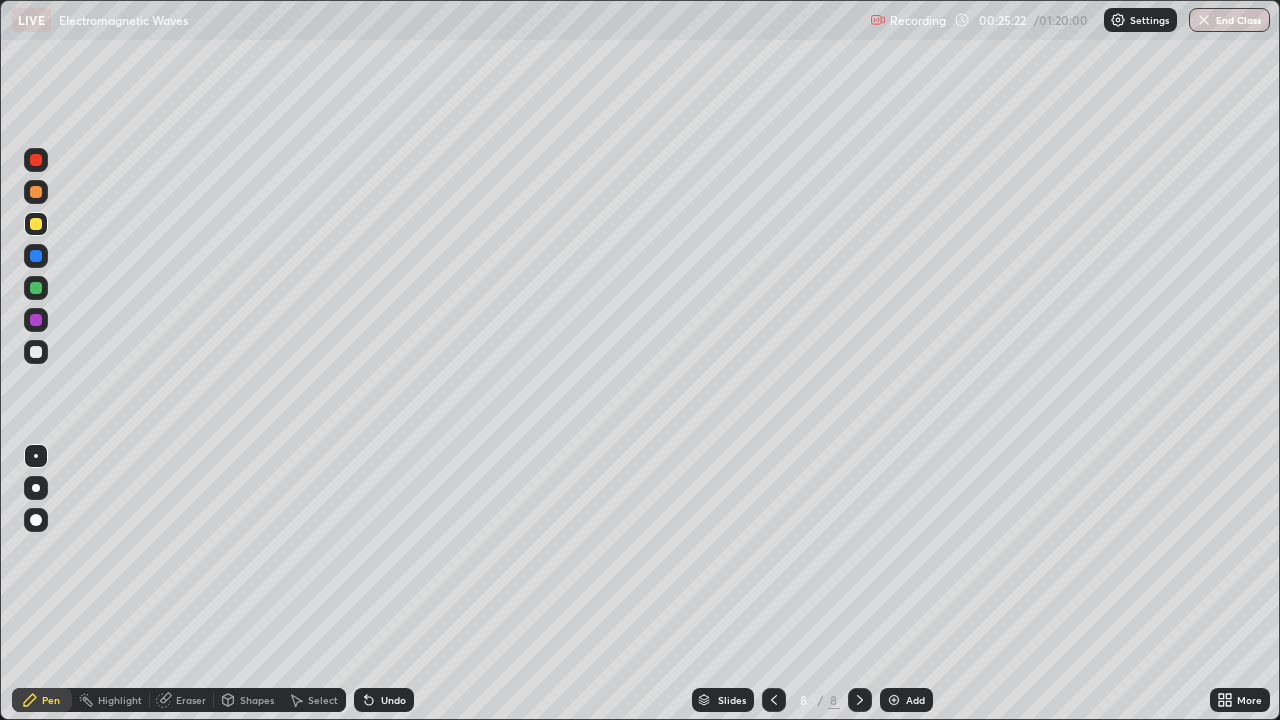 click on "Add" at bounding box center [915, 700] 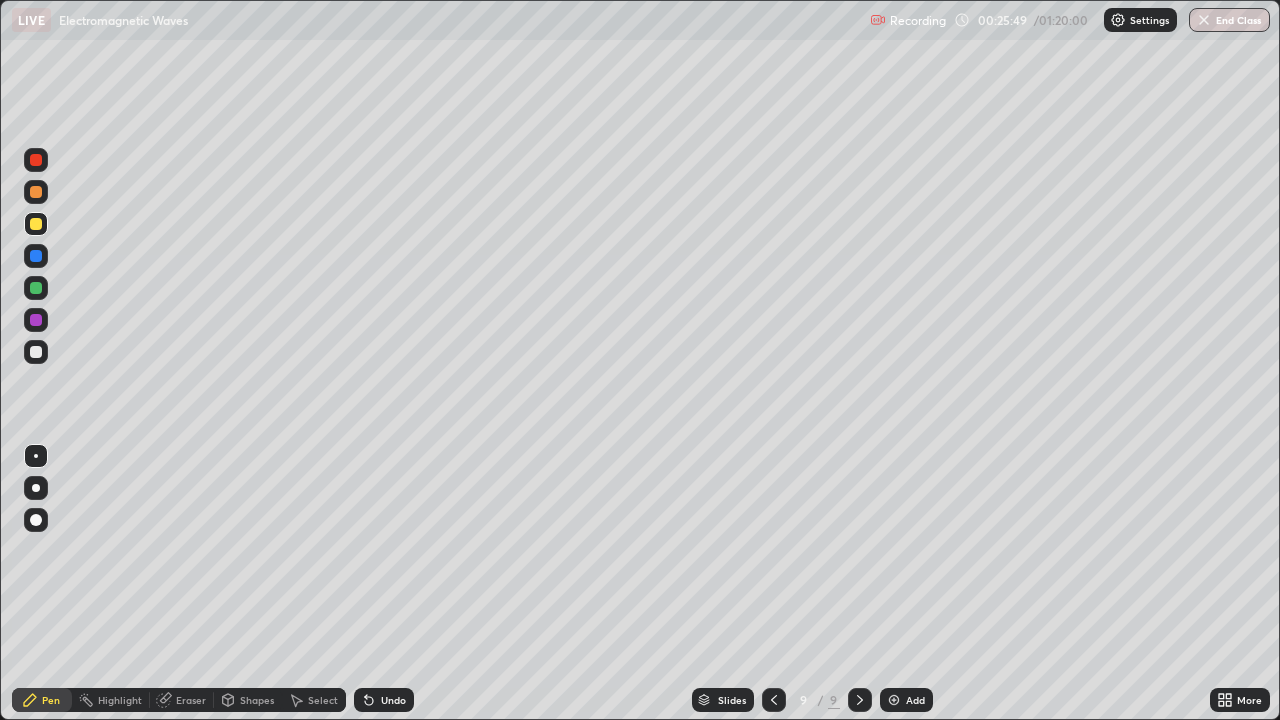 click on "Add" at bounding box center [906, 700] 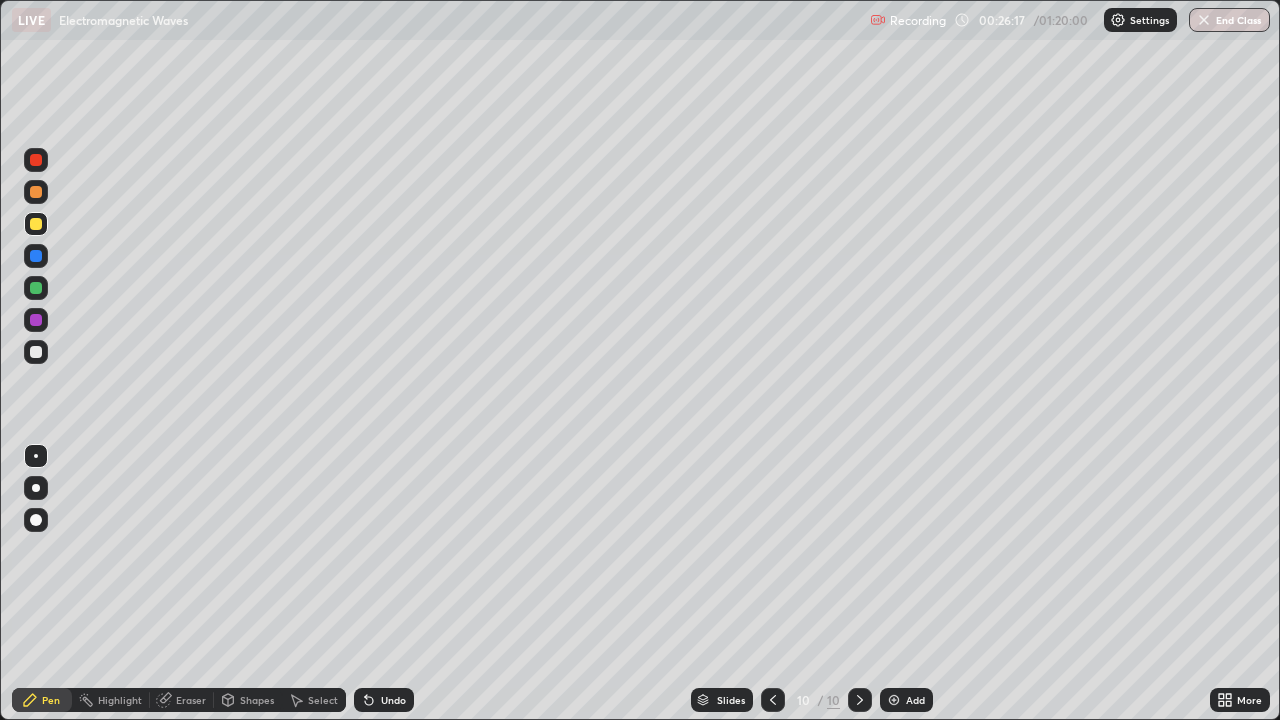 click at bounding box center [36, 352] 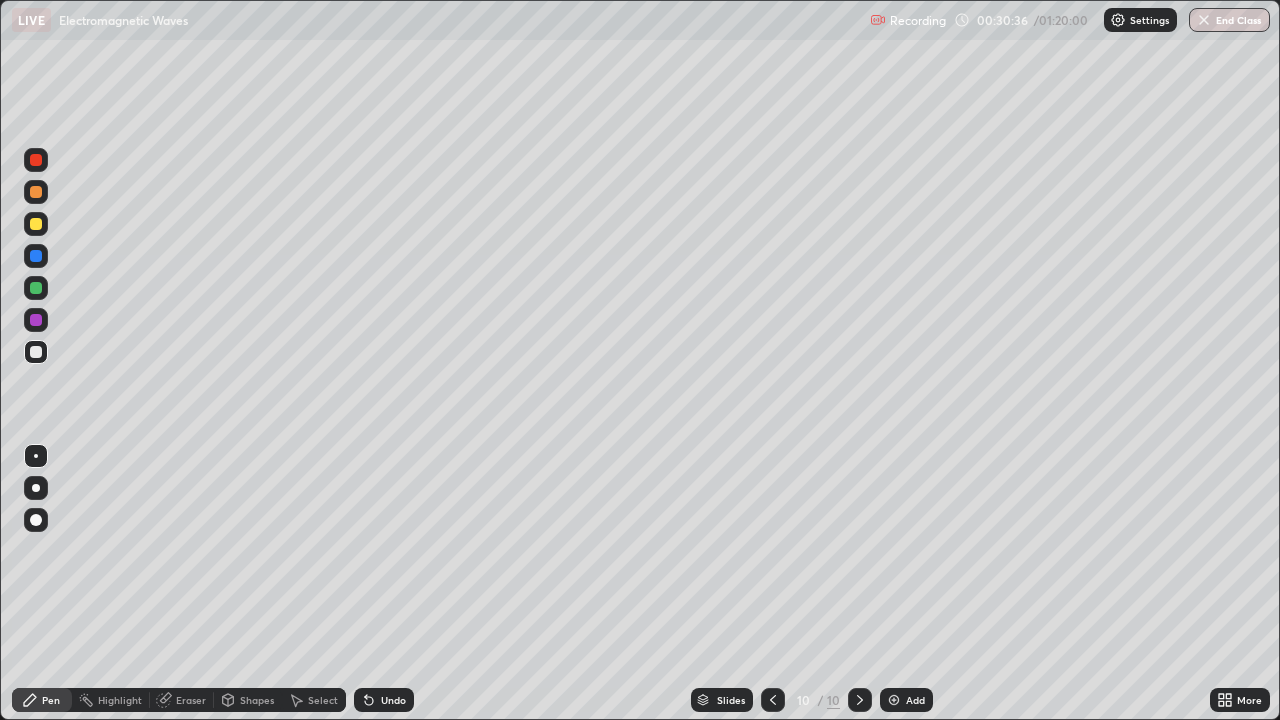 click at bounding box center [36, 224] 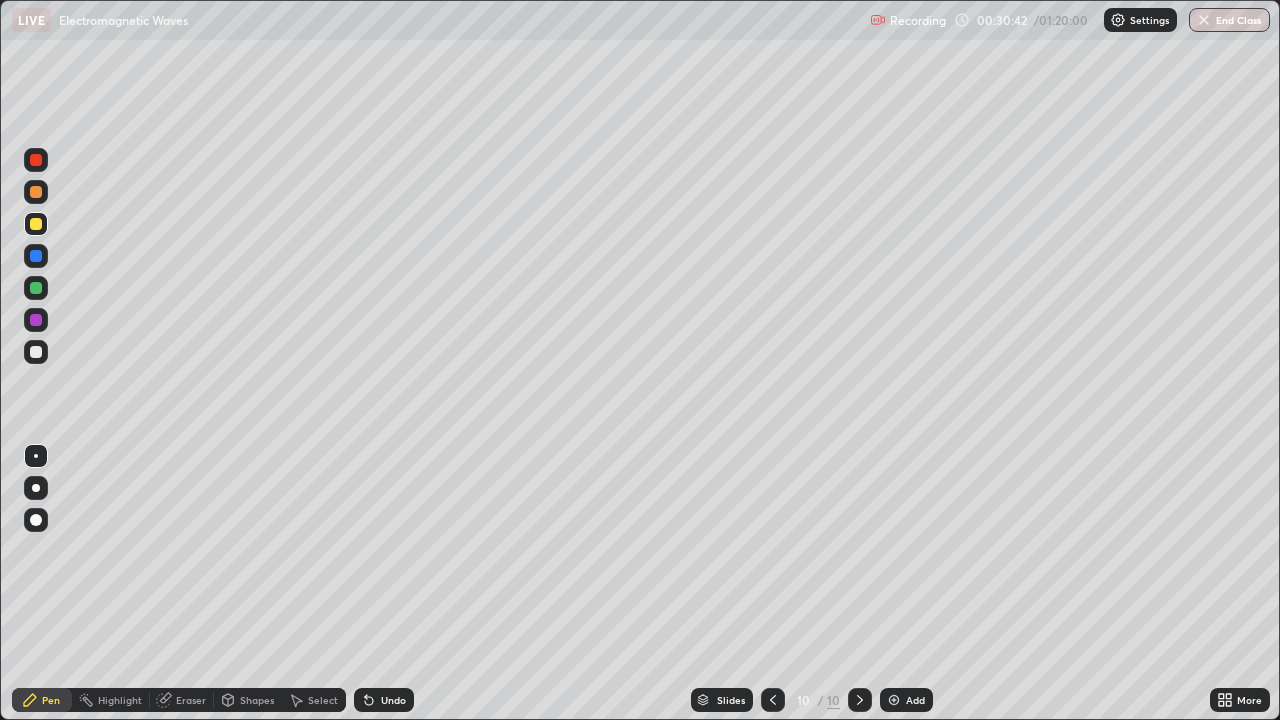 click 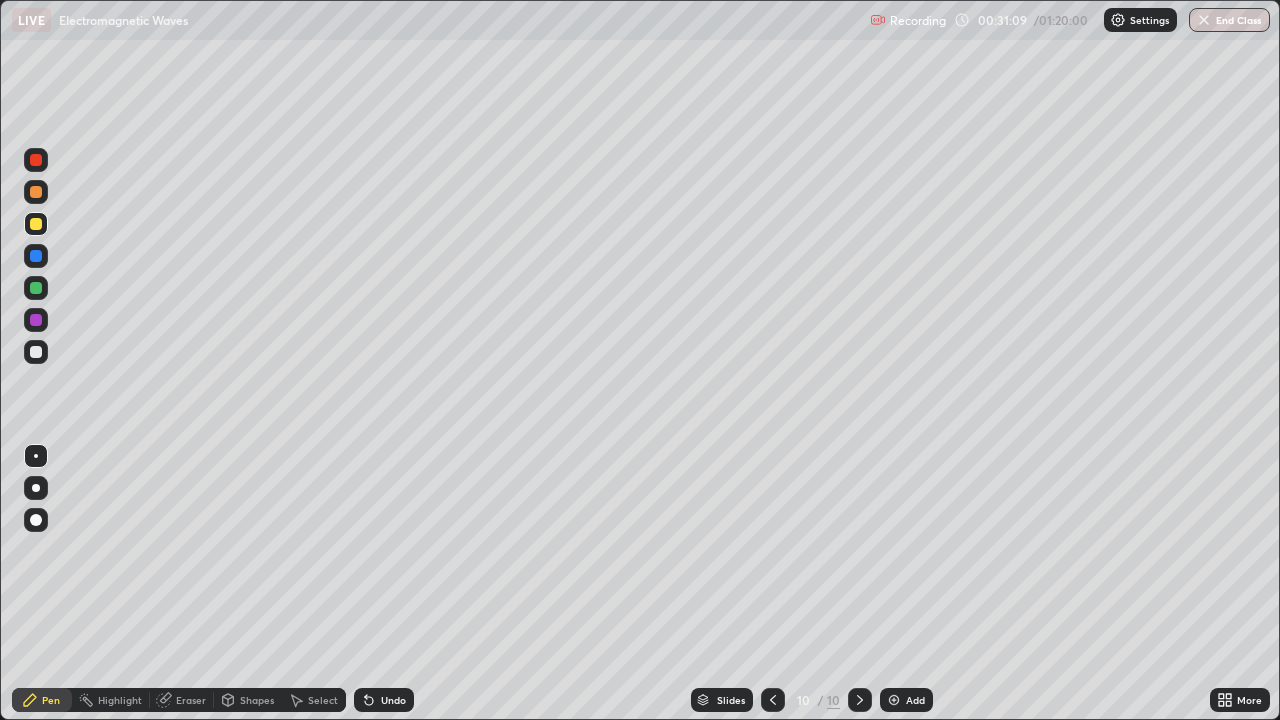click on "Undo" at bounding box center [393, 700] 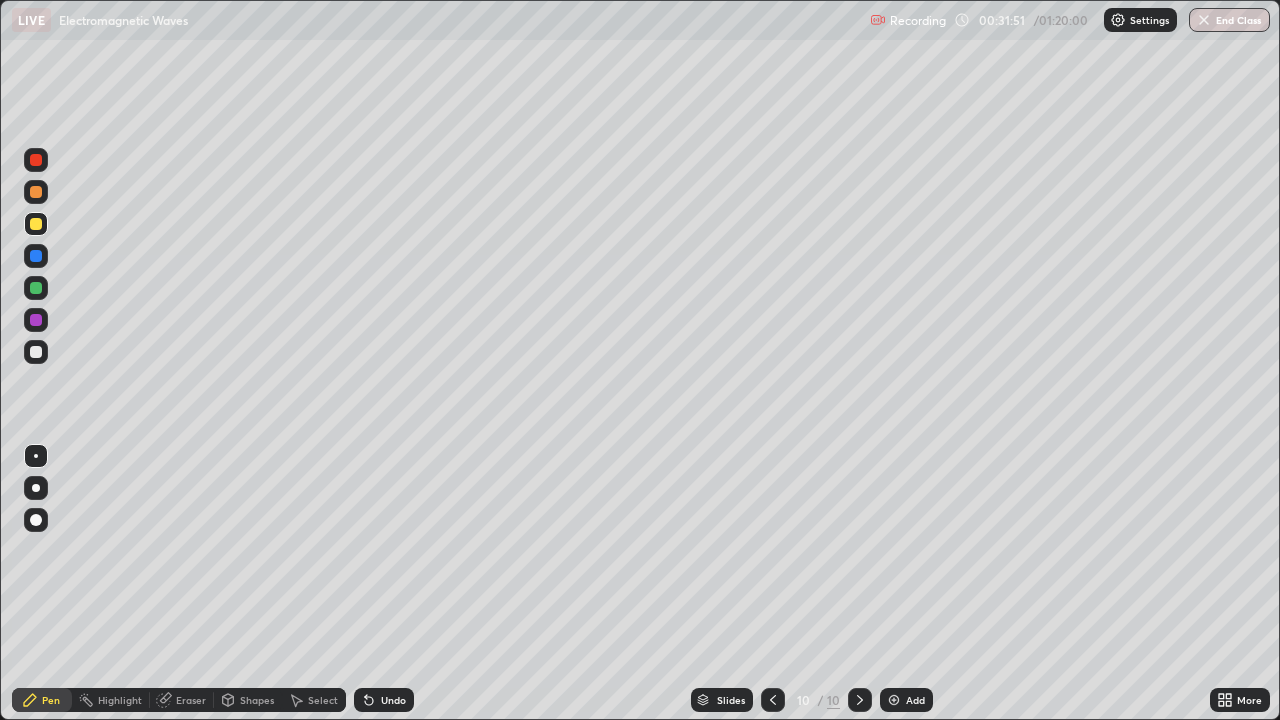 click at bounding box center (36, 192) 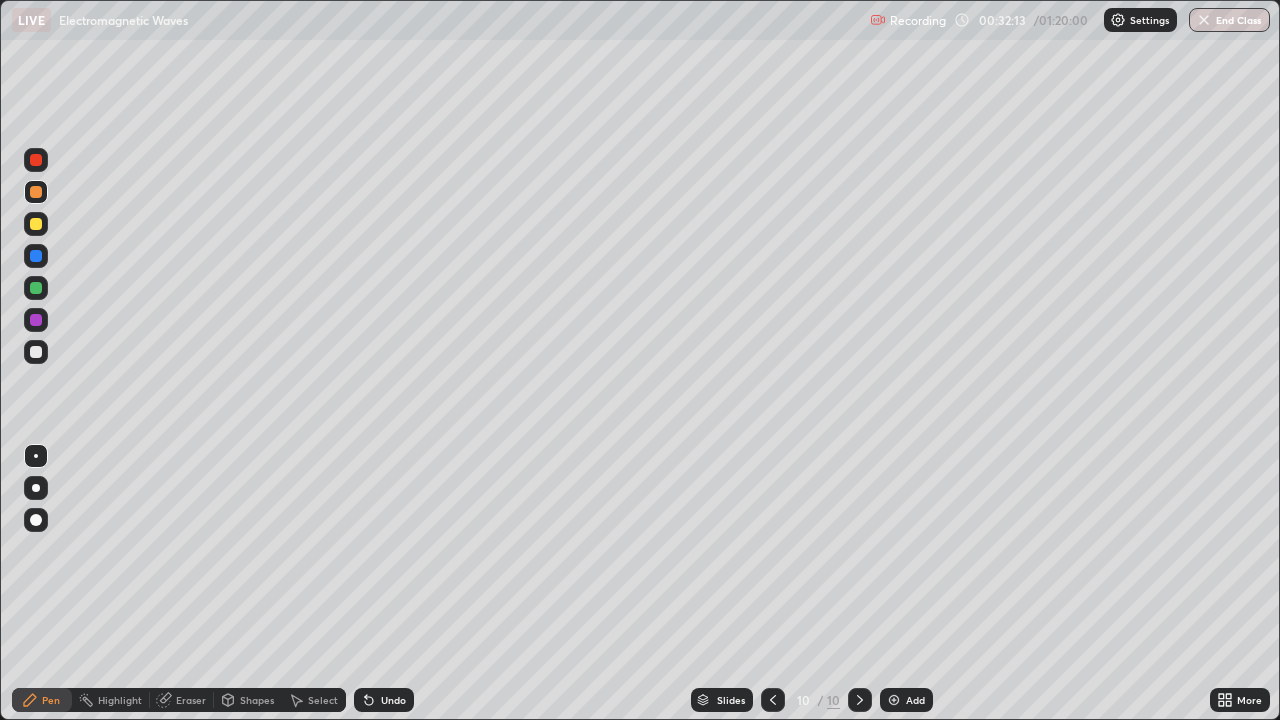 click at bounding box center (36, 224) 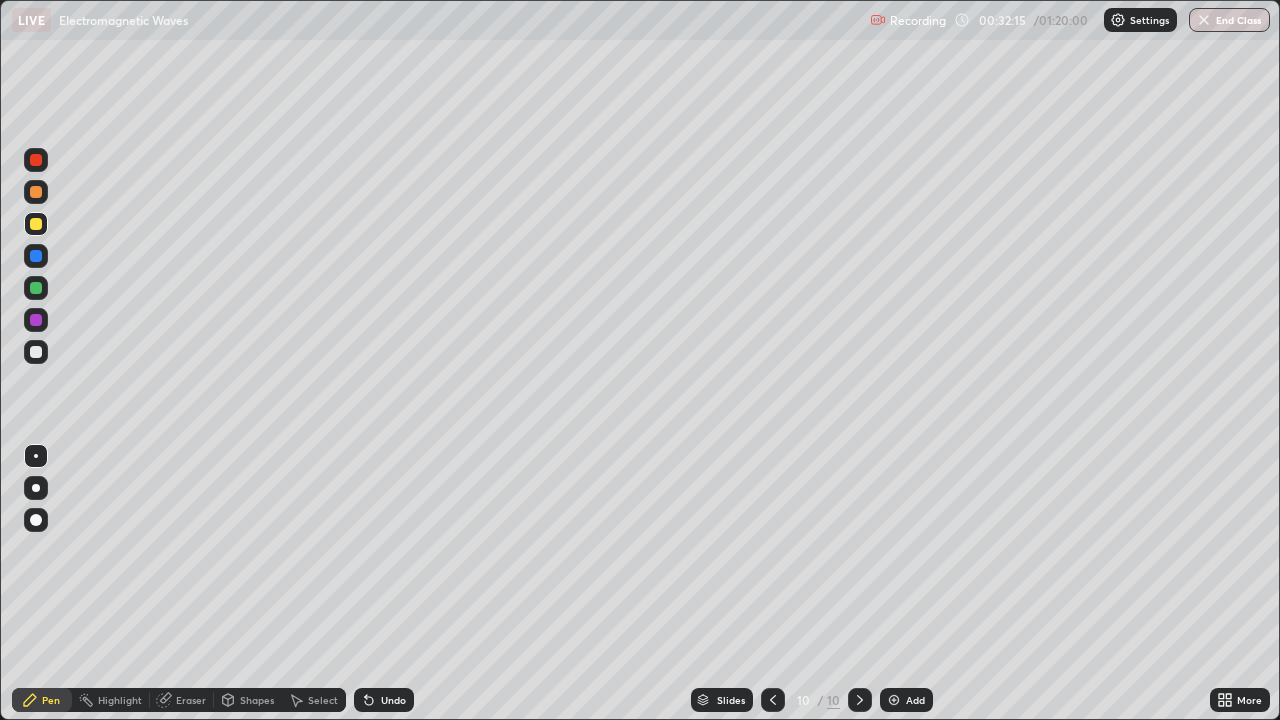 click at bounding box center [36, 160] 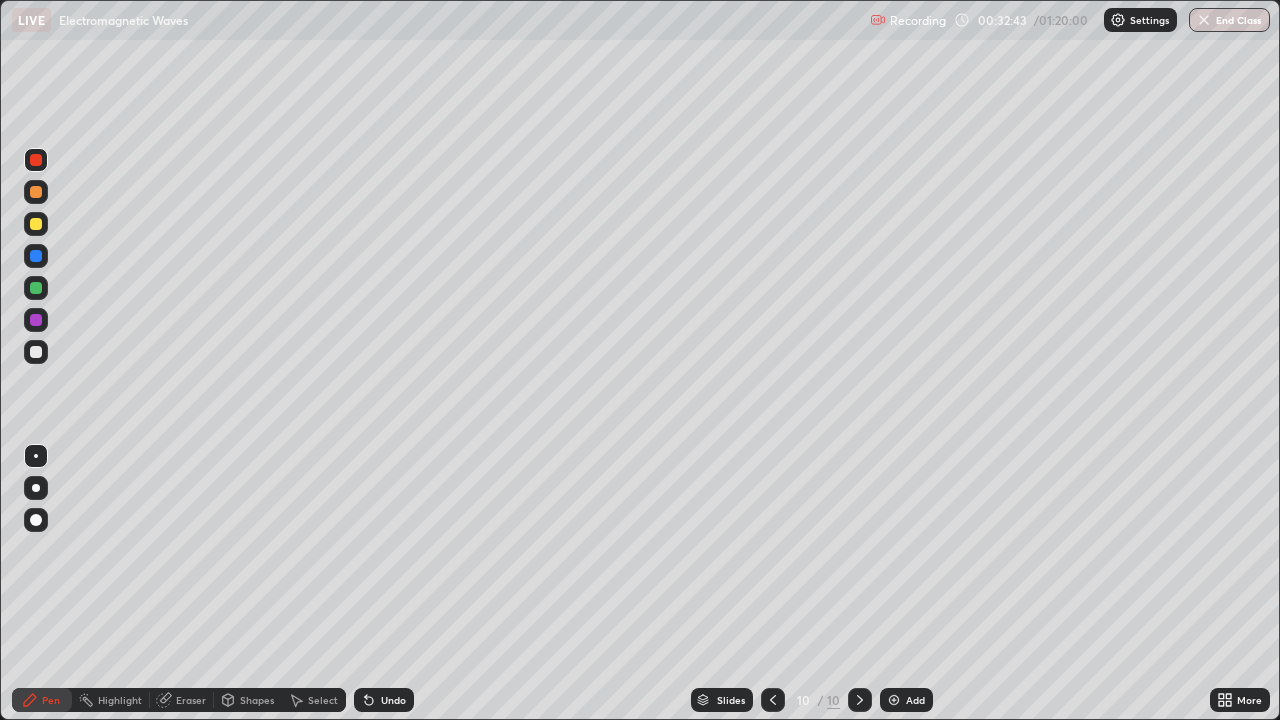 click at bounding box center [36, 192] 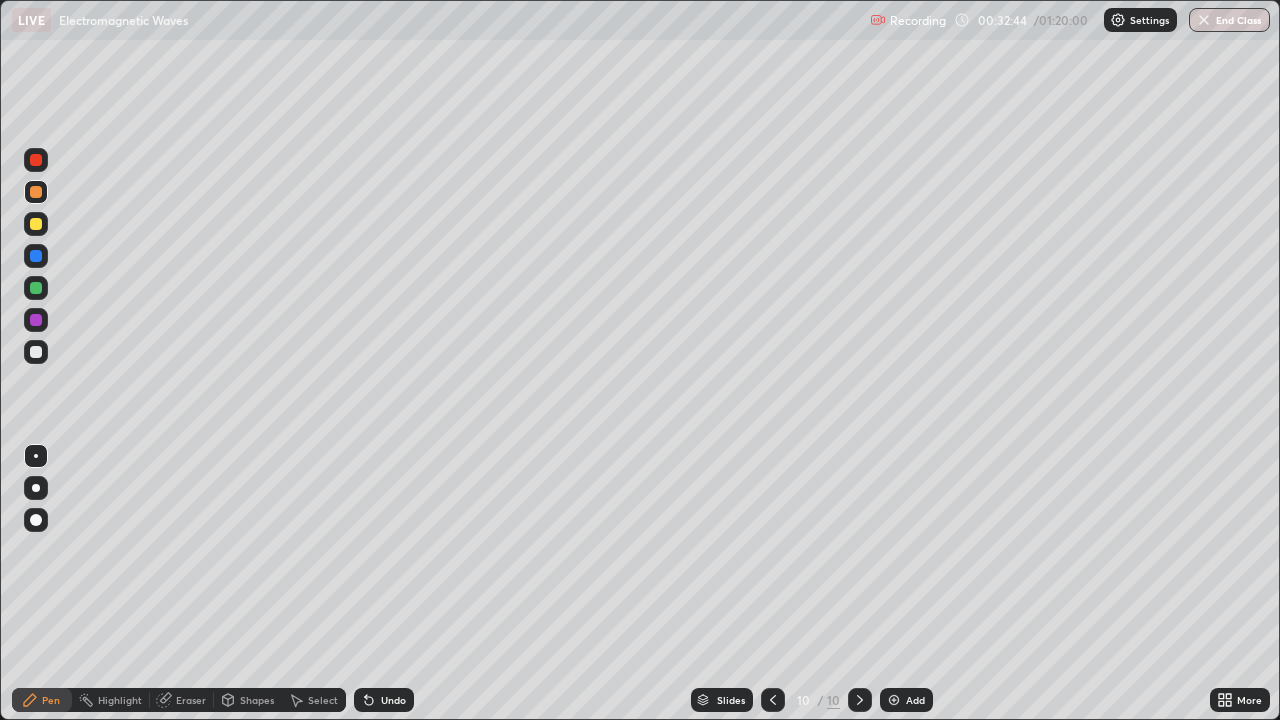 click at bounding box center [36, 256] 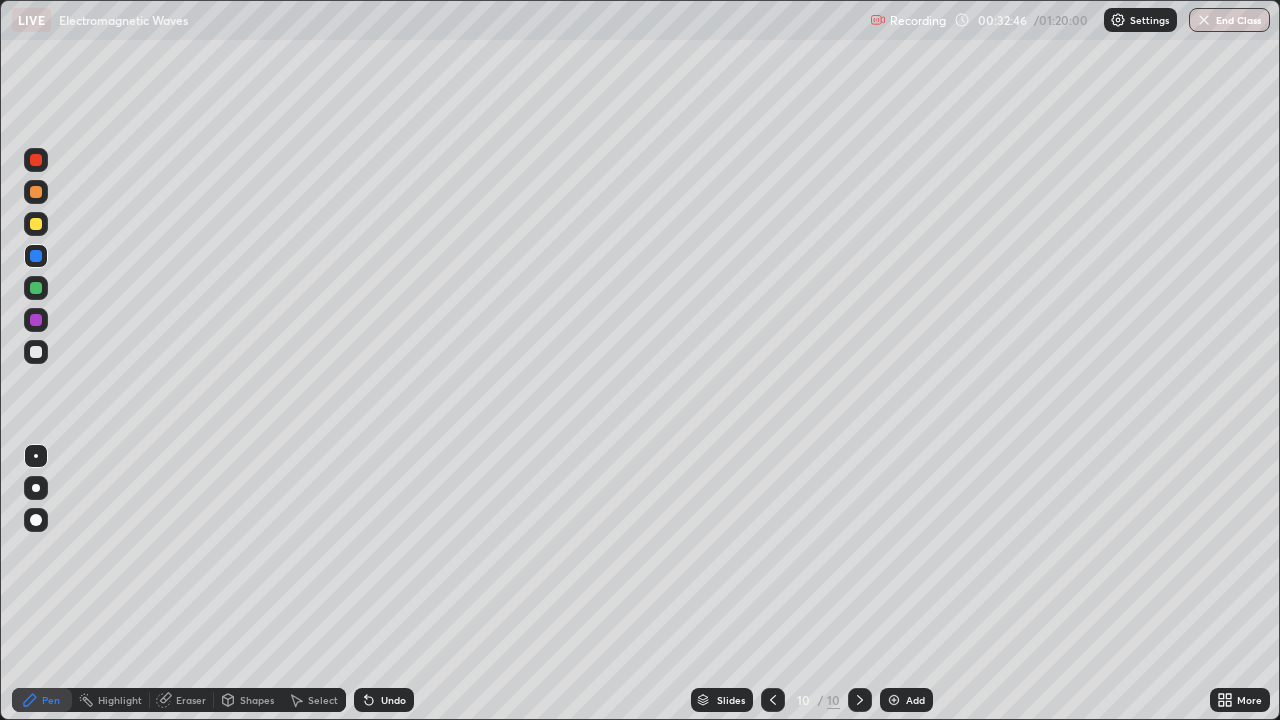 click on "Undo" at bounding box center [393, 700] 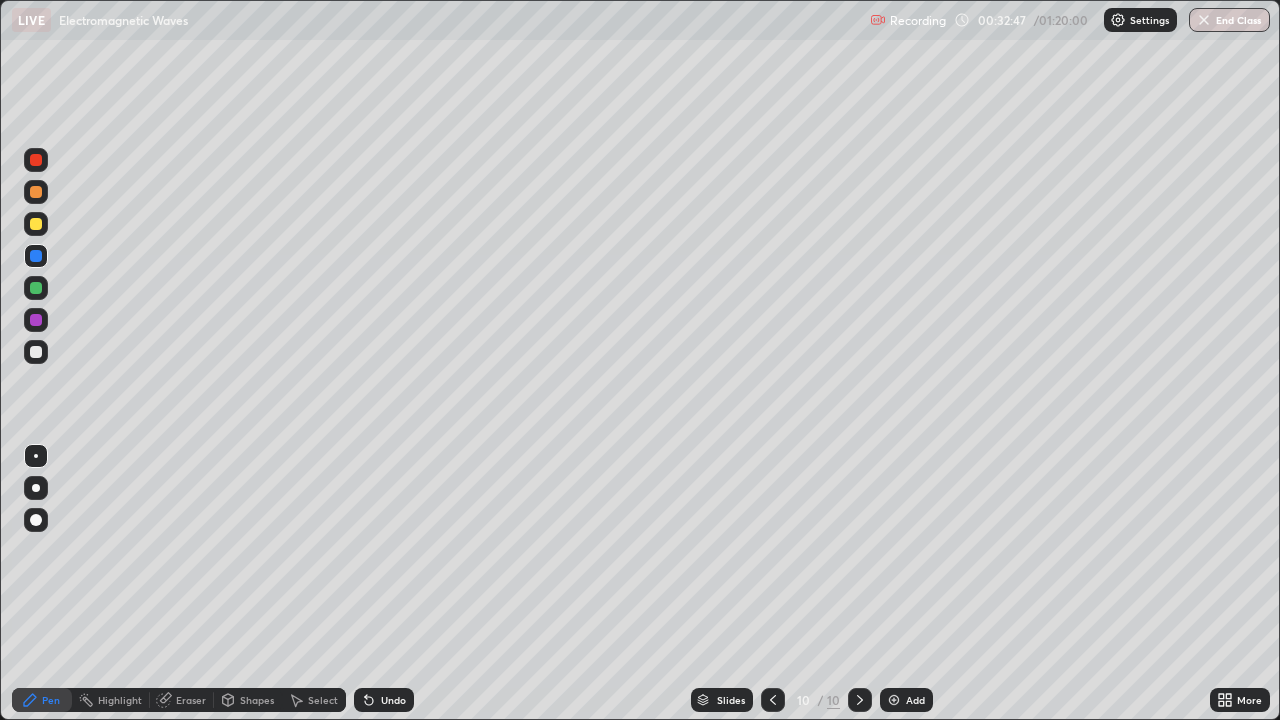 click at bounding box center (36, 288) 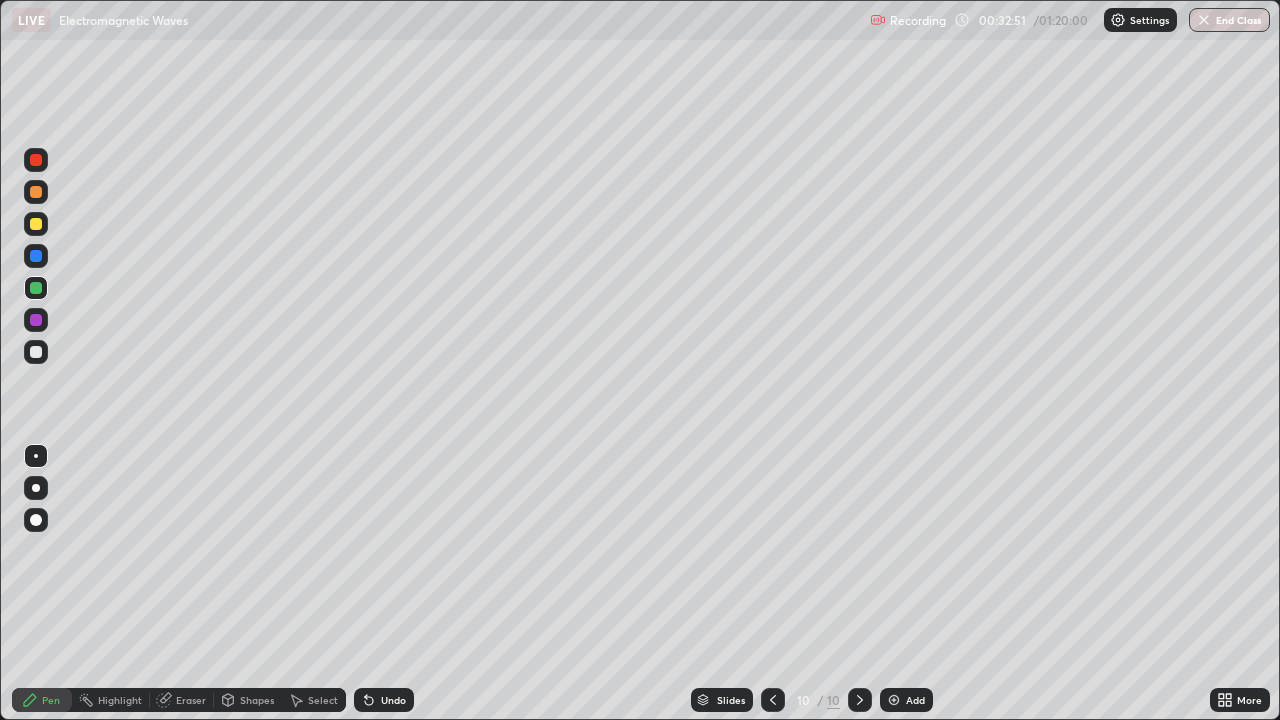 click on "Undo" at bounding box center [384, 700] 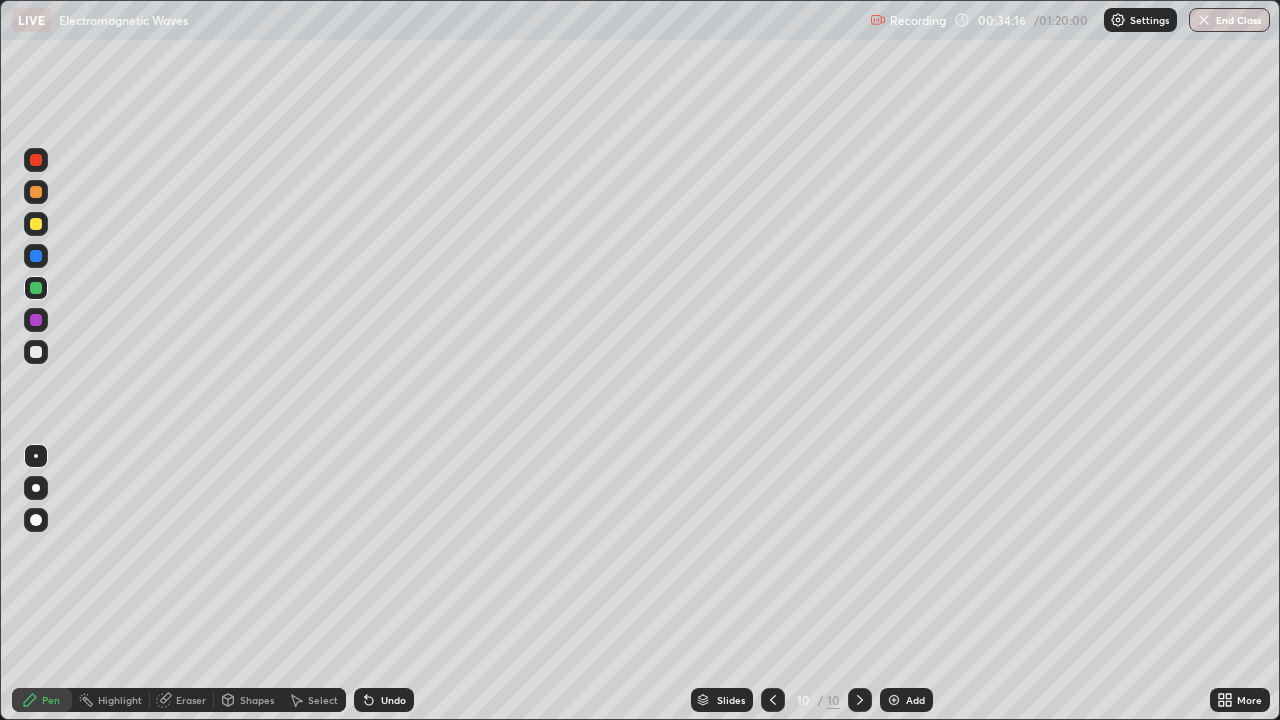 click 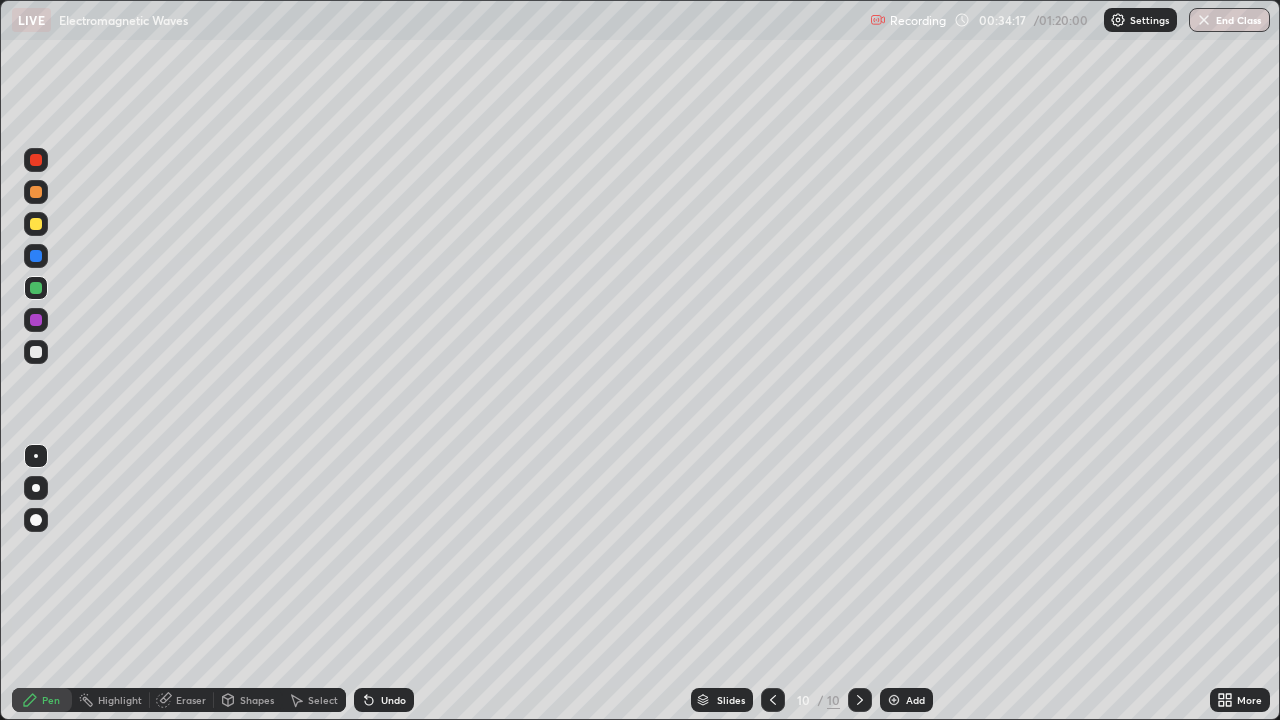click 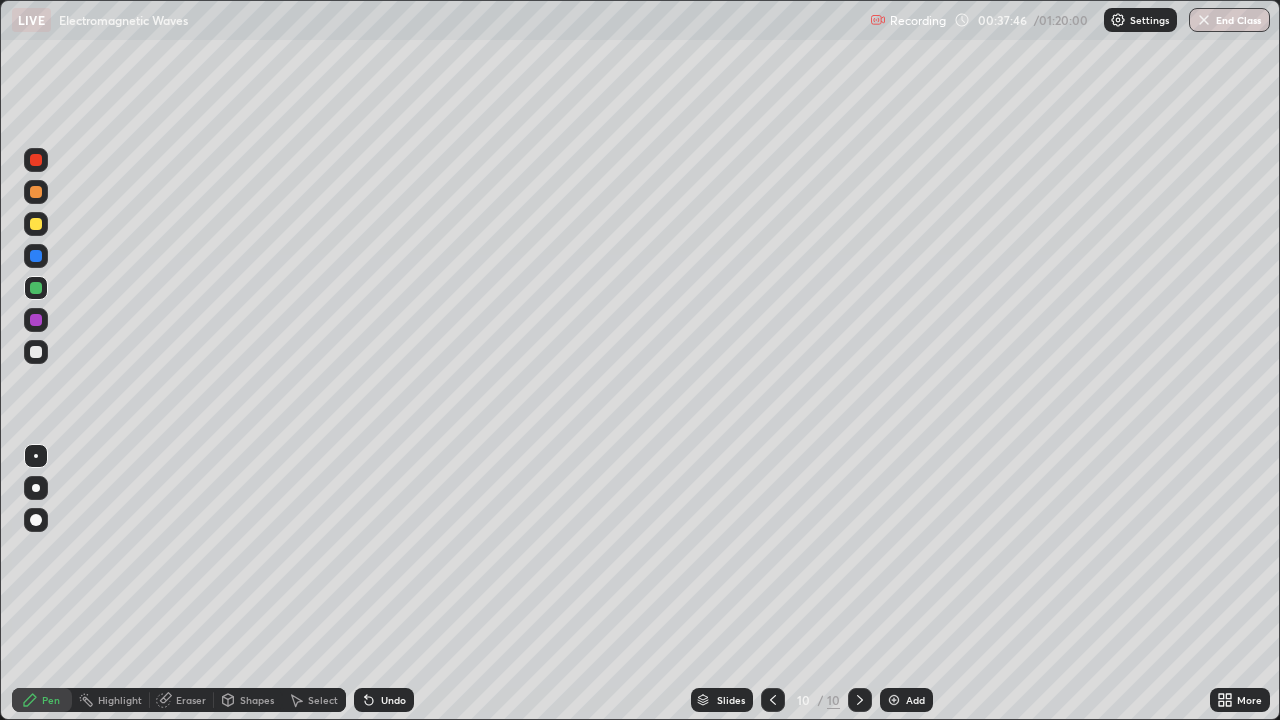 click at bounding box center [36, 352] 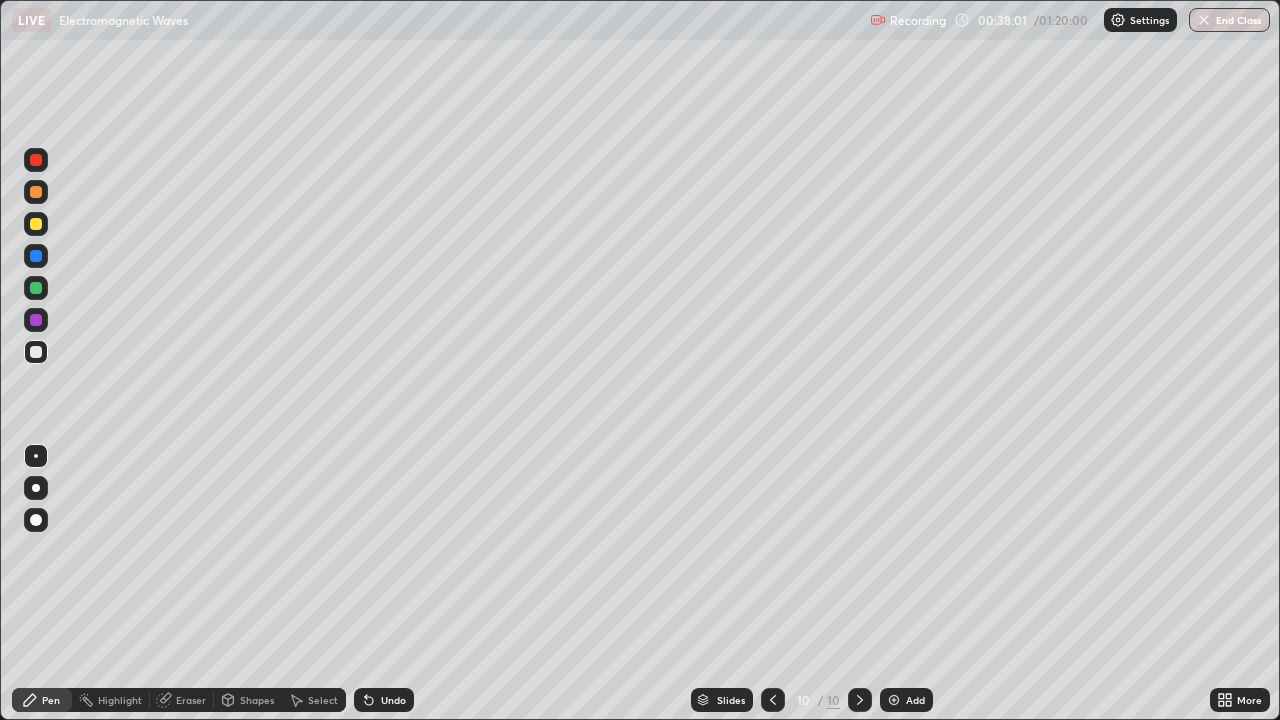 click at bounding box center (36, 288) 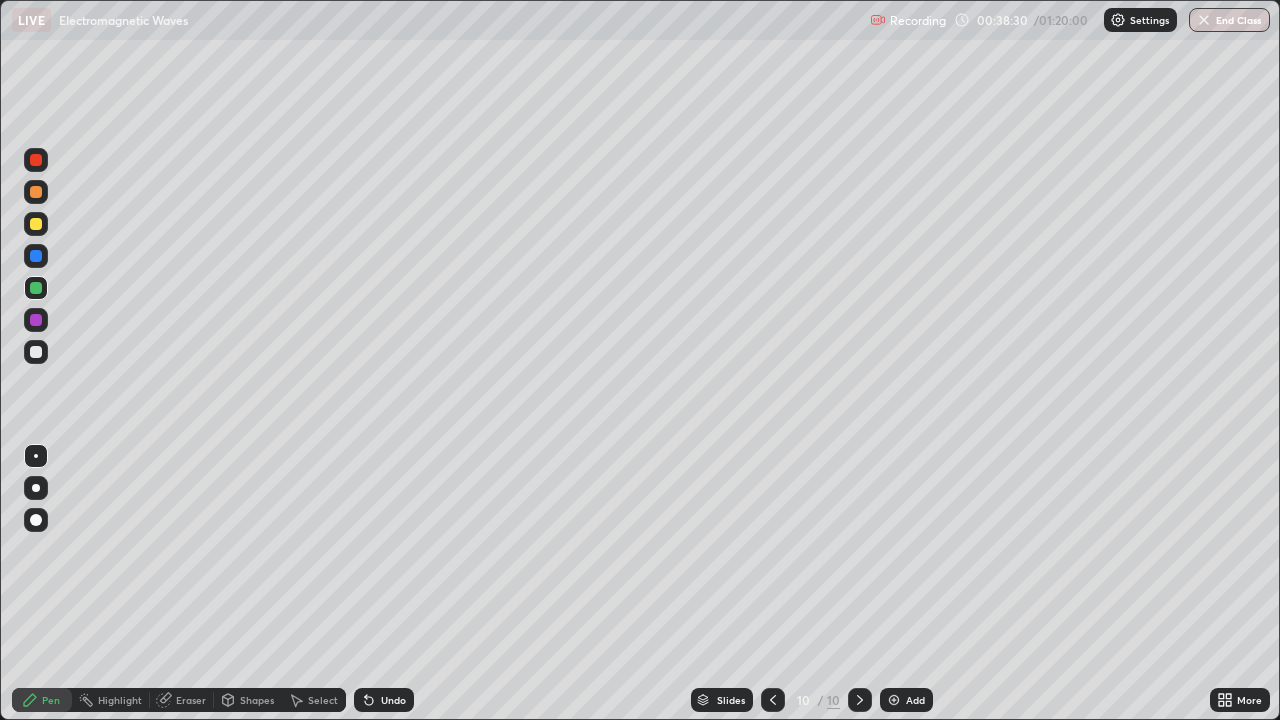 click at bounding box center [894, 700] 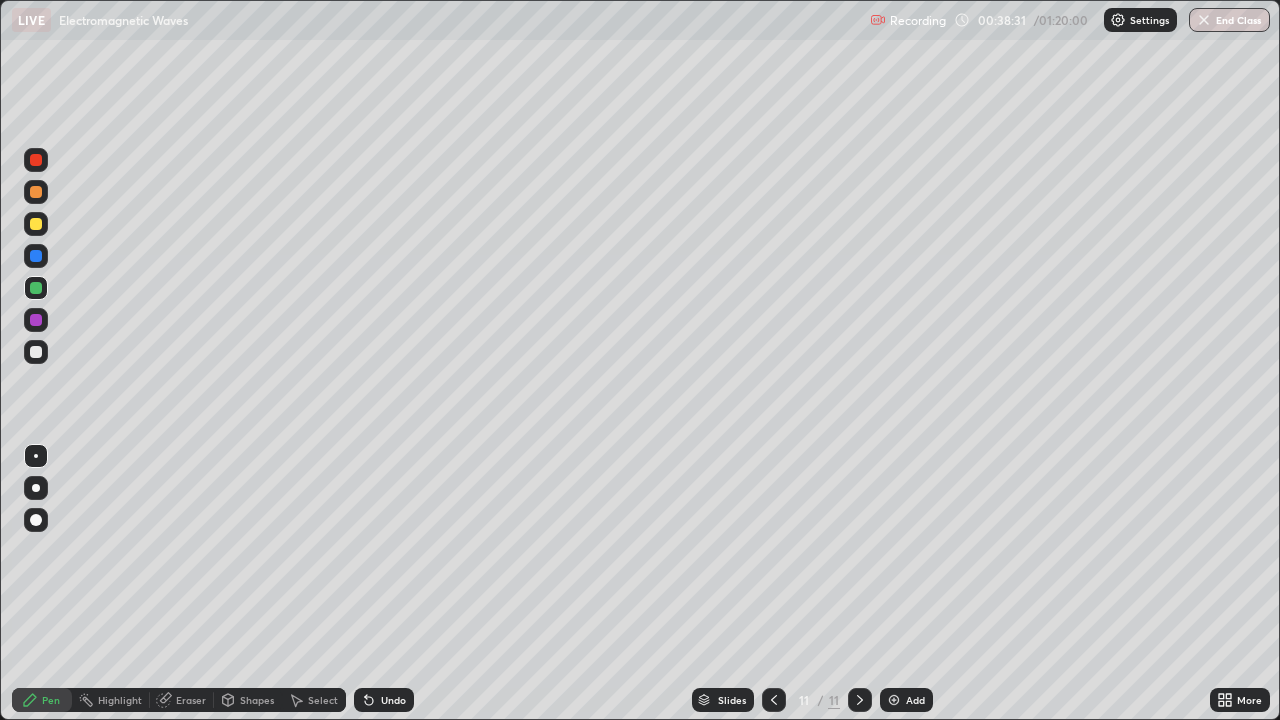 click at bounding box center [36, 352] 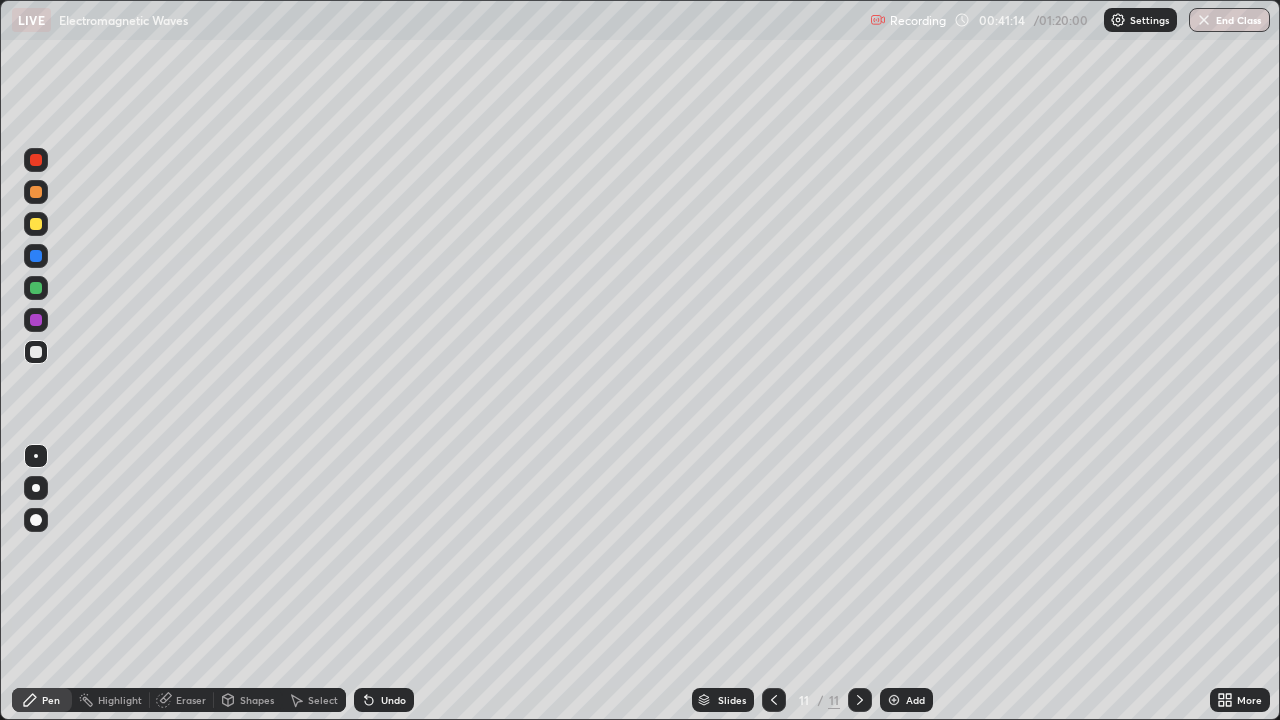 click on "Add" at bounding box center (915, 700) 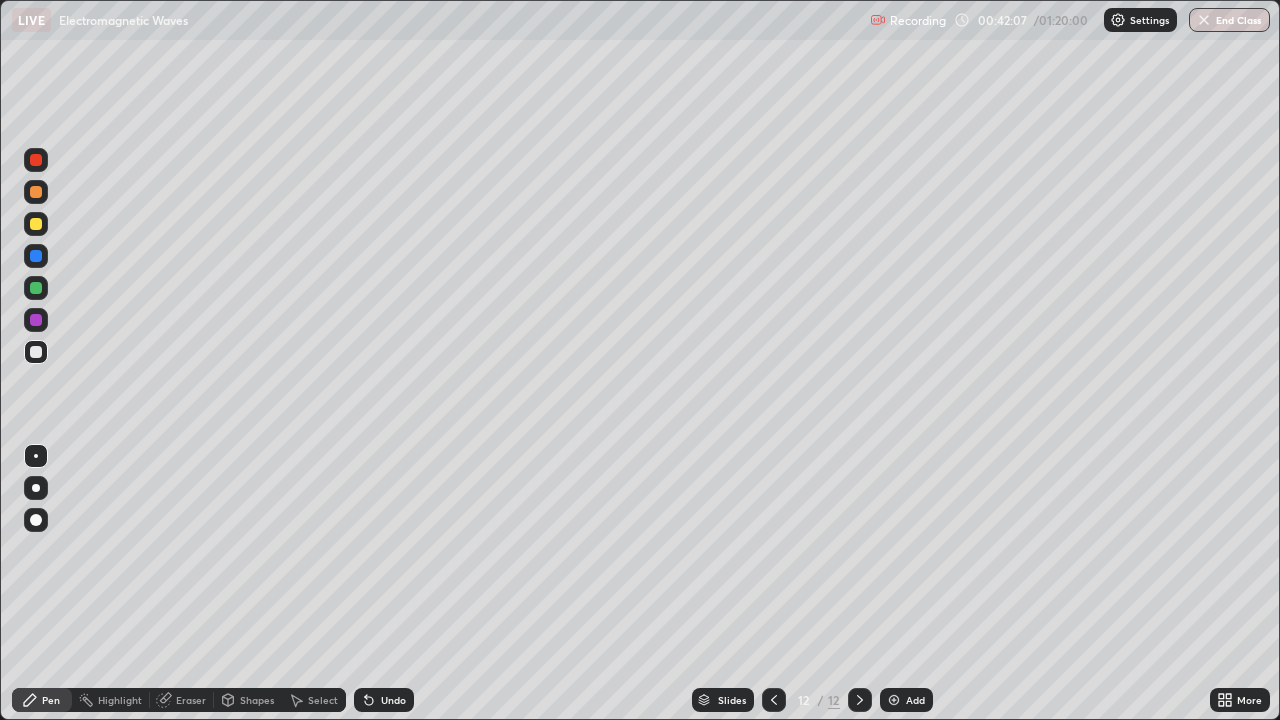 click on "Undo" at bounding box center [393, 700] 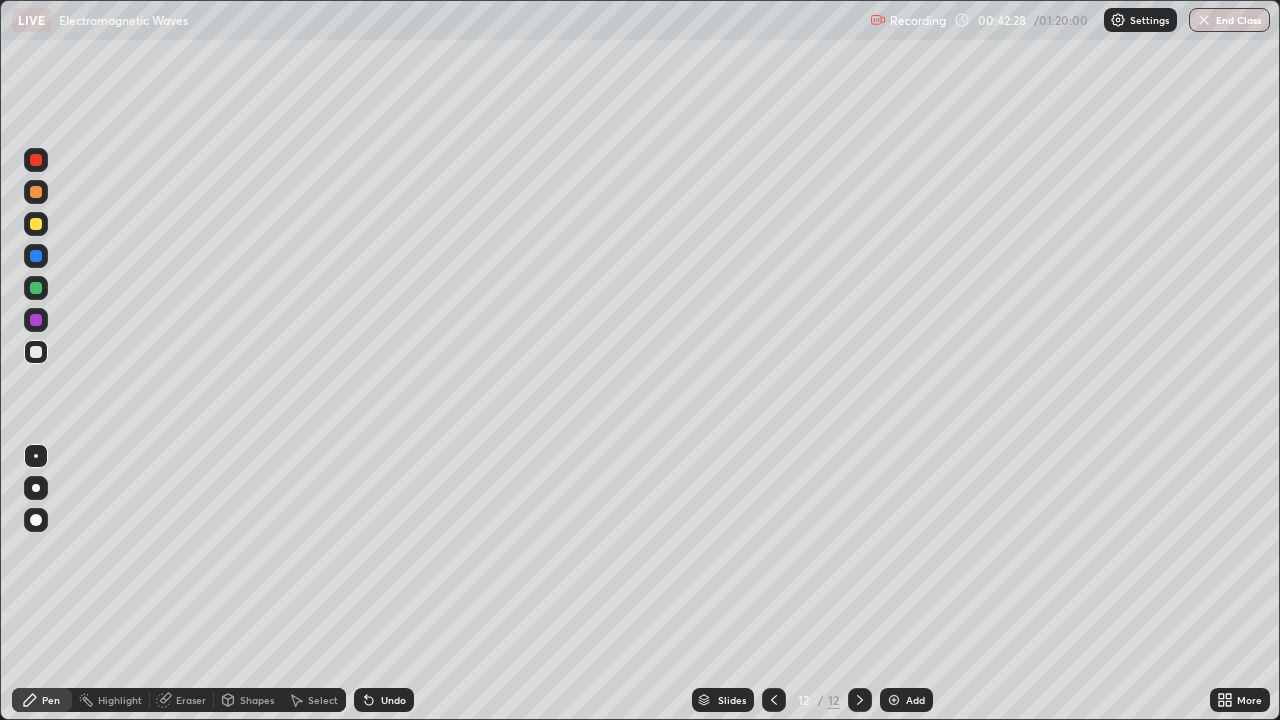 click on "Undo" at bounding box center [393, 700] 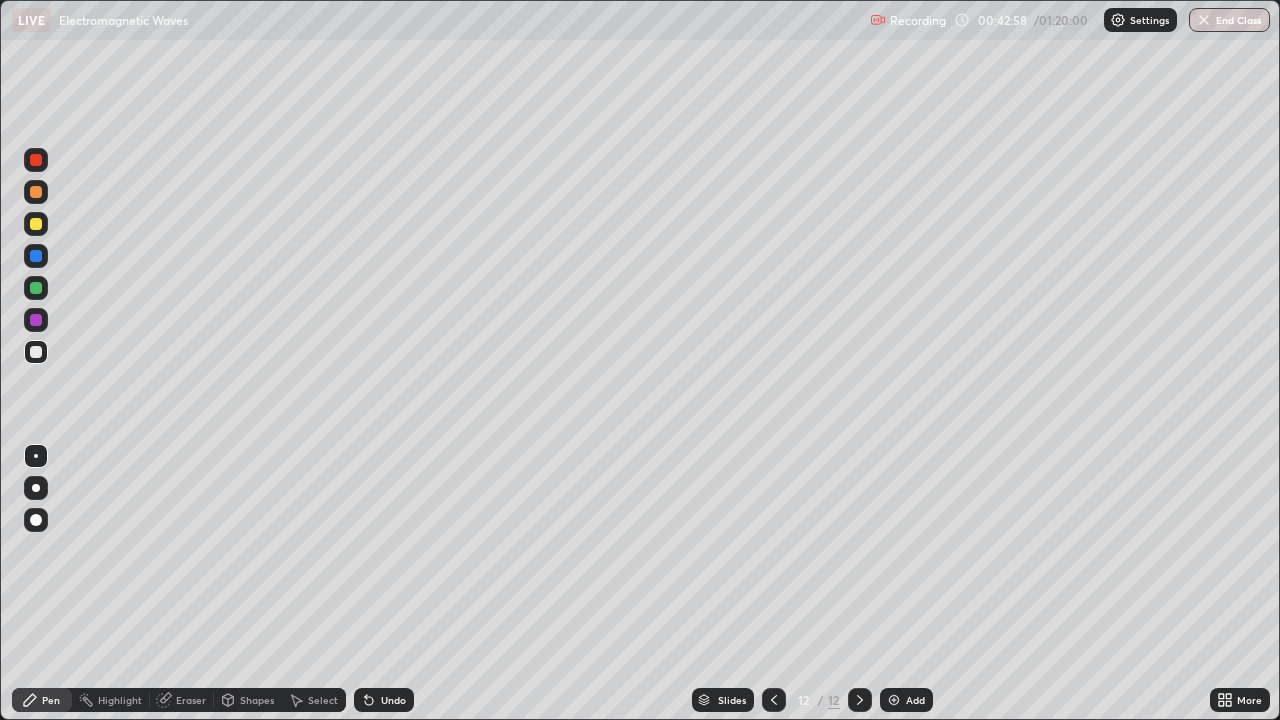 click on "Undo" at bounding box center [384, 700] 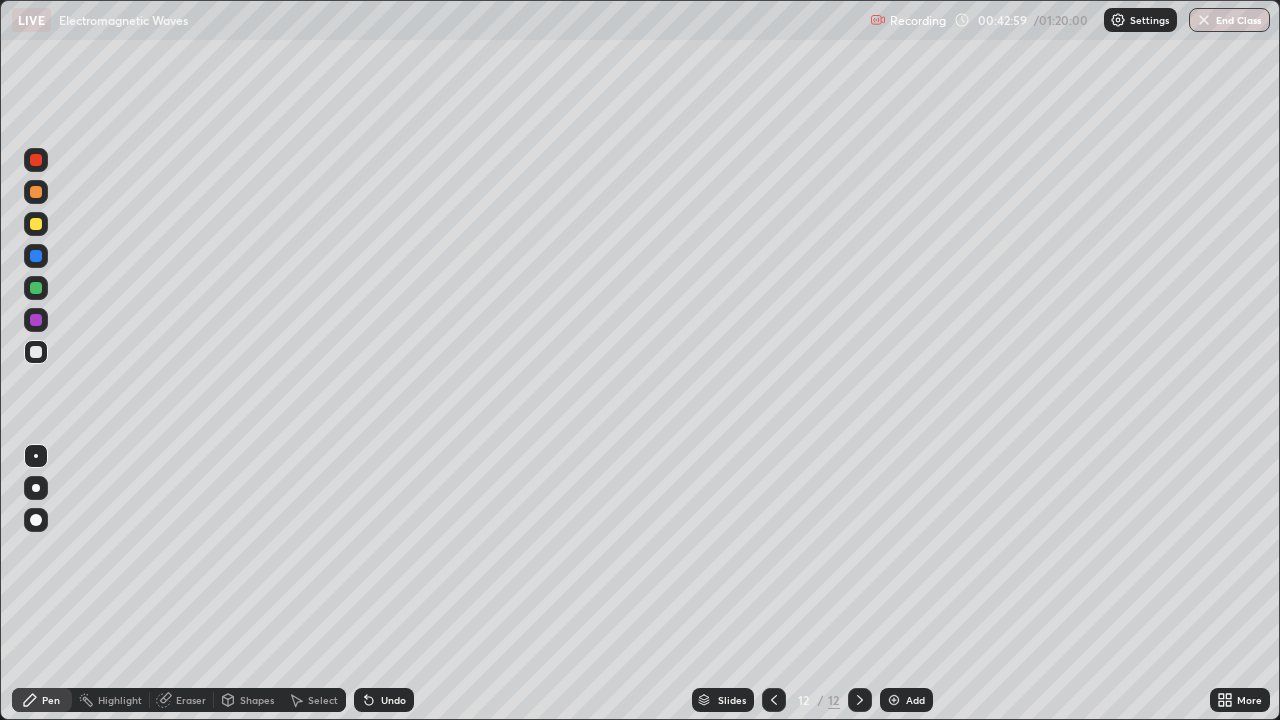 click on "Undo" at bounding box center [393, 700] 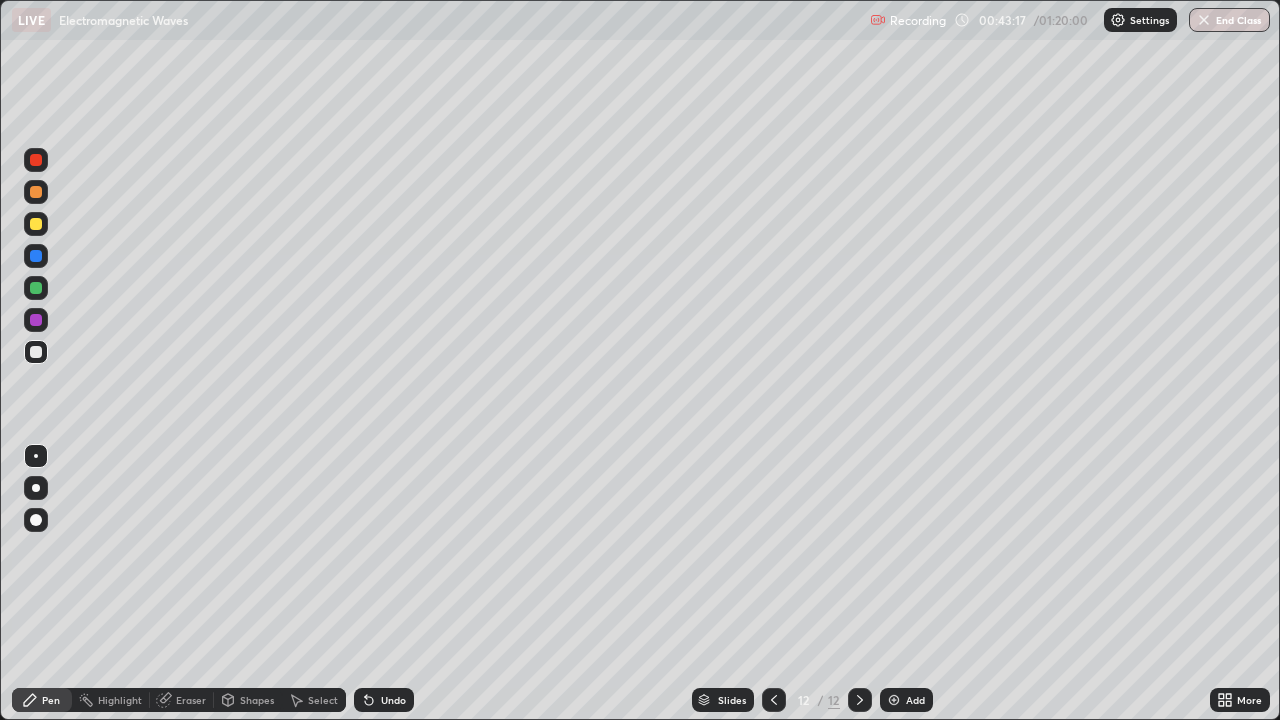 click on "Eraser" at bounding box center (191, 700) 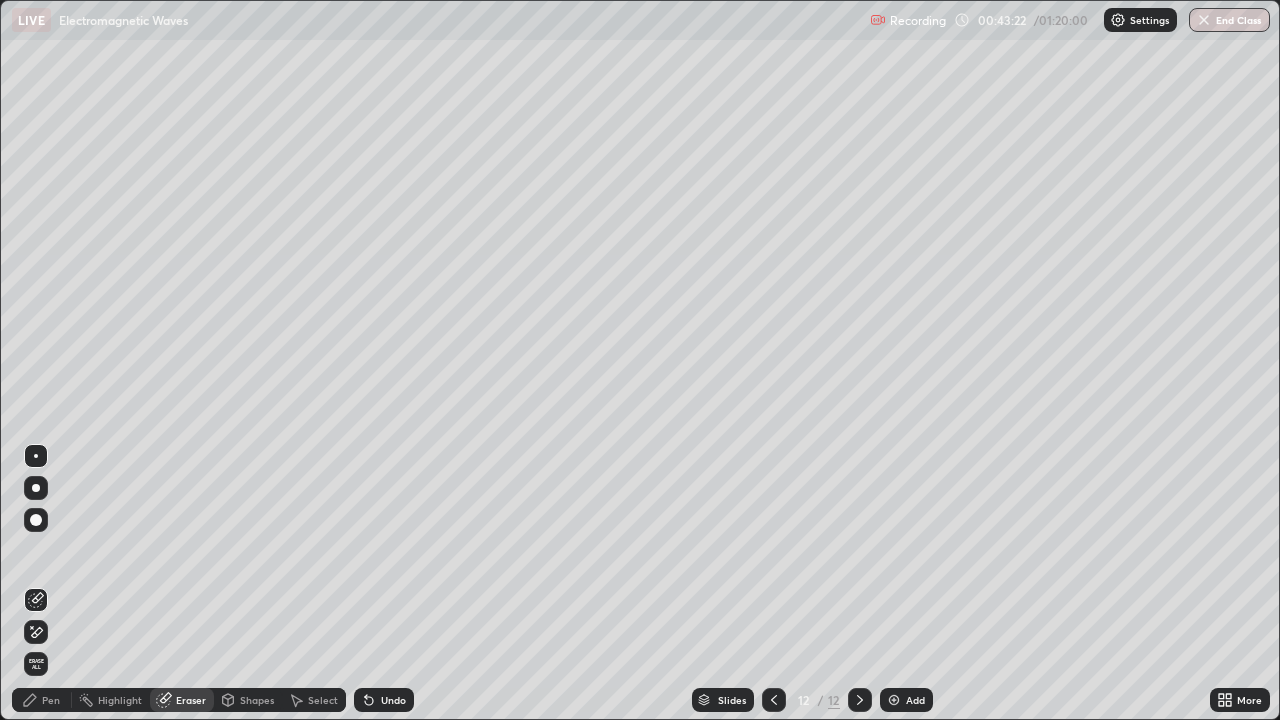 click 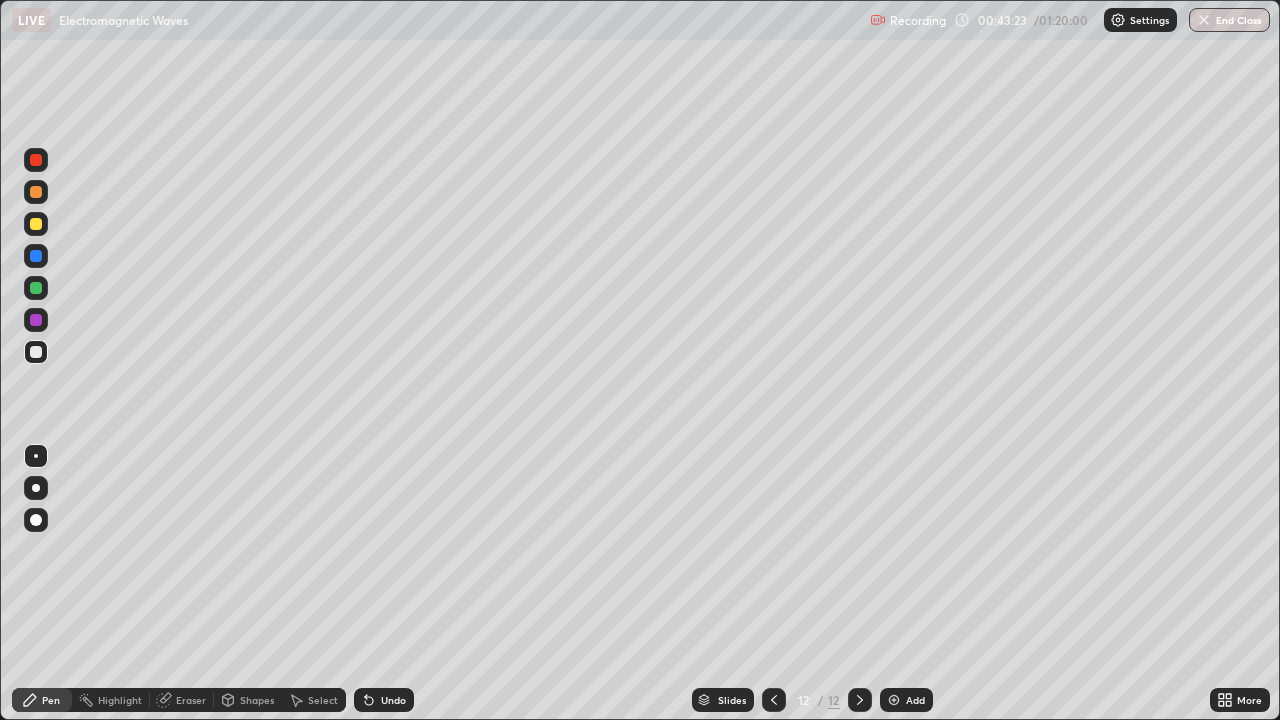 click at bounding box center (36, 224) 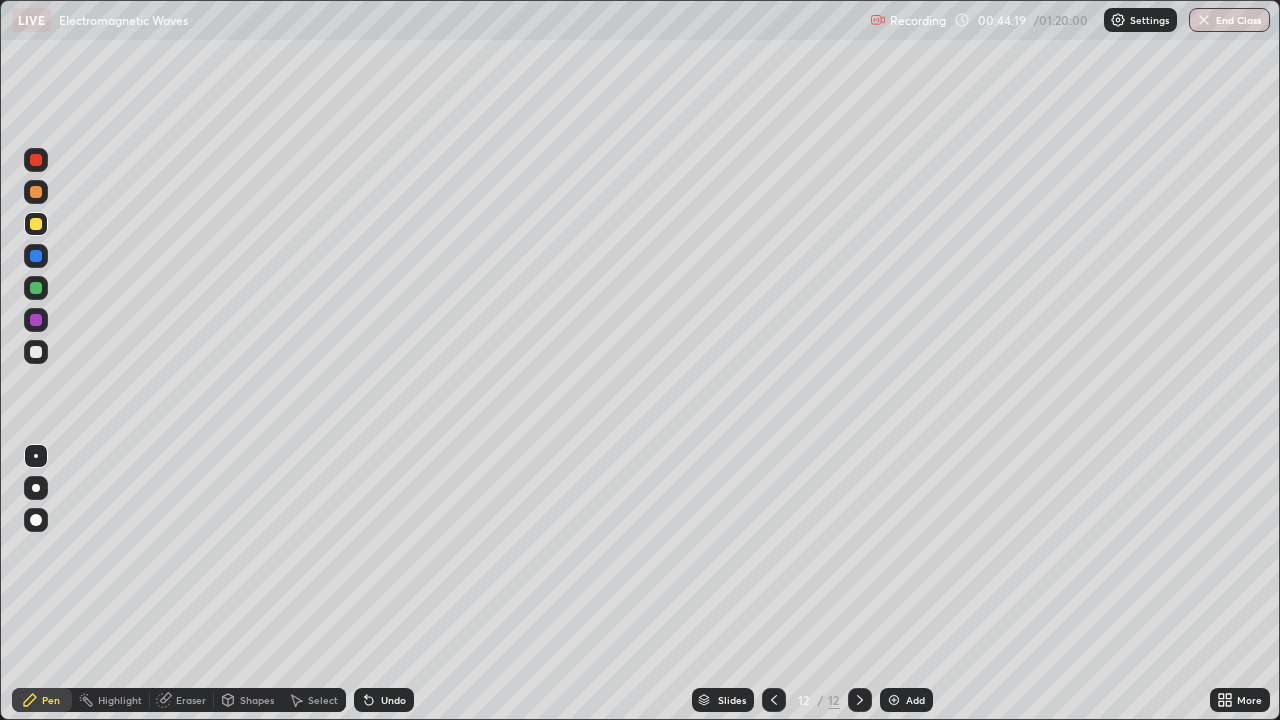 click on "Undo" at bounding box center (393, 700) 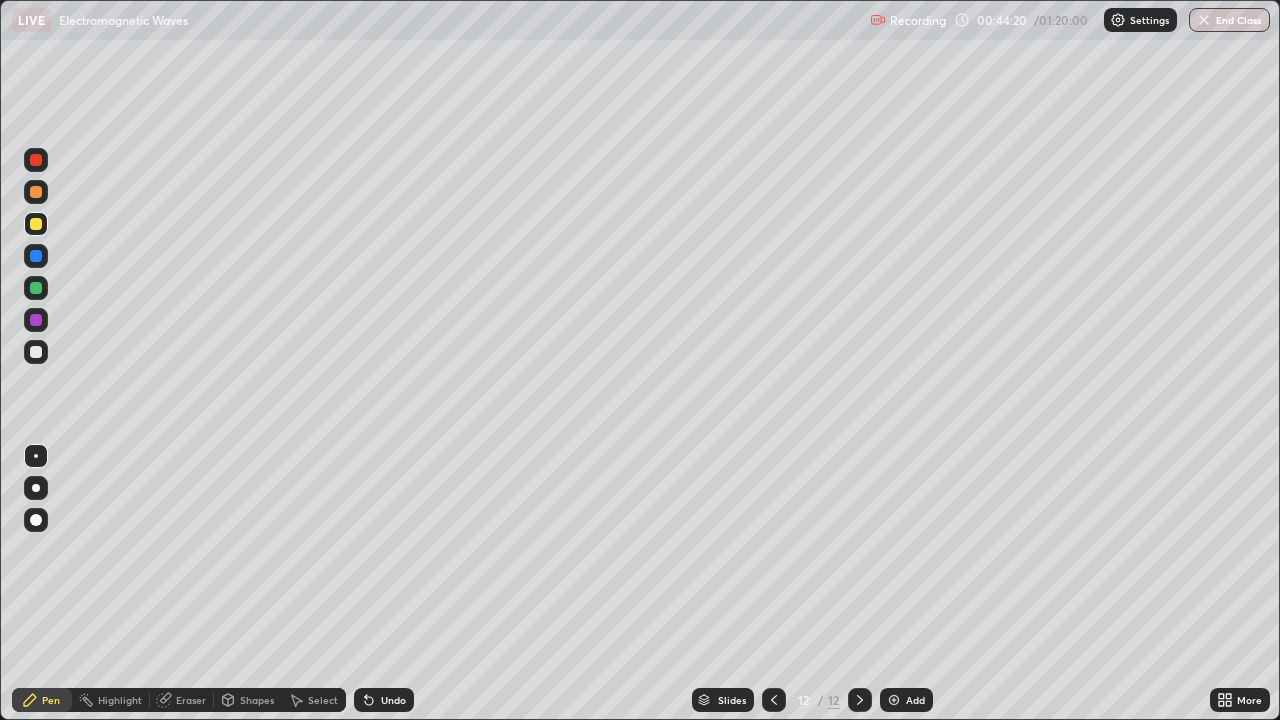 click on "Undo" at bounding box center [384, 700] 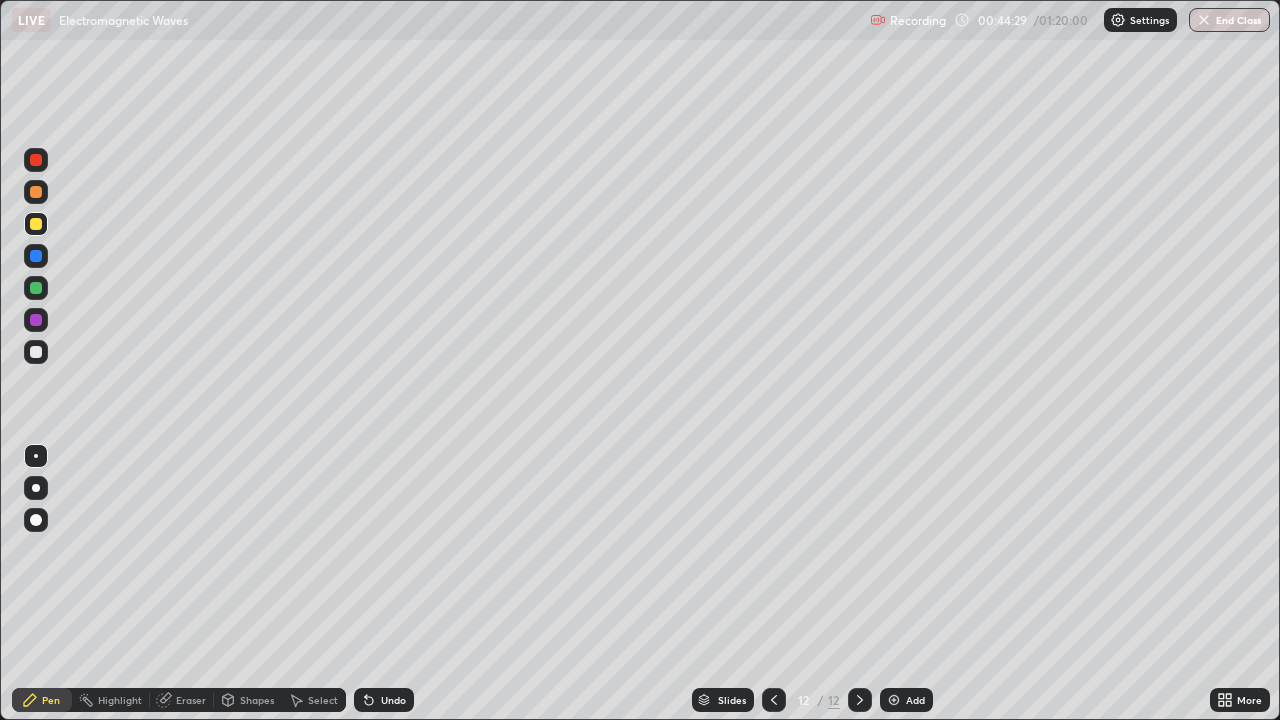 click on "Undo" at bounding box center [393, 700] 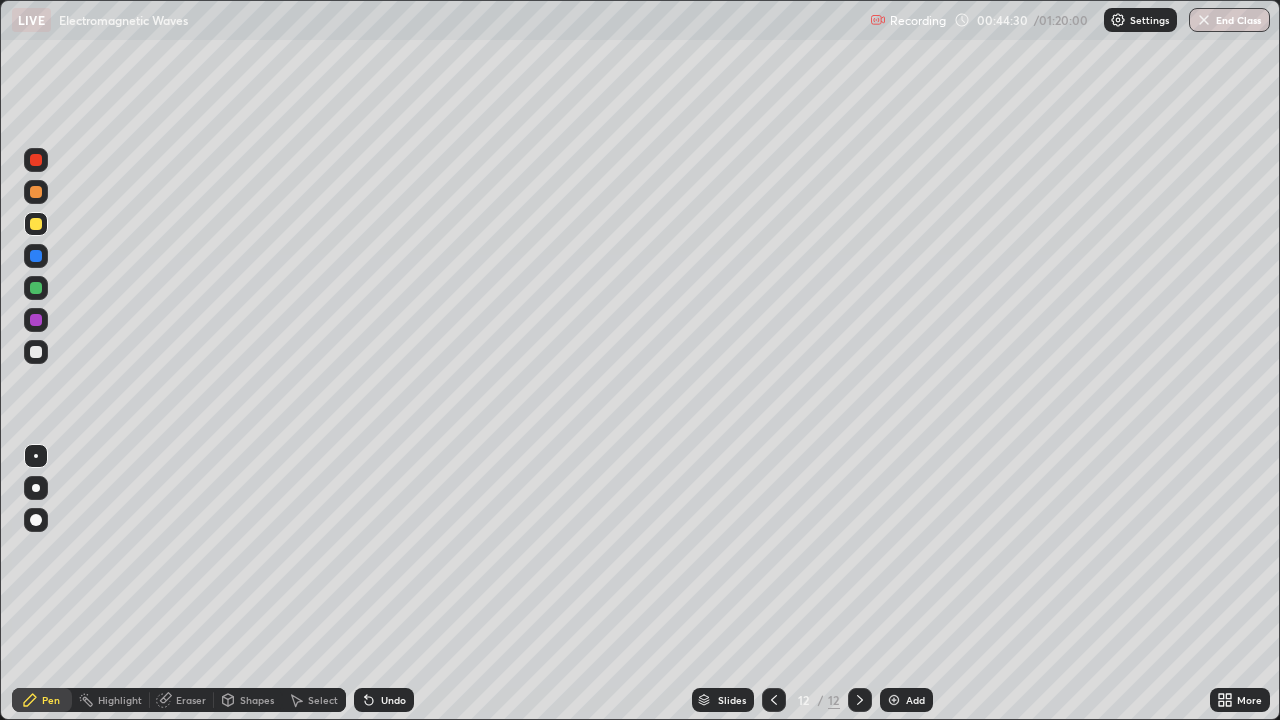 click 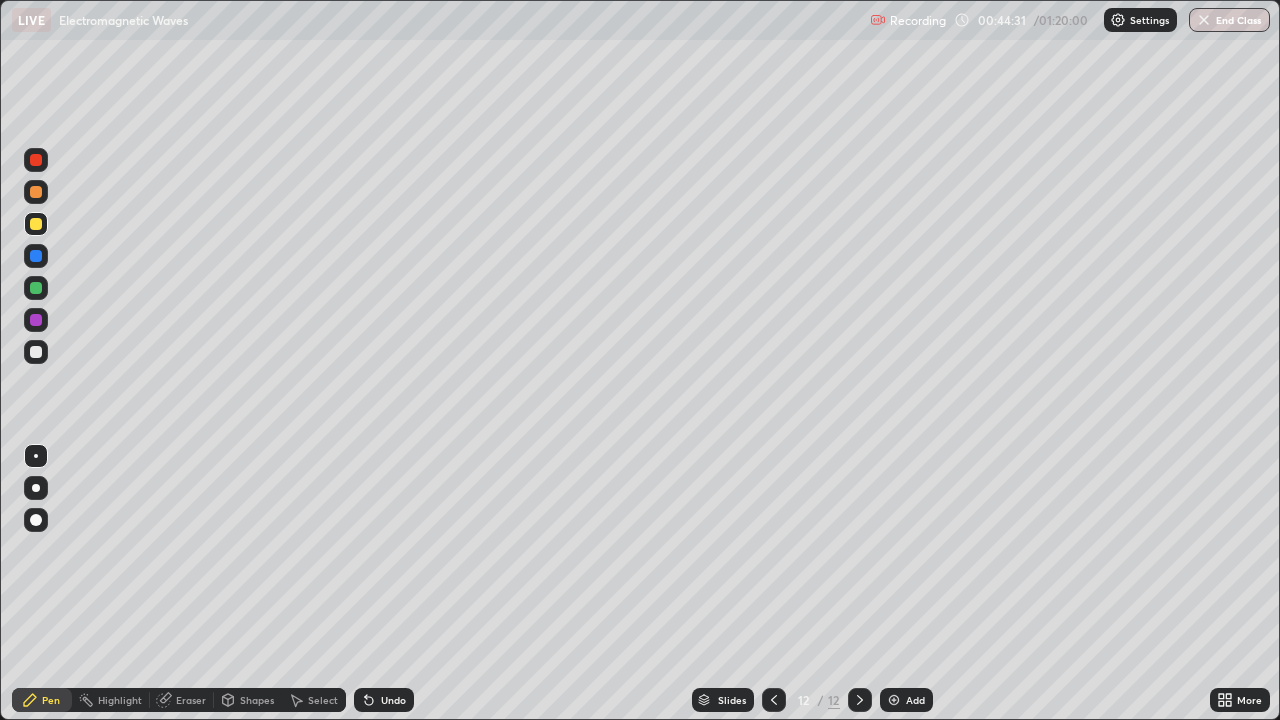click on "Undo" at bounding box center (384, 700) 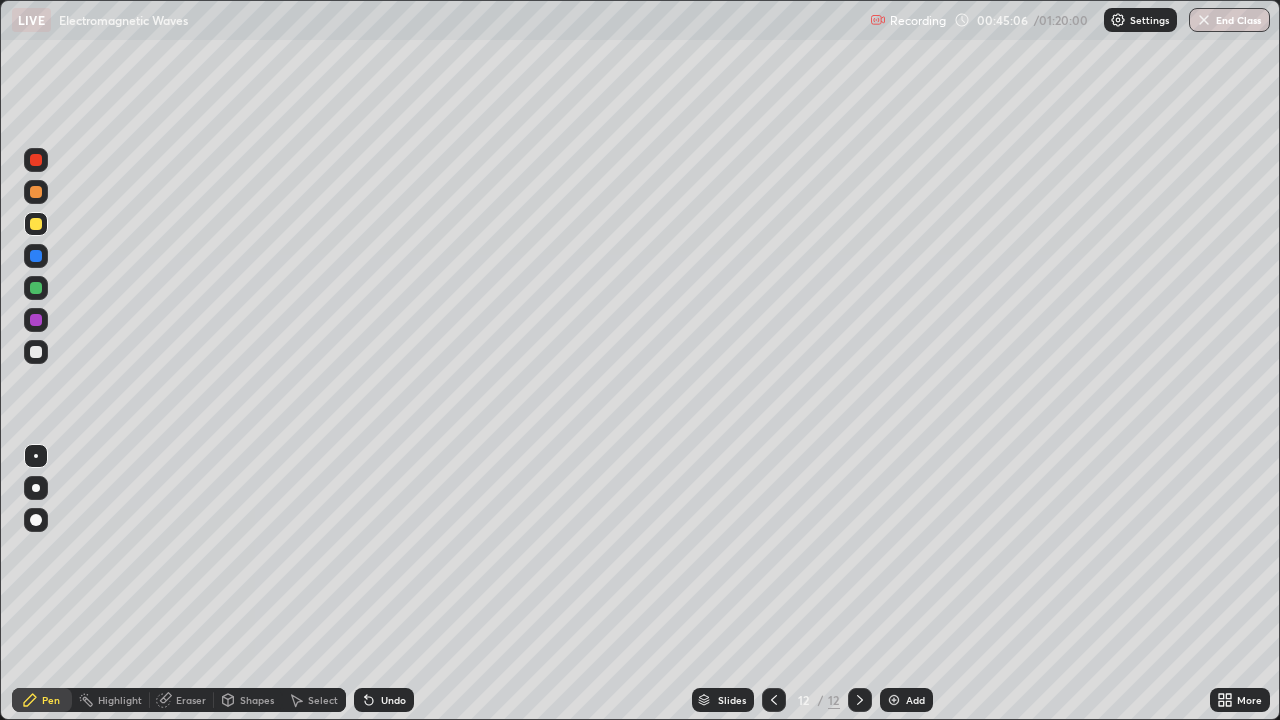 click on "Undo" at bounding box center (384, 700) 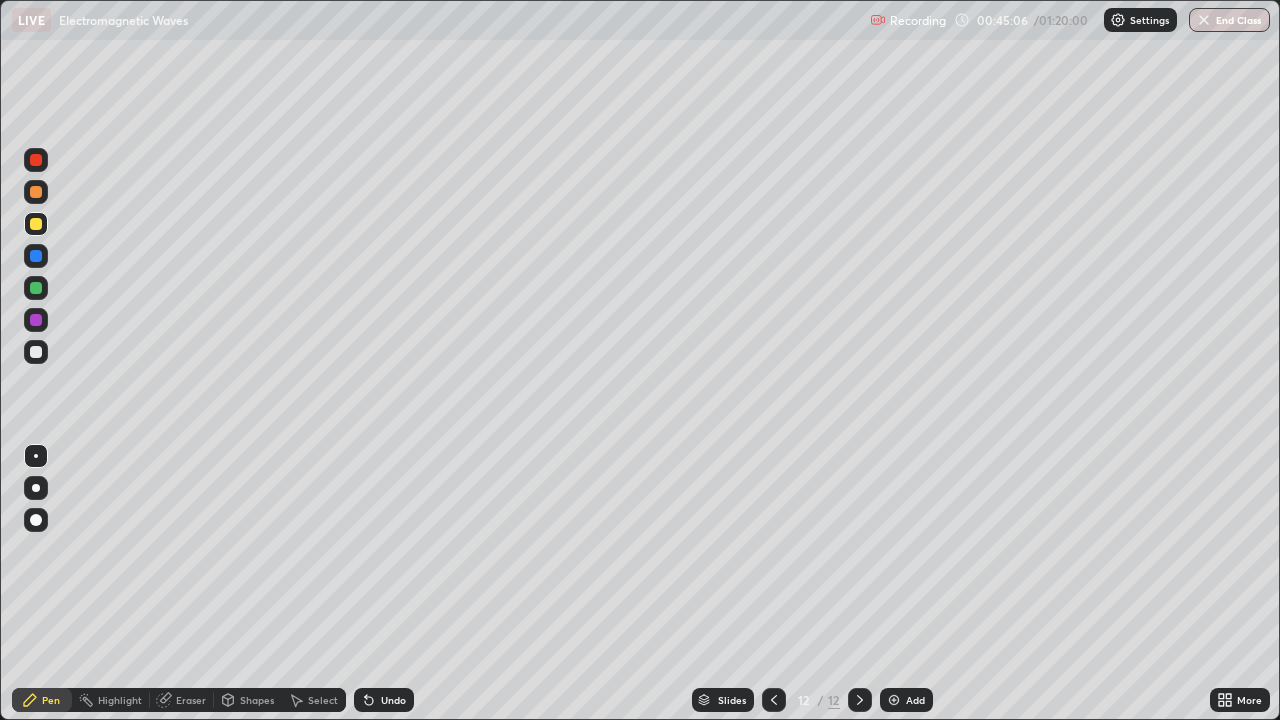 click on "Undo" at bounding box center [384, 700] 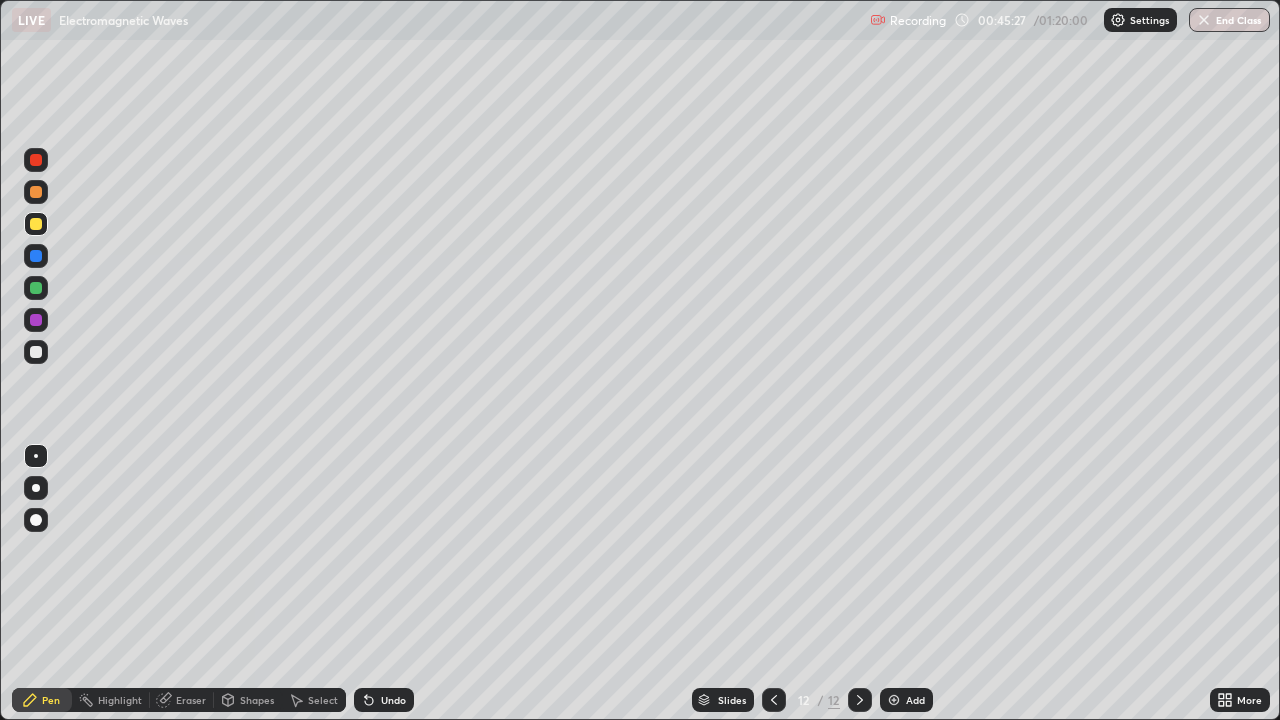 click at bounding box center [36, 352] 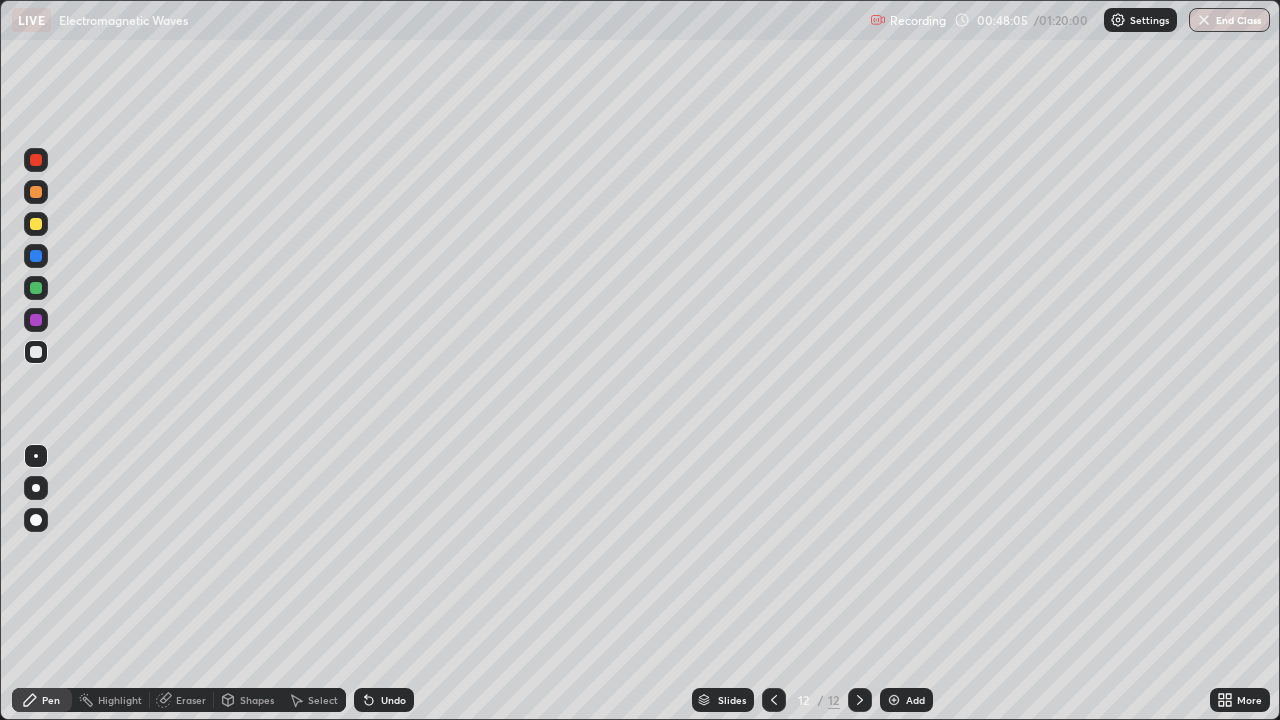 click on "Undo" at bounding box center (393, 700) 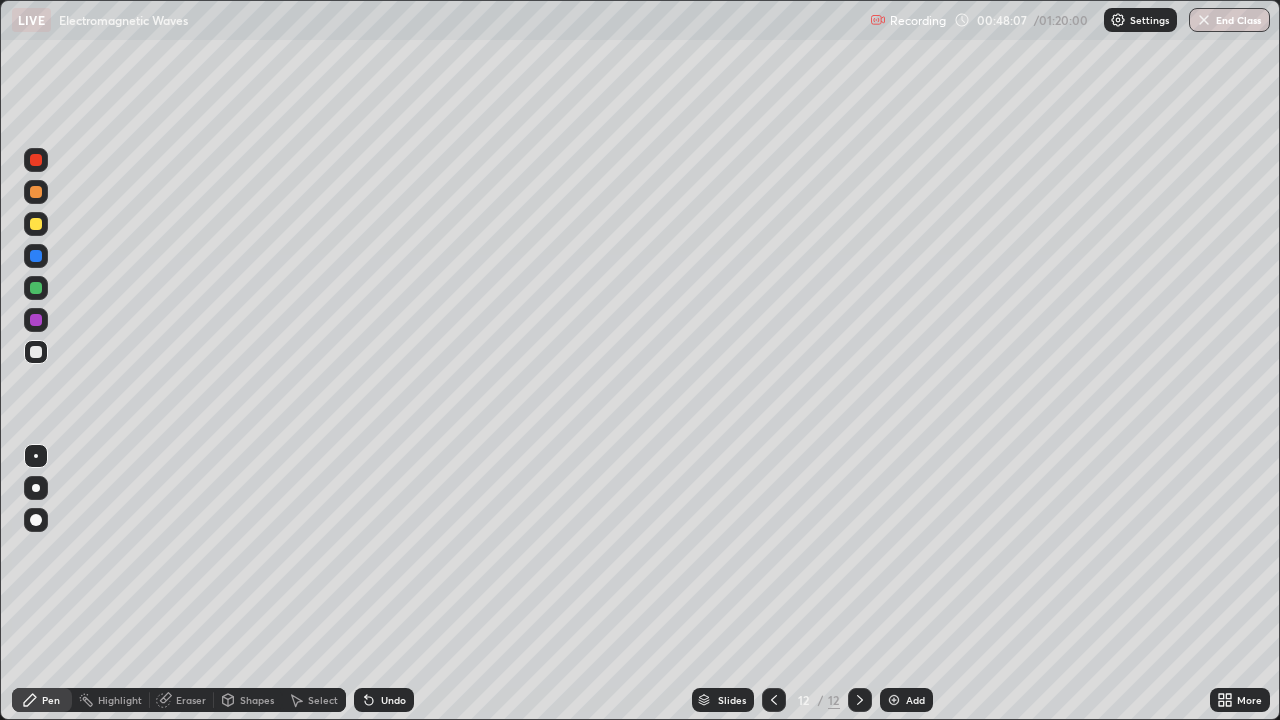 click on "Add" at bounding box center (906, 700) 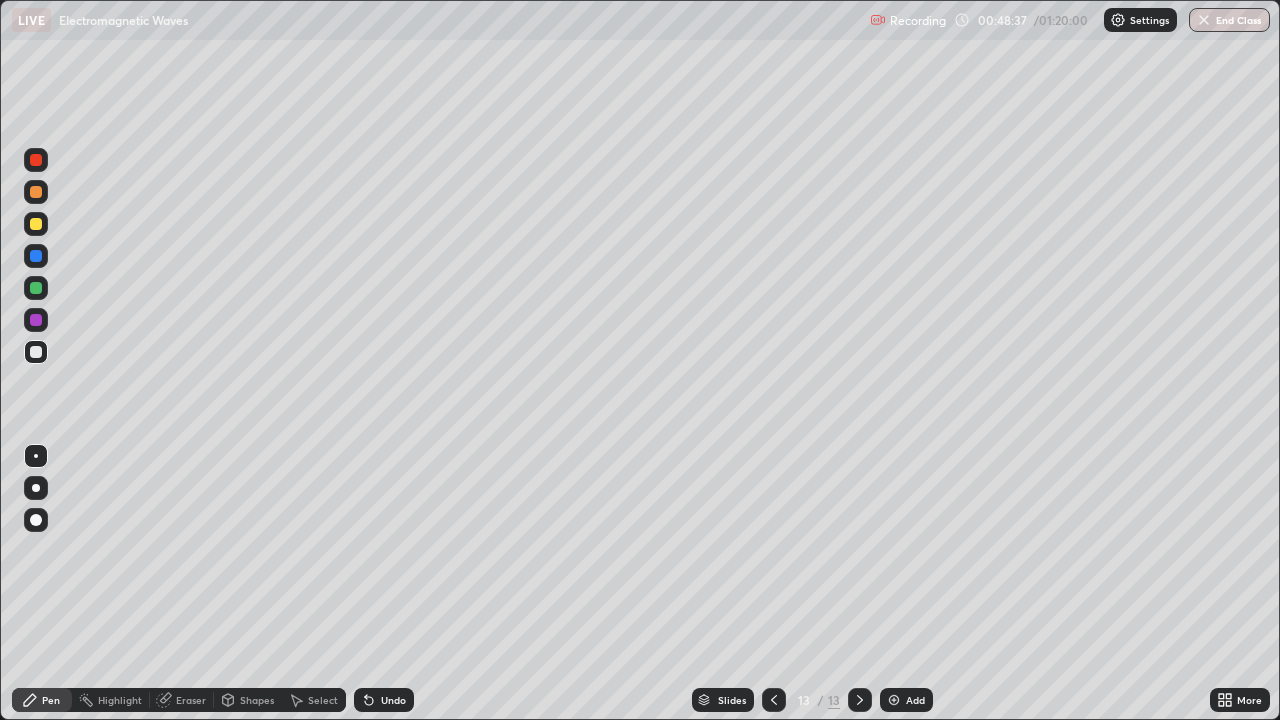 click on "Undo" at bounding box center [393, 700] 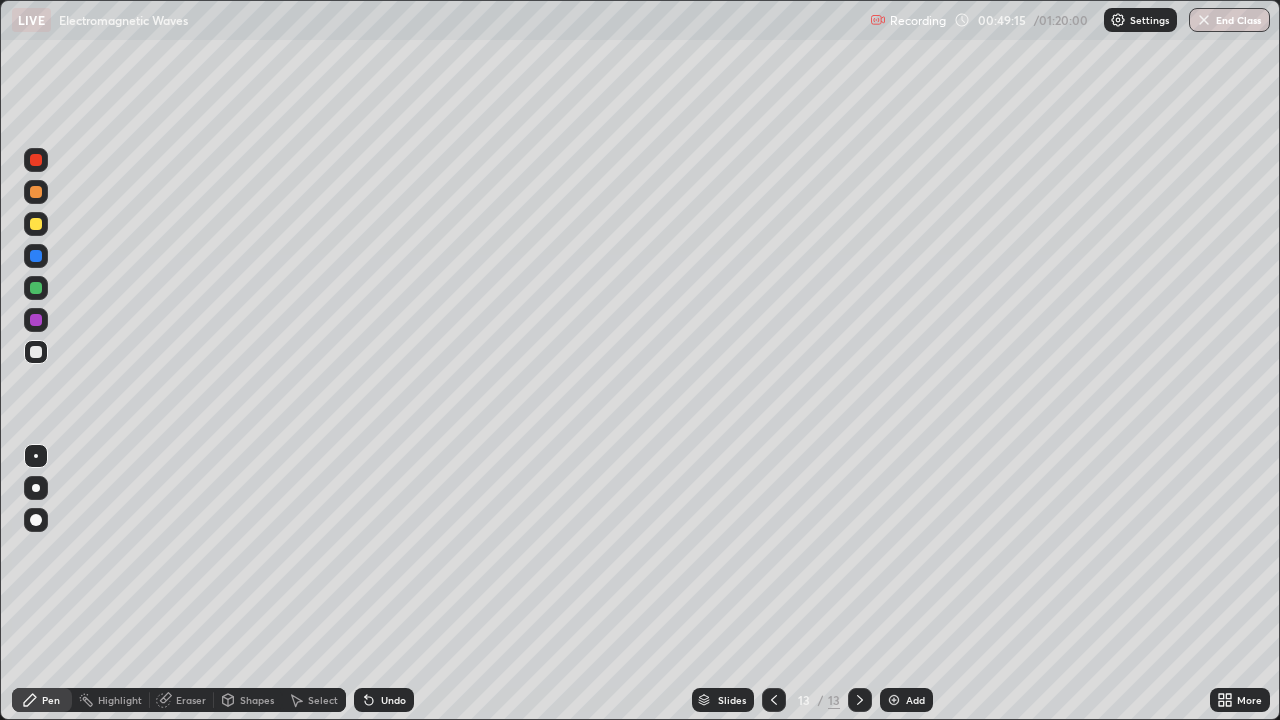 click at bounding box center (36, 224) 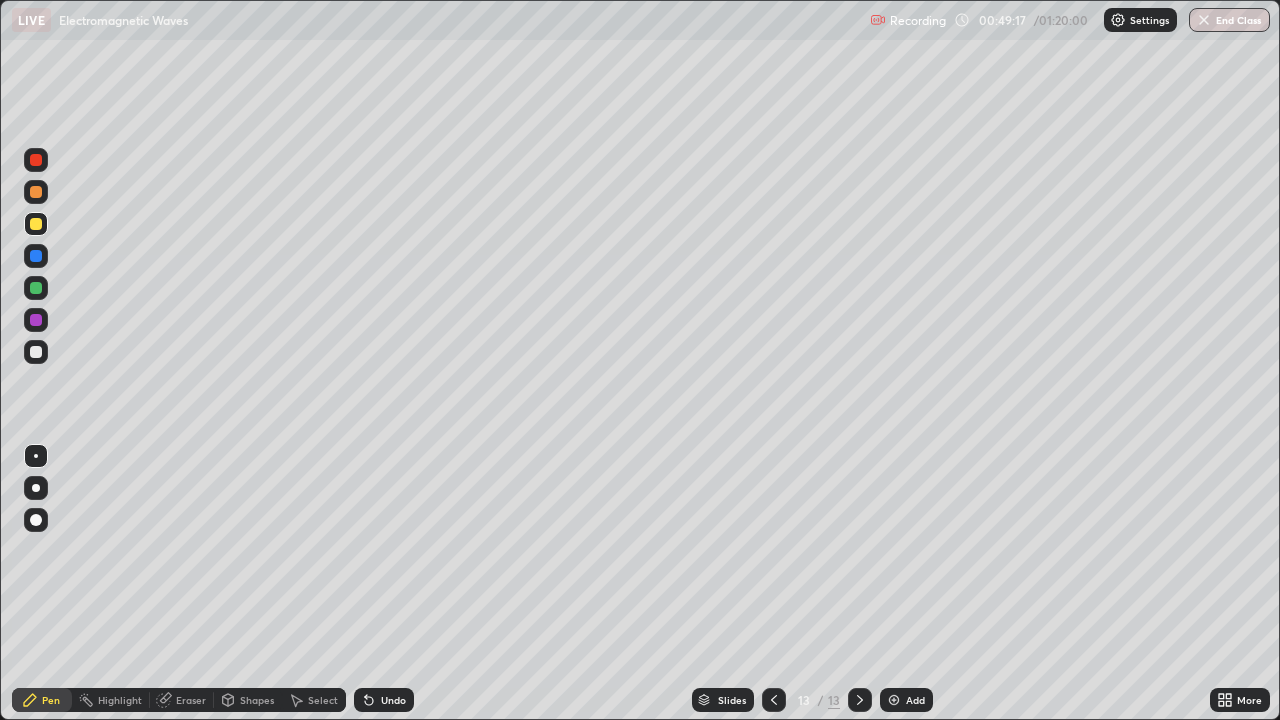 click at bounding box center [36, 224] 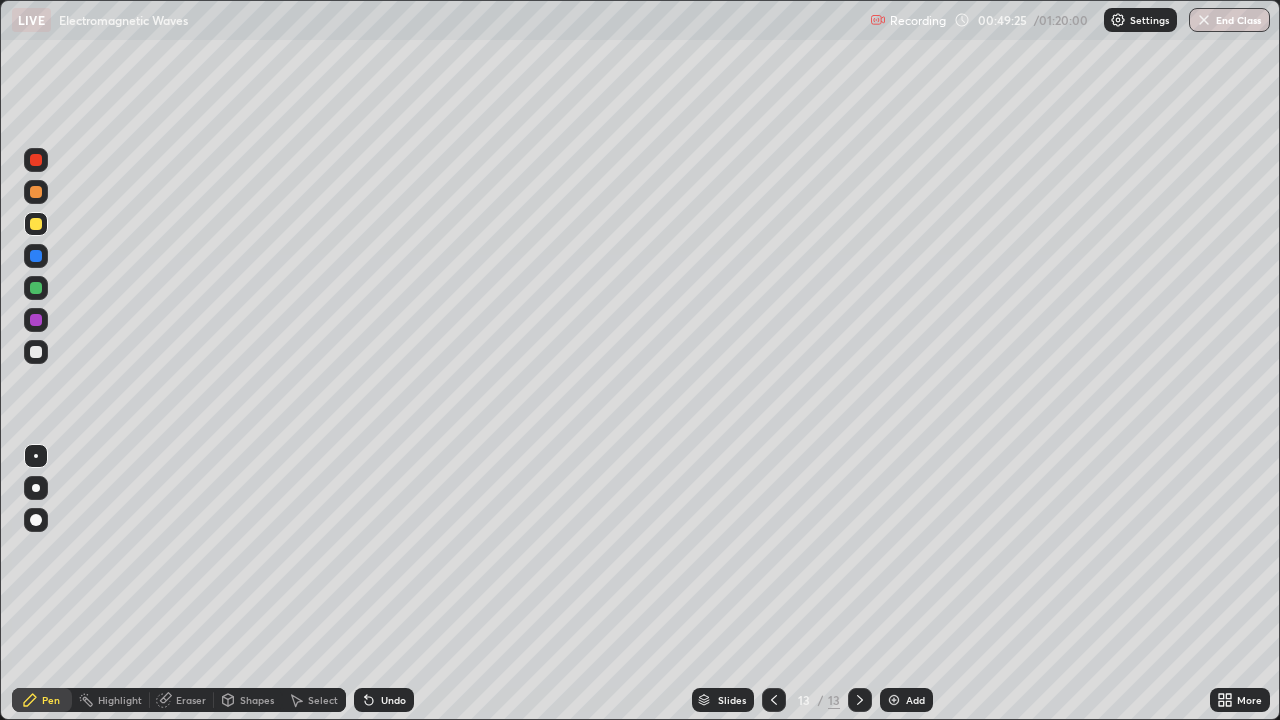 click on "Undo" at bounding box center (393, 700) 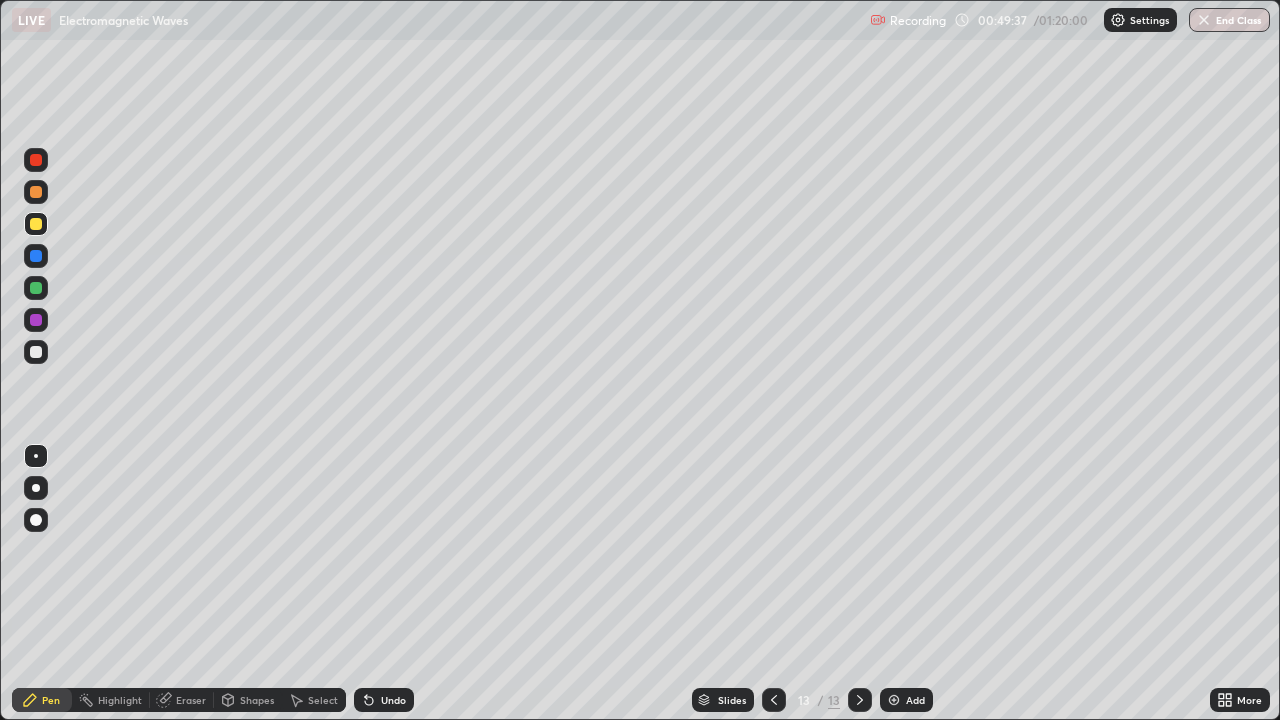 click at bounding box center [36, 352] 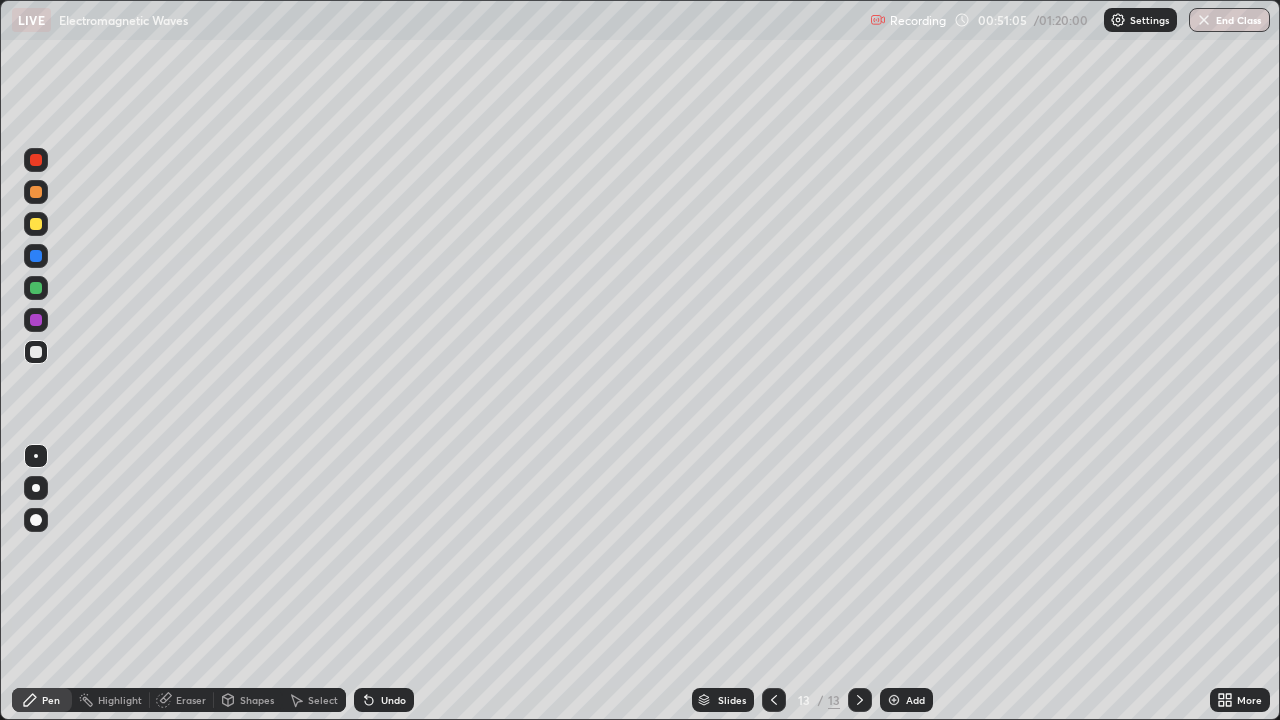 click 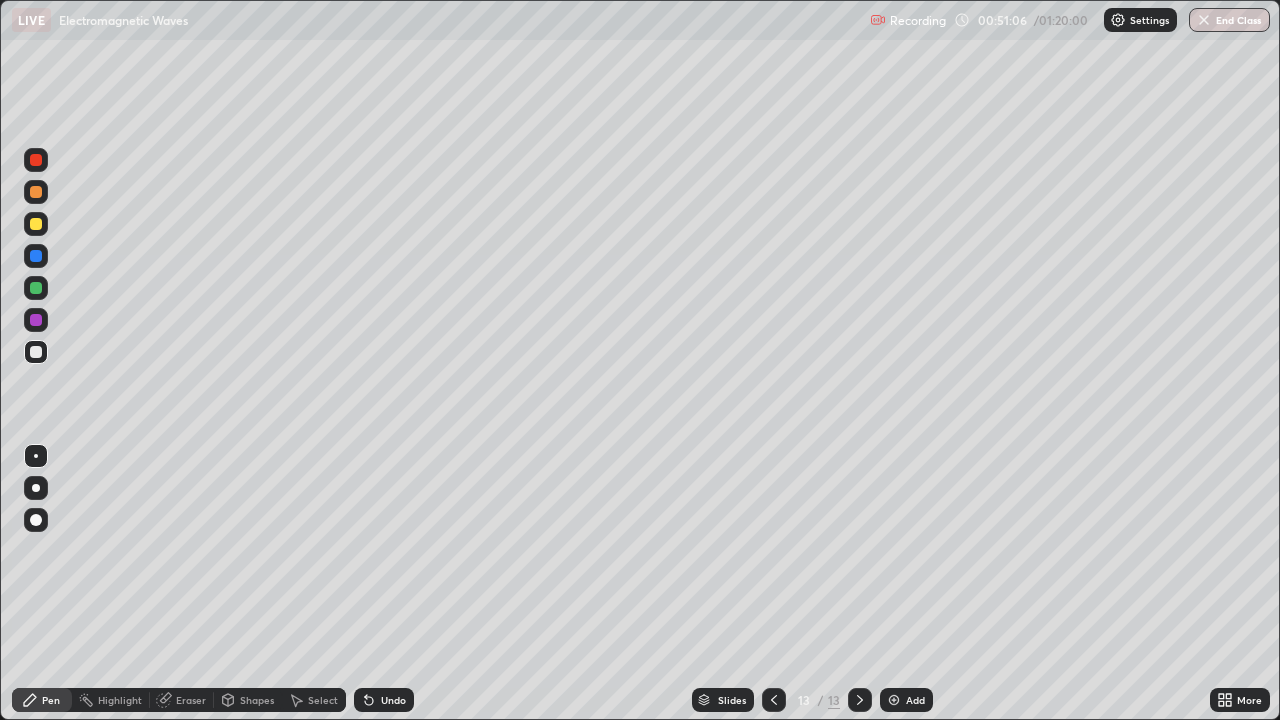 click on "Undo" at bounding box center (393, 700) 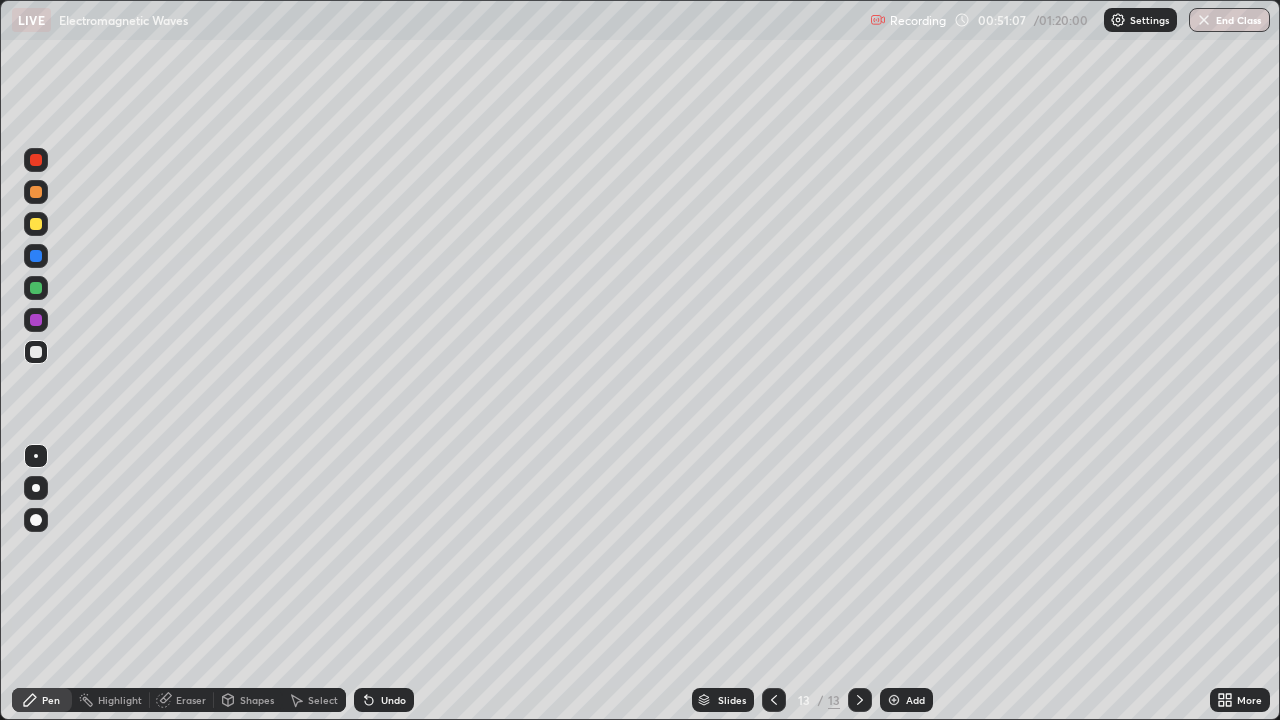 click on "Undo" at bounding box center (384, 700) 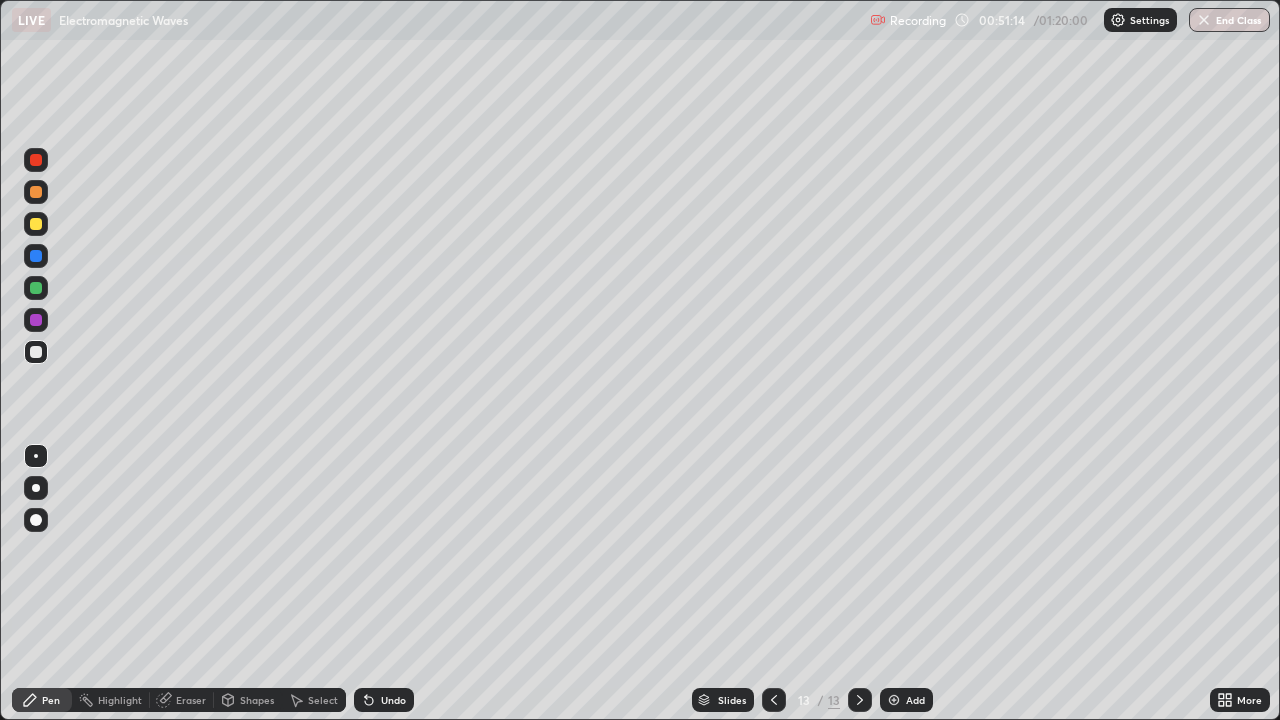 click on "Undo" at bounding box center [384, 700] 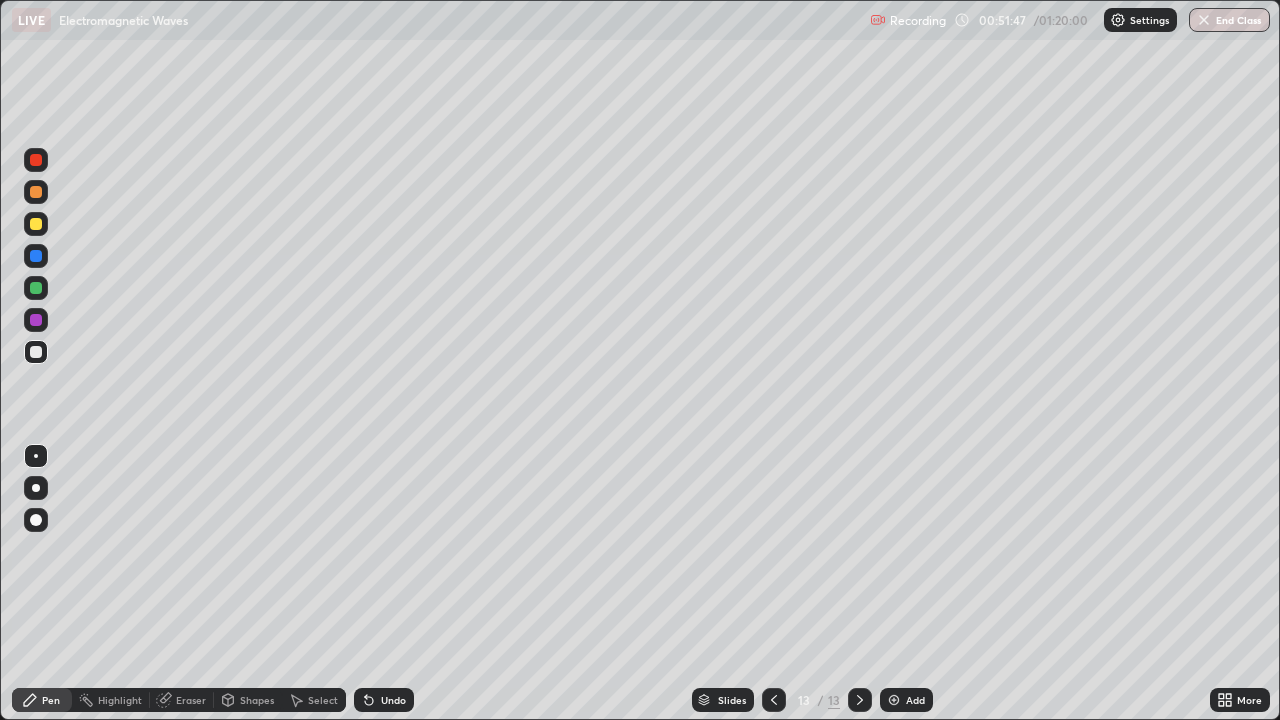 click on "Undo" at bounding box center (393, 700) 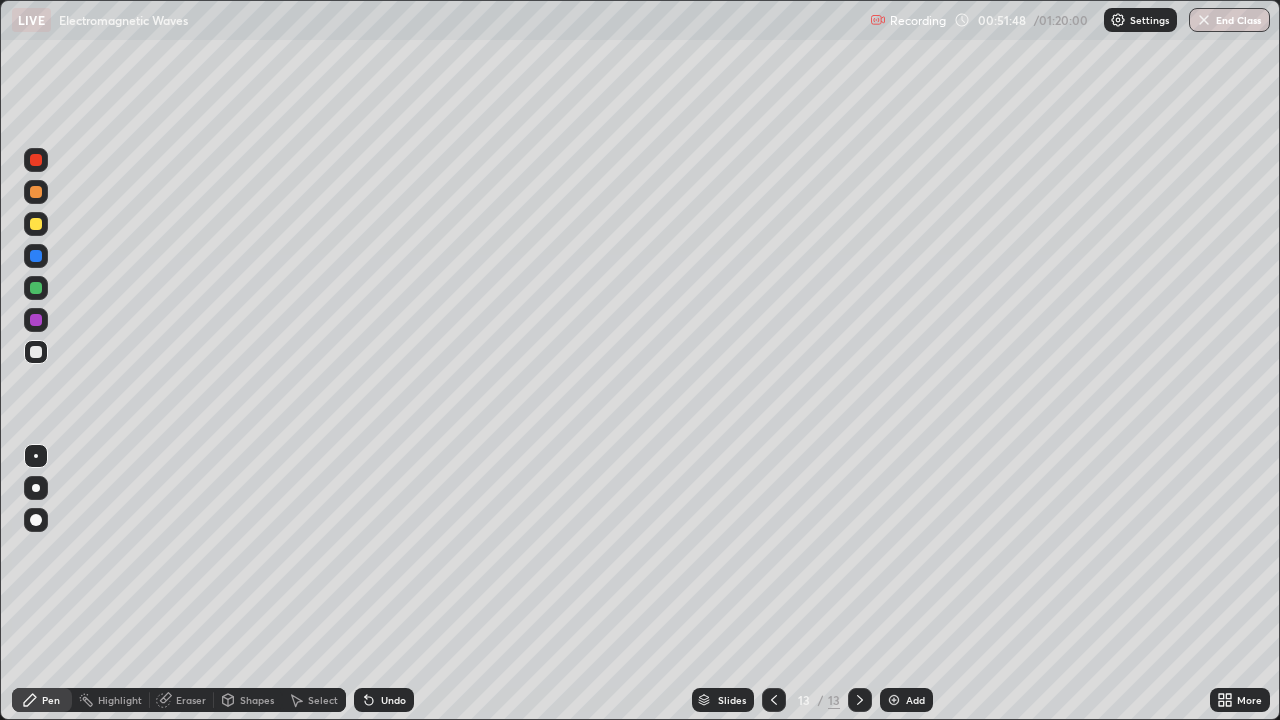 click on "Undo" at bounding box center (393, 700) 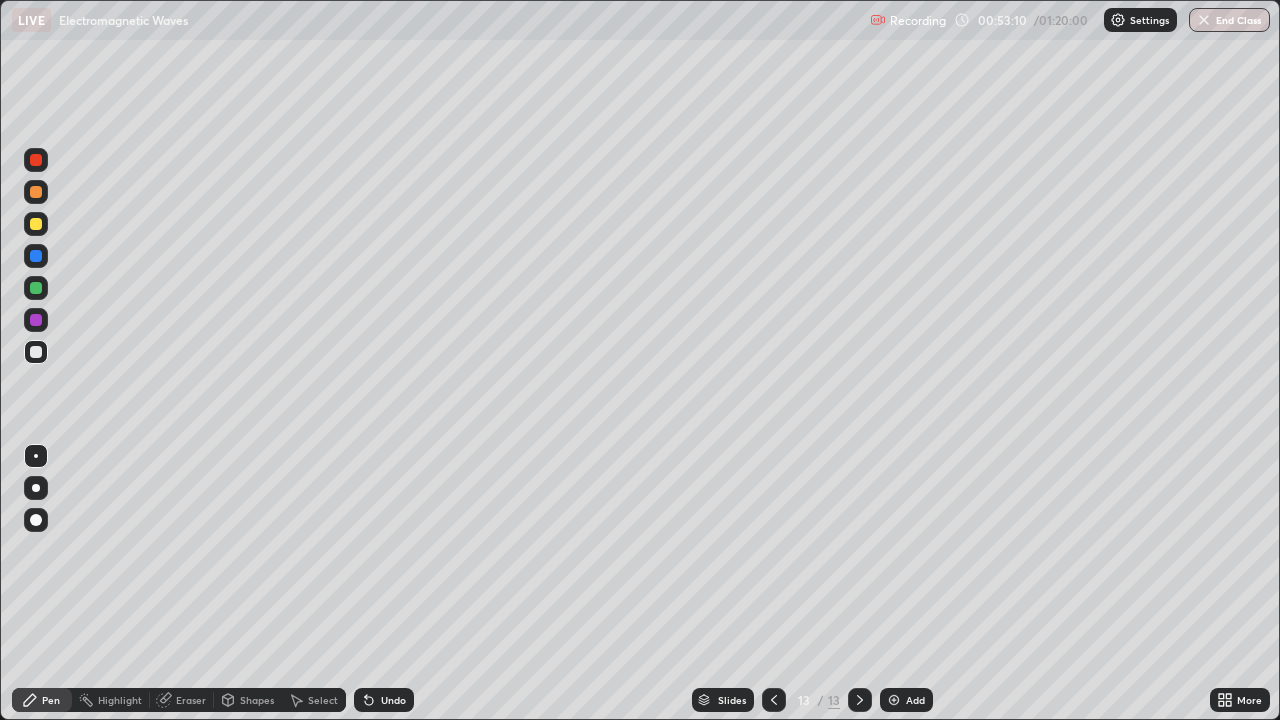 click on "Add" at bounding box center (906, 700) 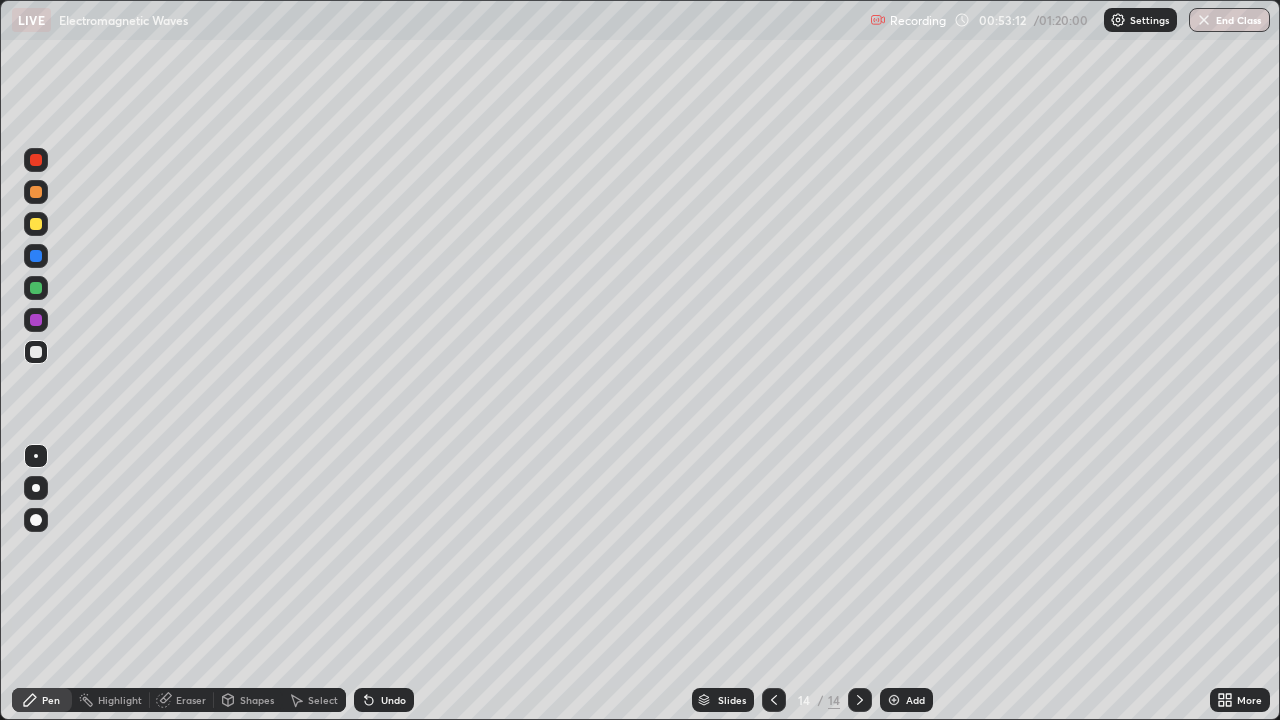 click at bounding box center (774, 700) 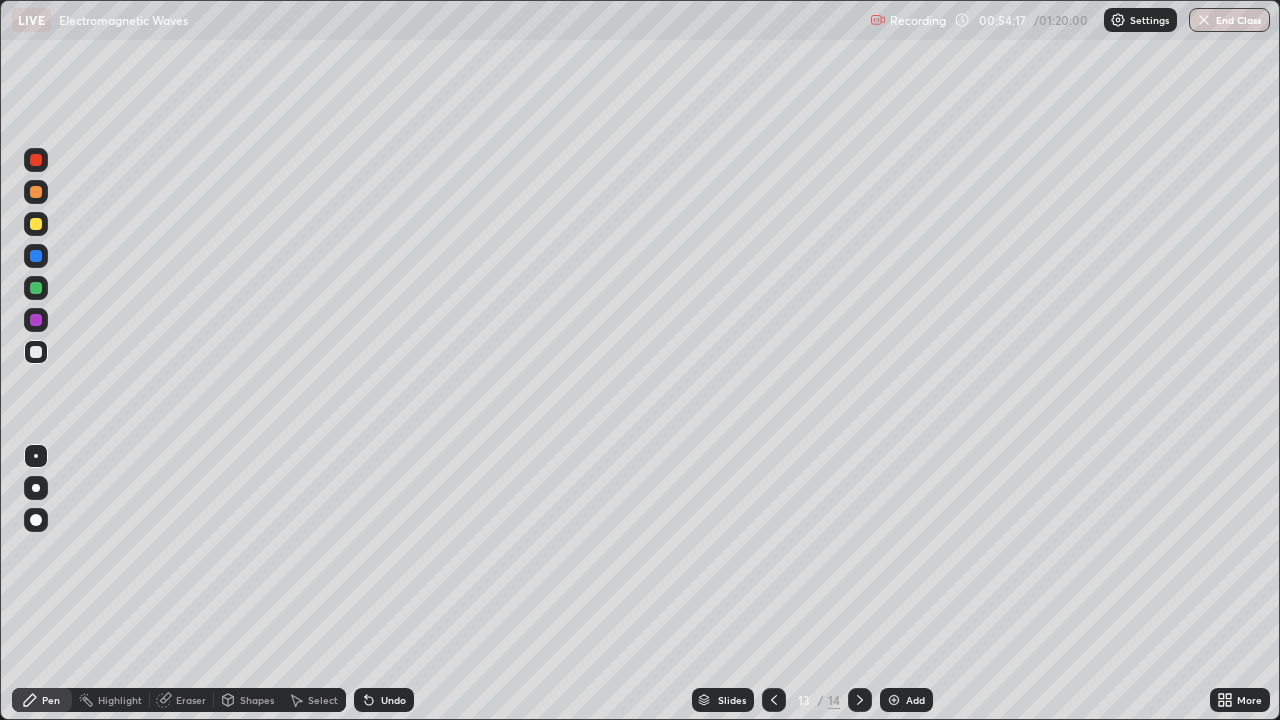 click 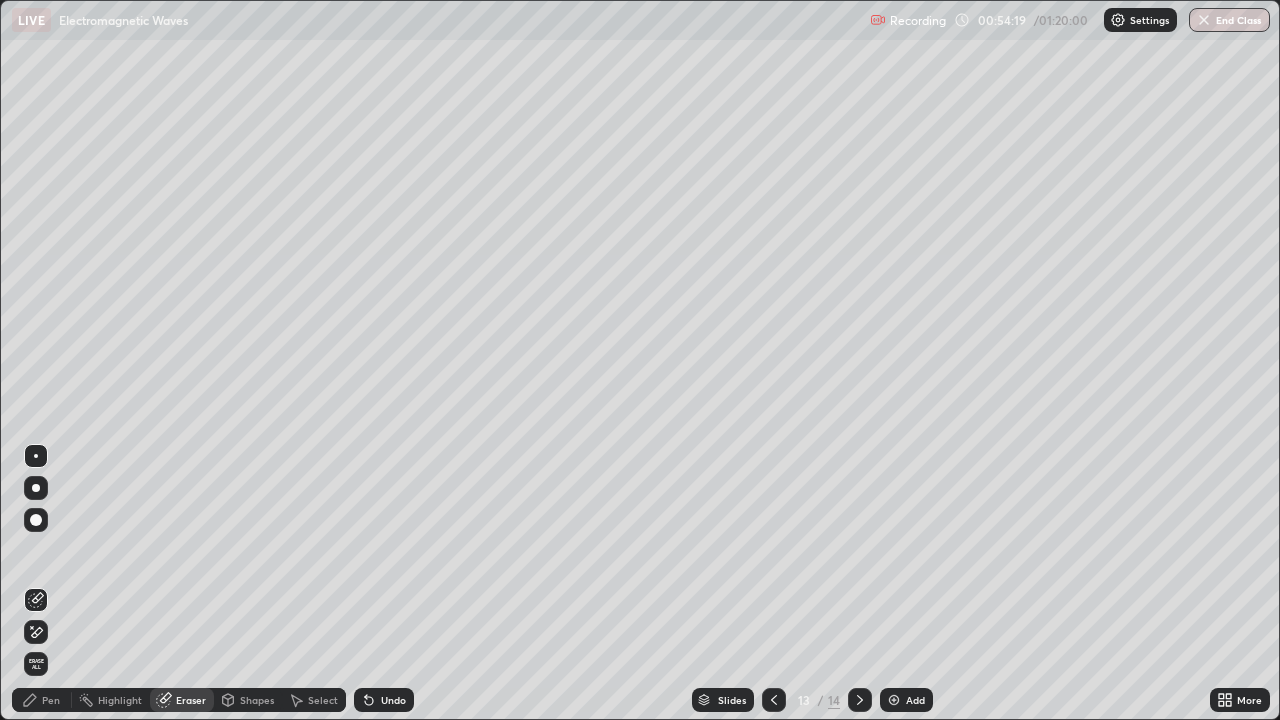 click 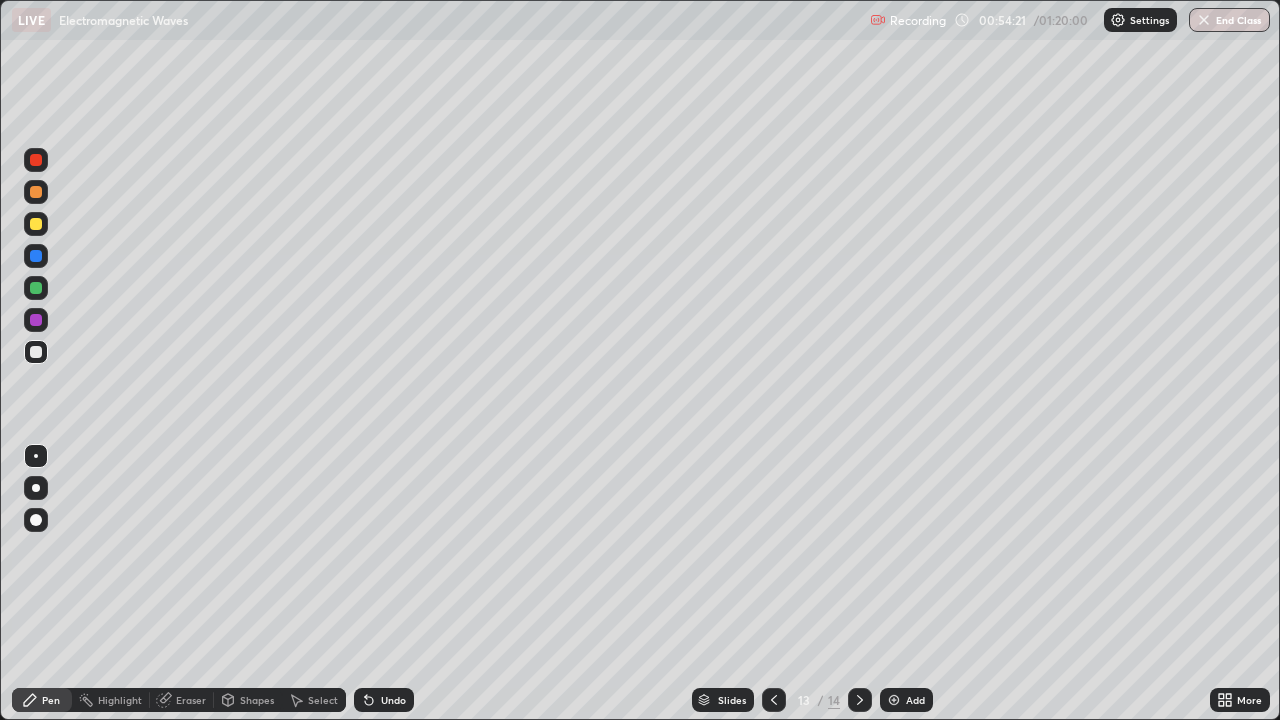 click on "Eraser" at bounding box center (191, 700) 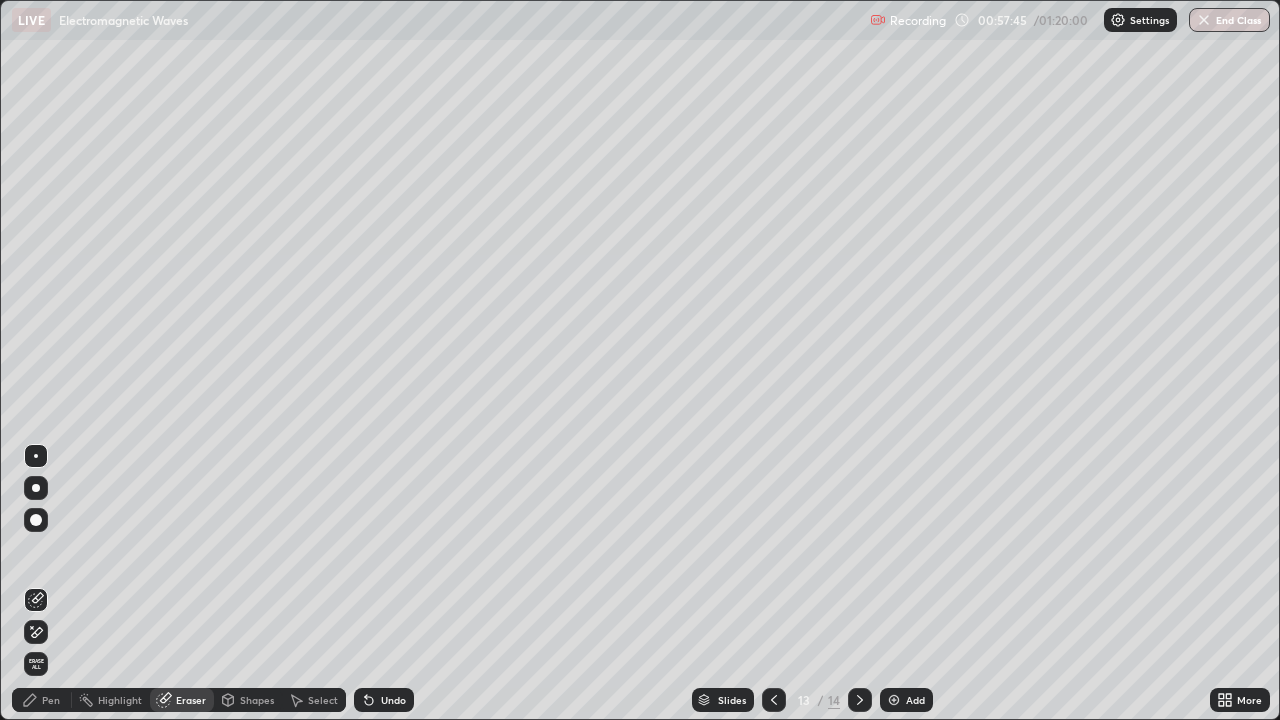 click on "Pen" at bounding box center [42, 700] 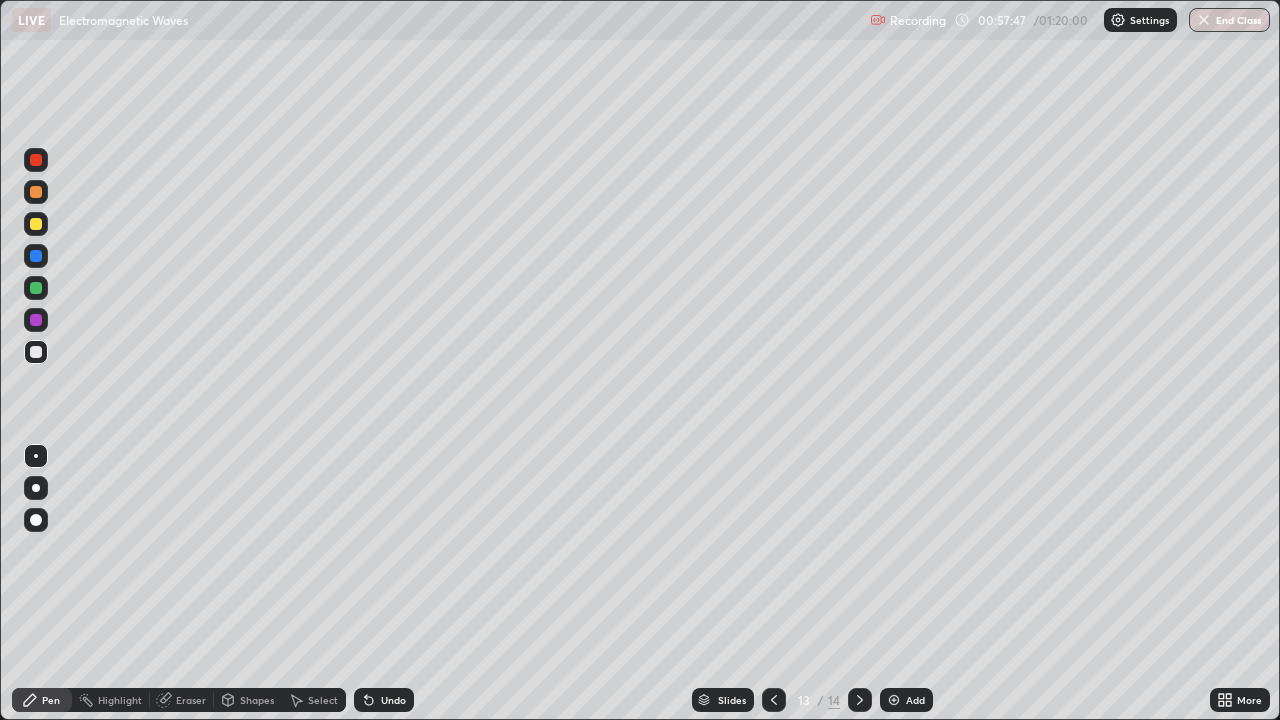 click 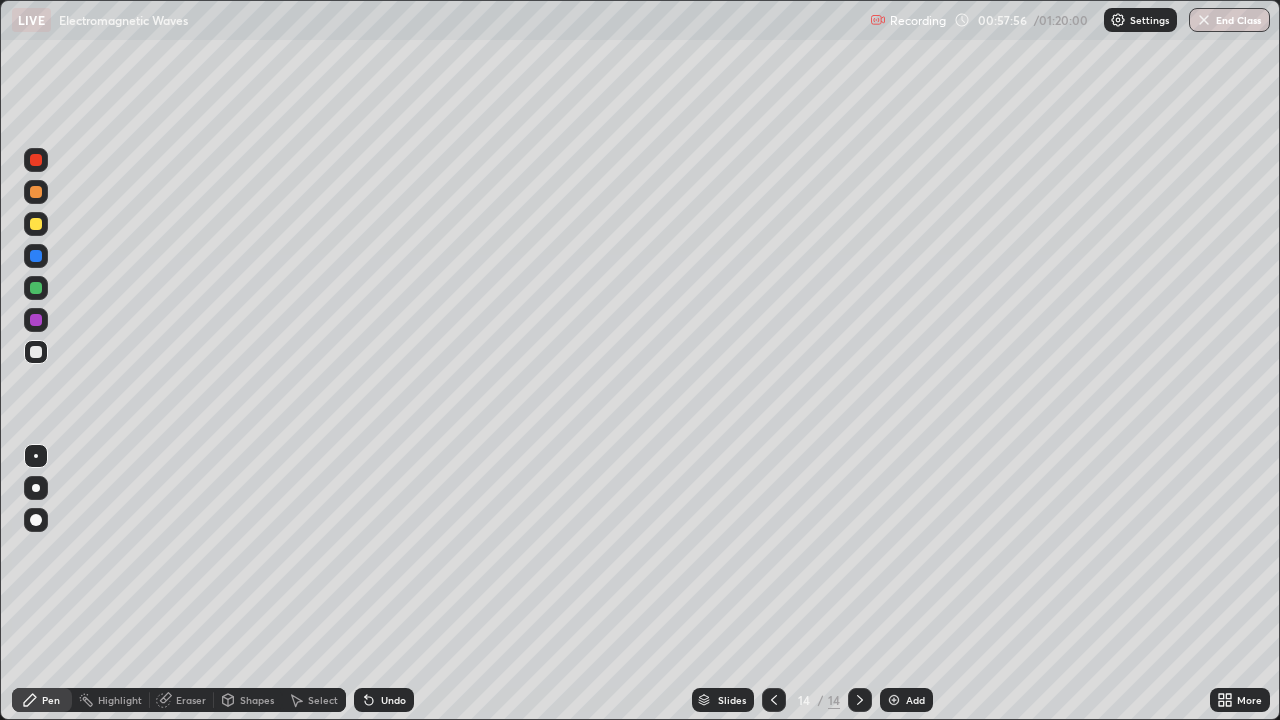 click on "Undo" at bounding box center (393, 700) 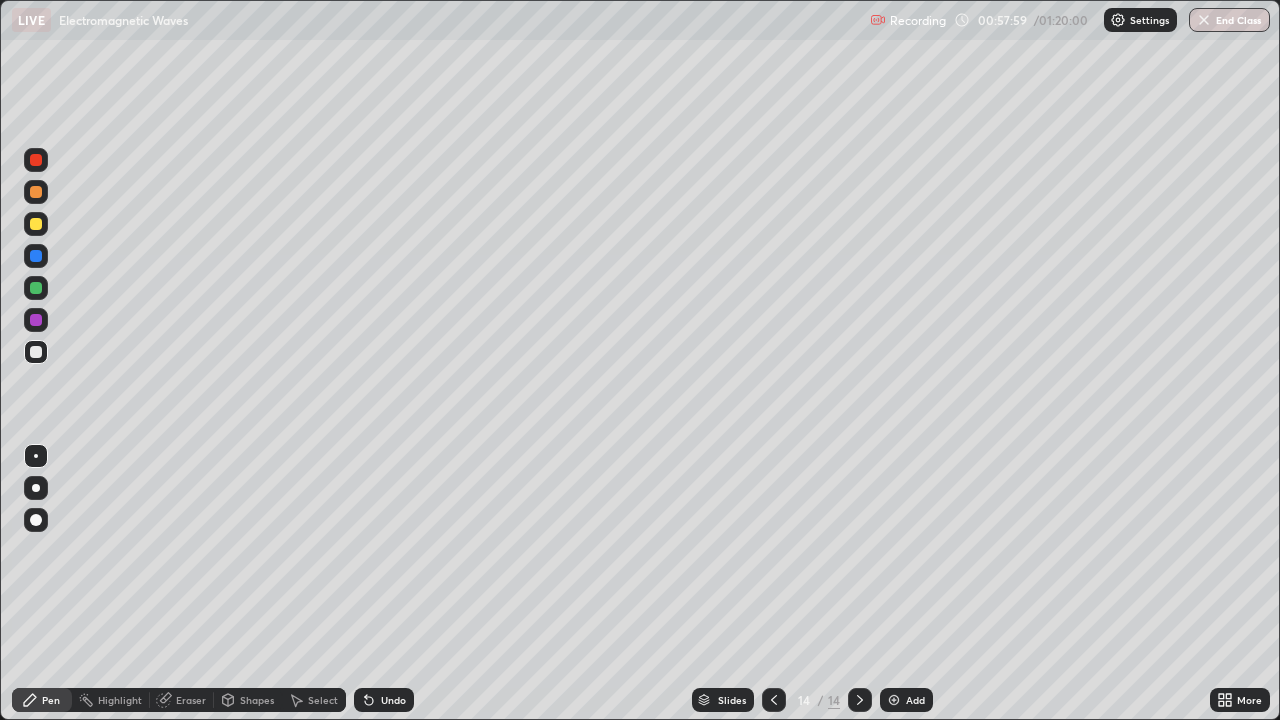 click on "Undo" at bounding box center (393, 700) 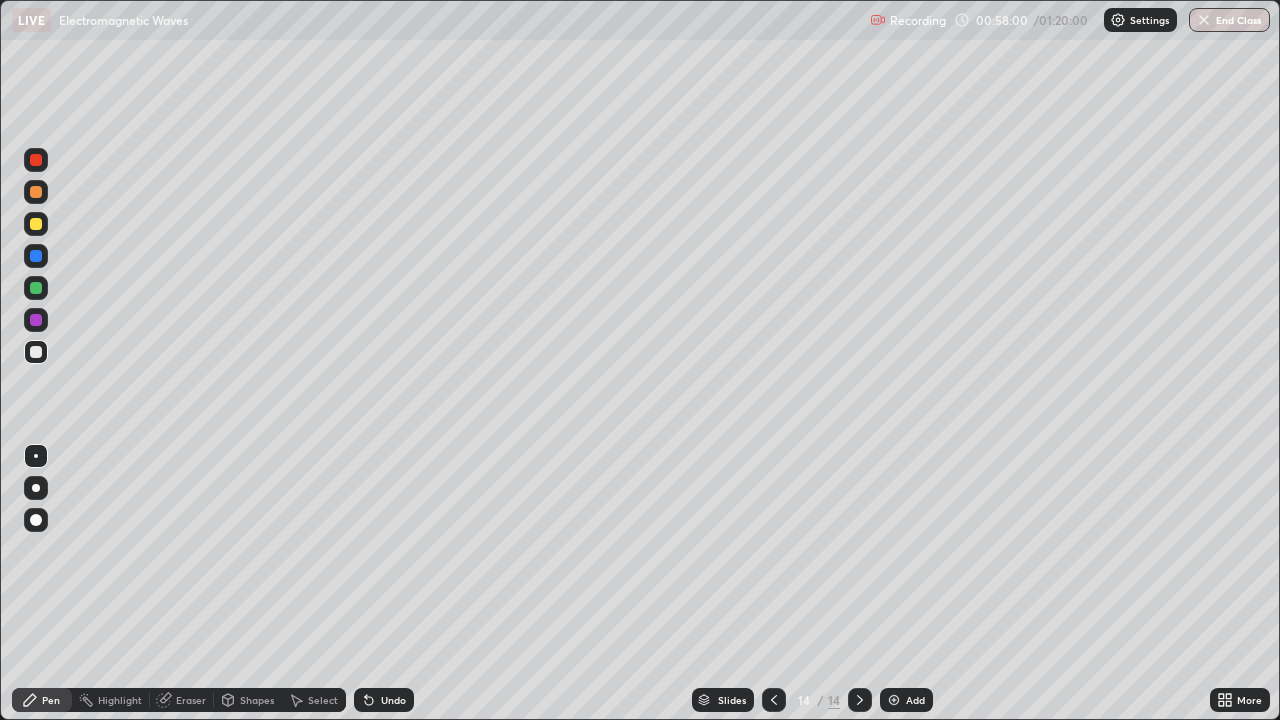 click on "Shapes" at bounding box center (257, 700) 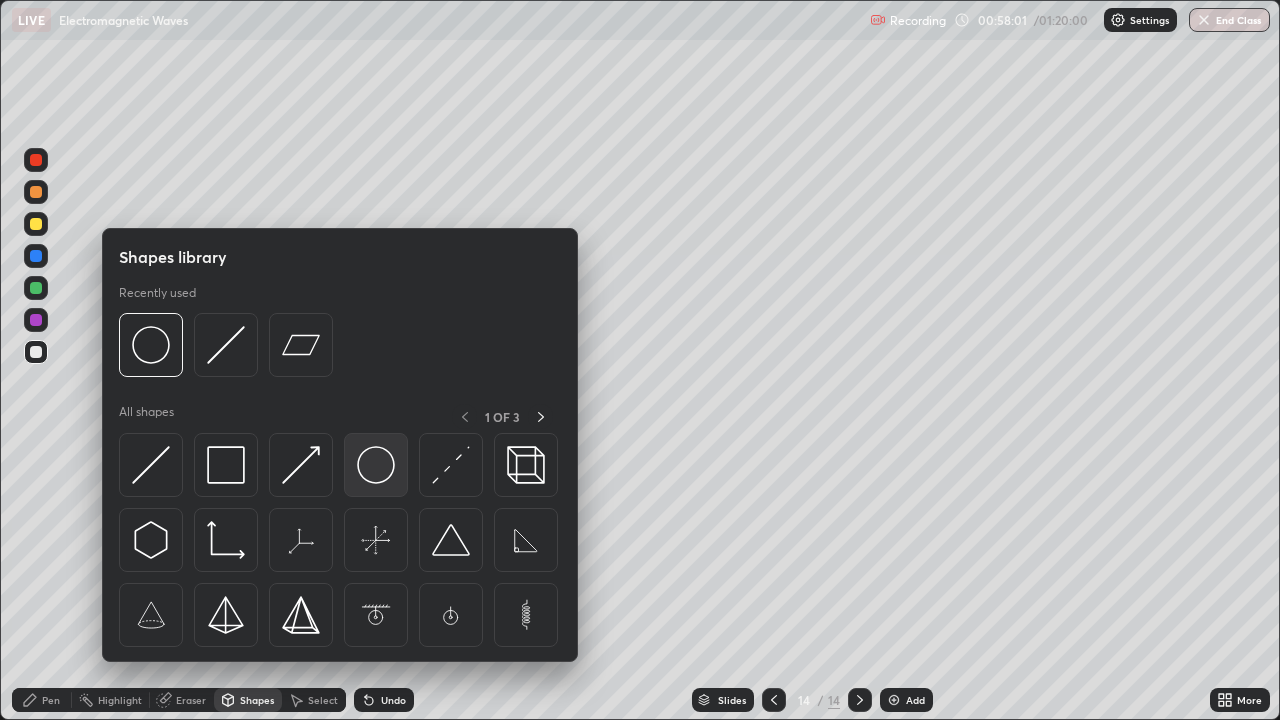 click at bounding box center [376, 465] 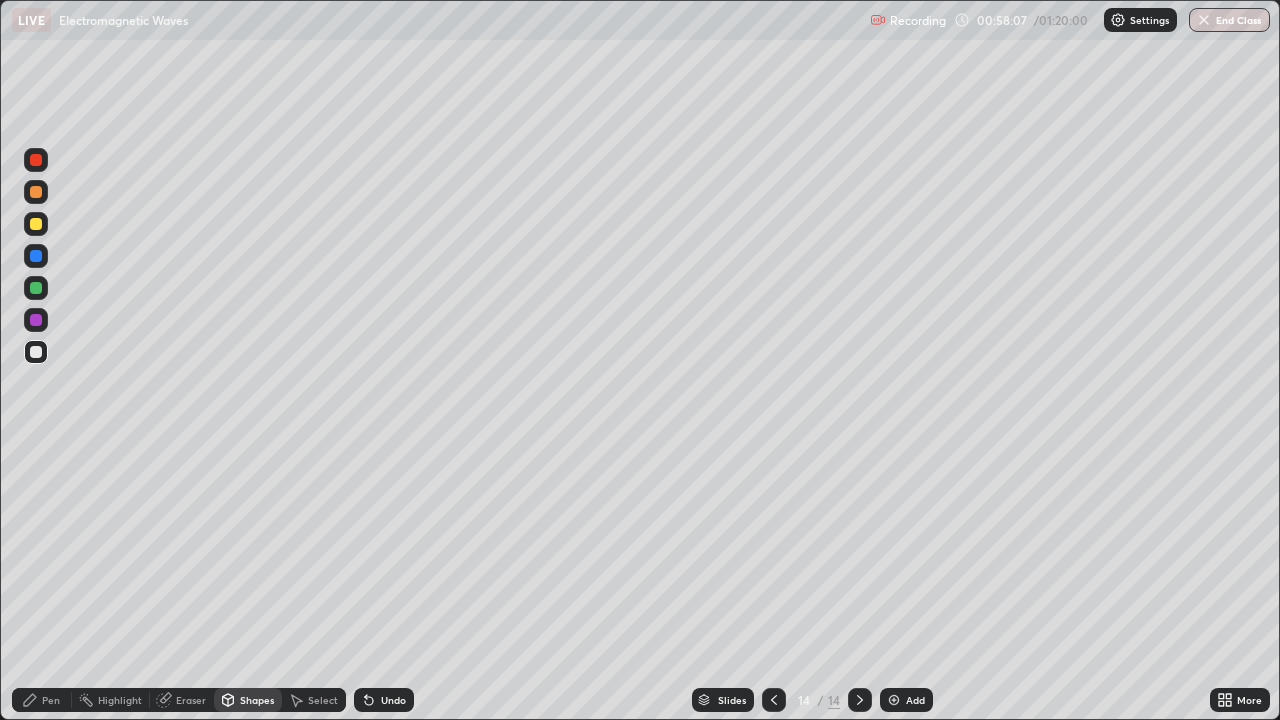 click on "Eraser" at bounding box center [191, 700] 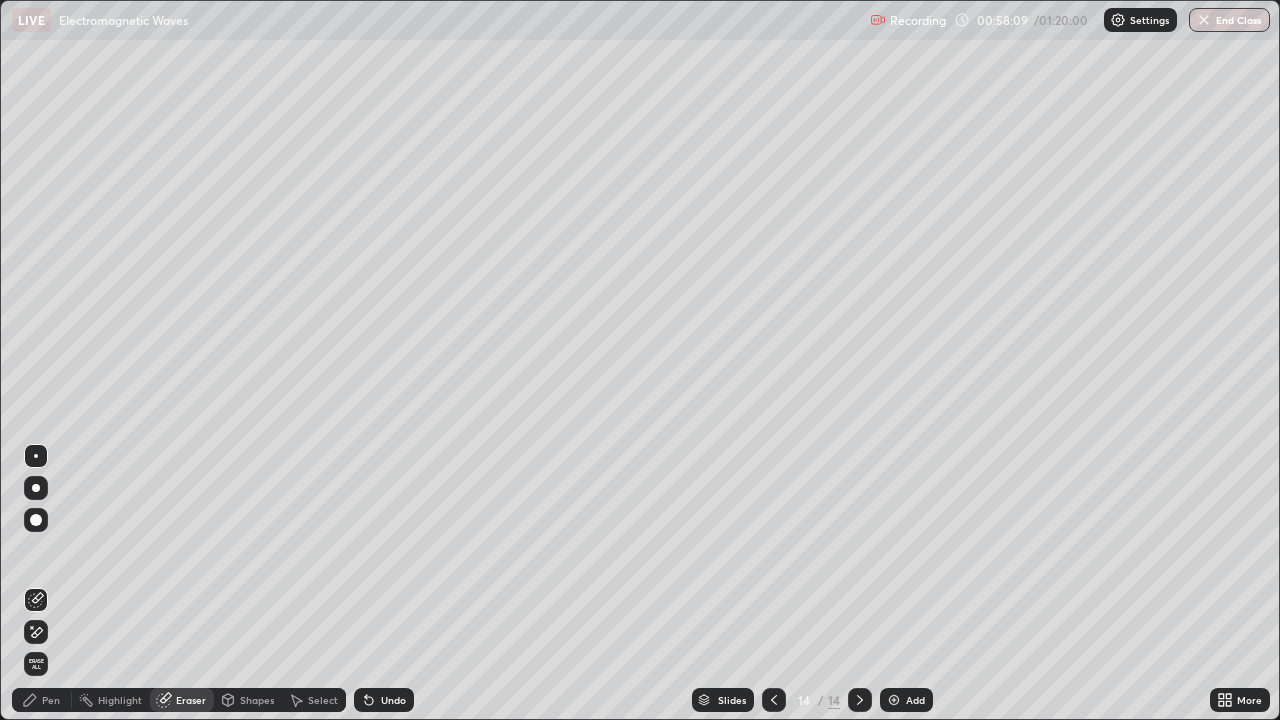 click on "Pen" at bounding box center (42, 700) 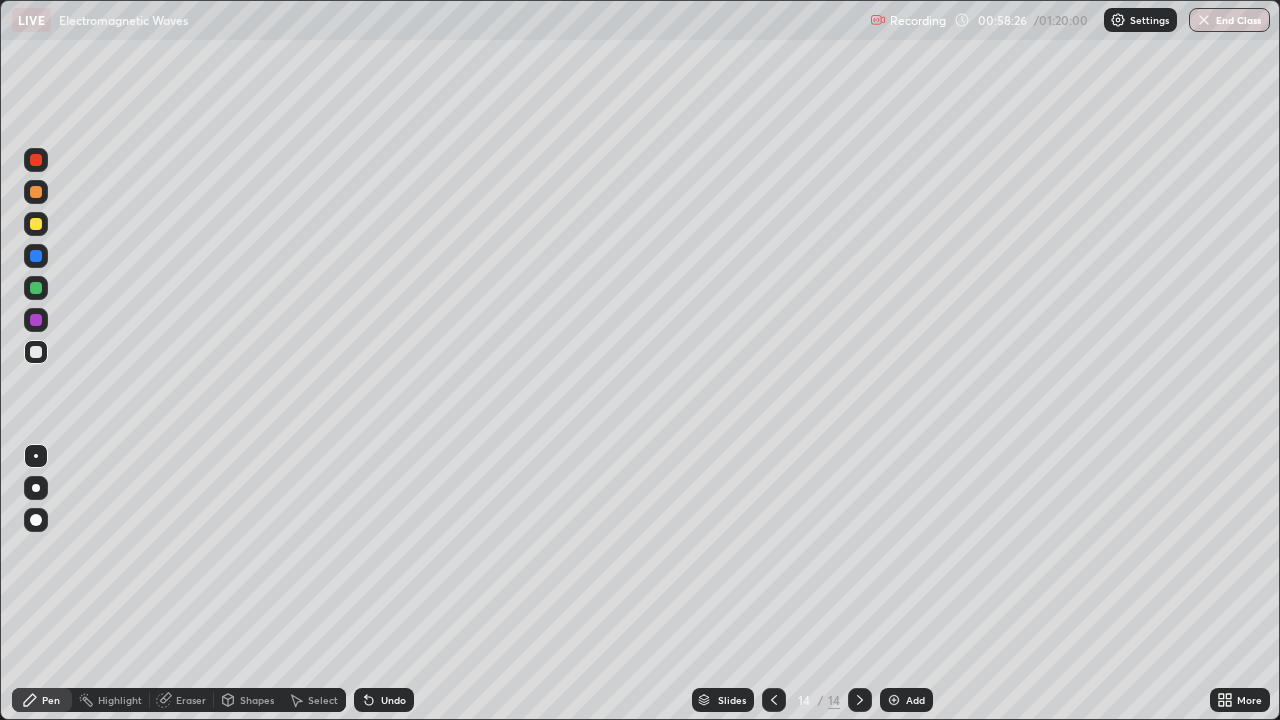 click at bounding box center [36, 224] 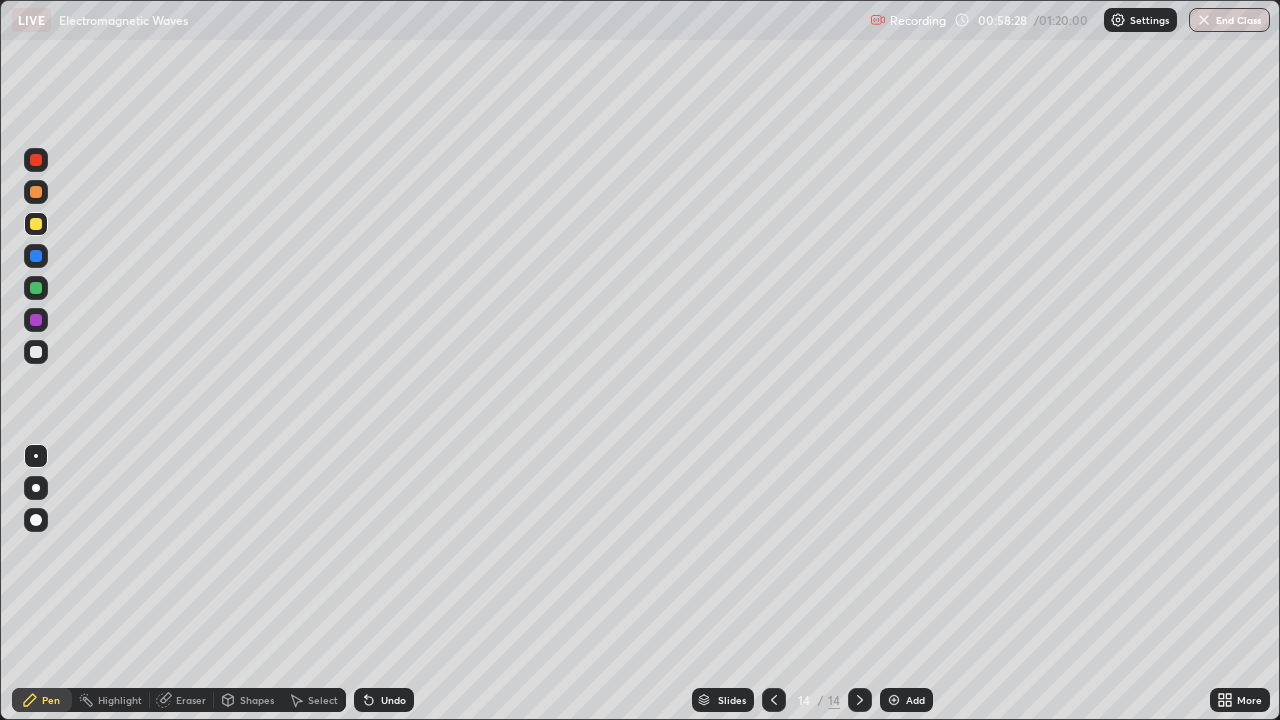 click 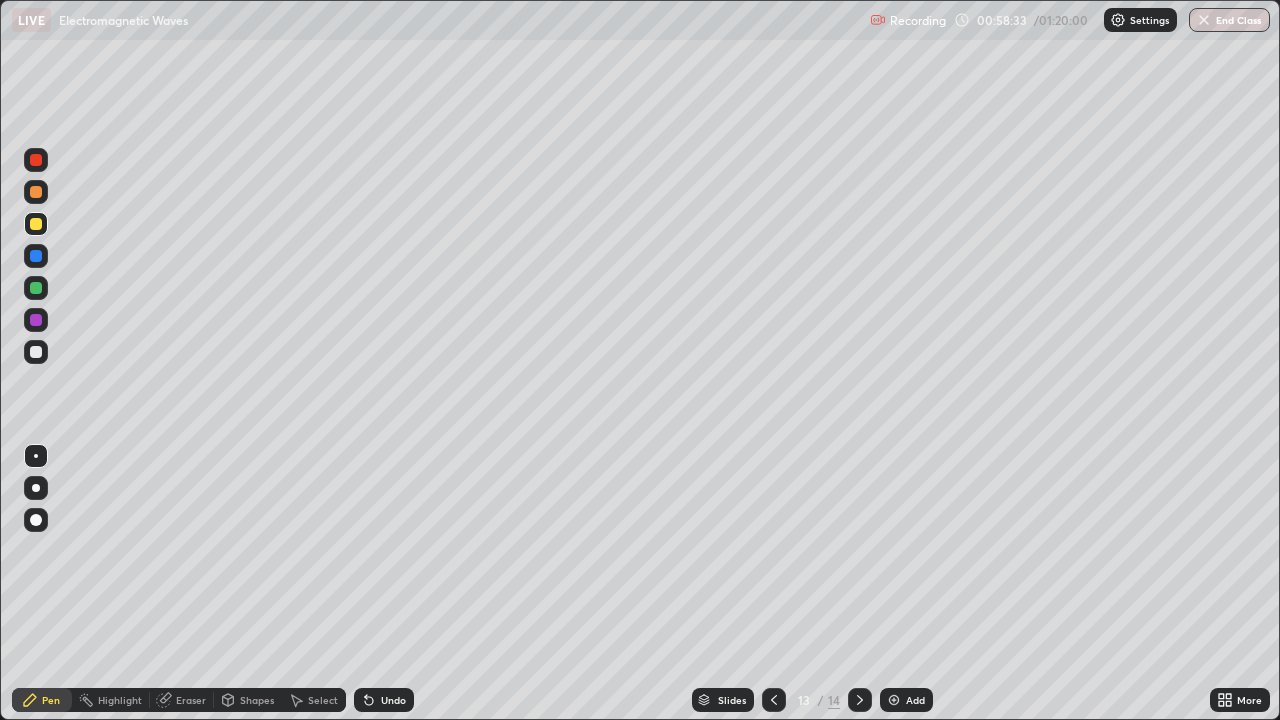 click 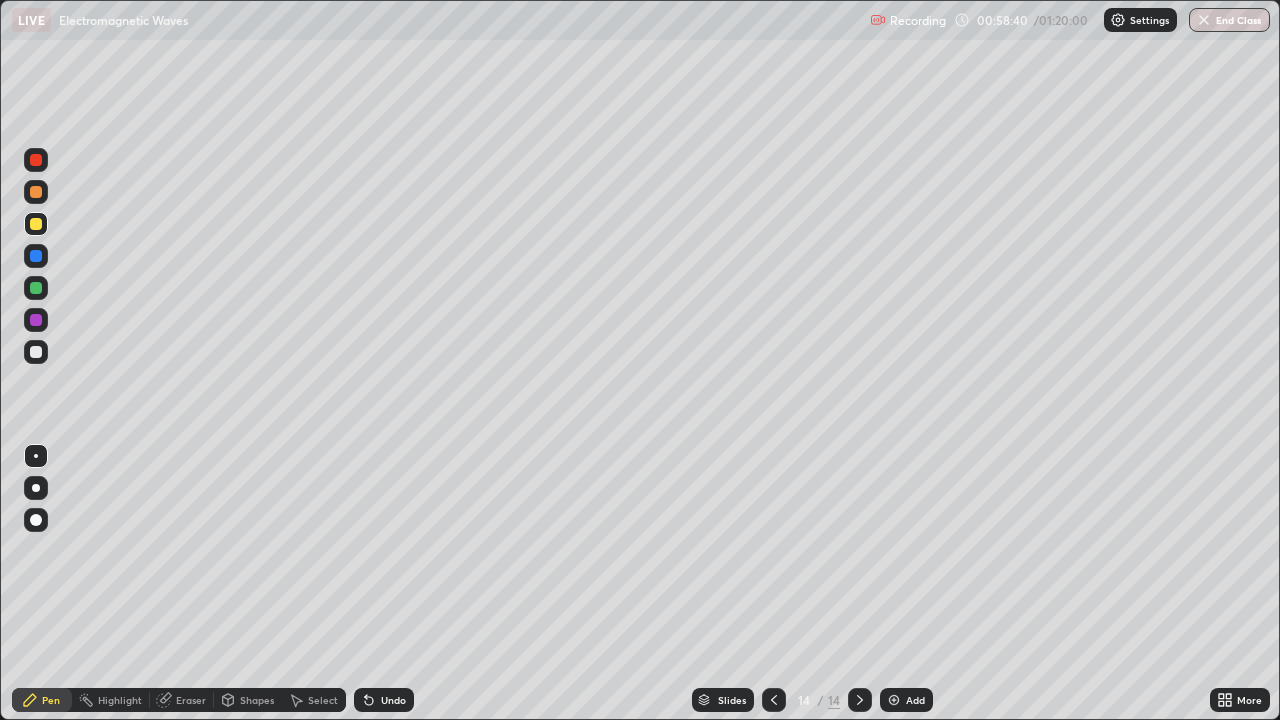 click on "Undo" at bounding box center (393, 700) 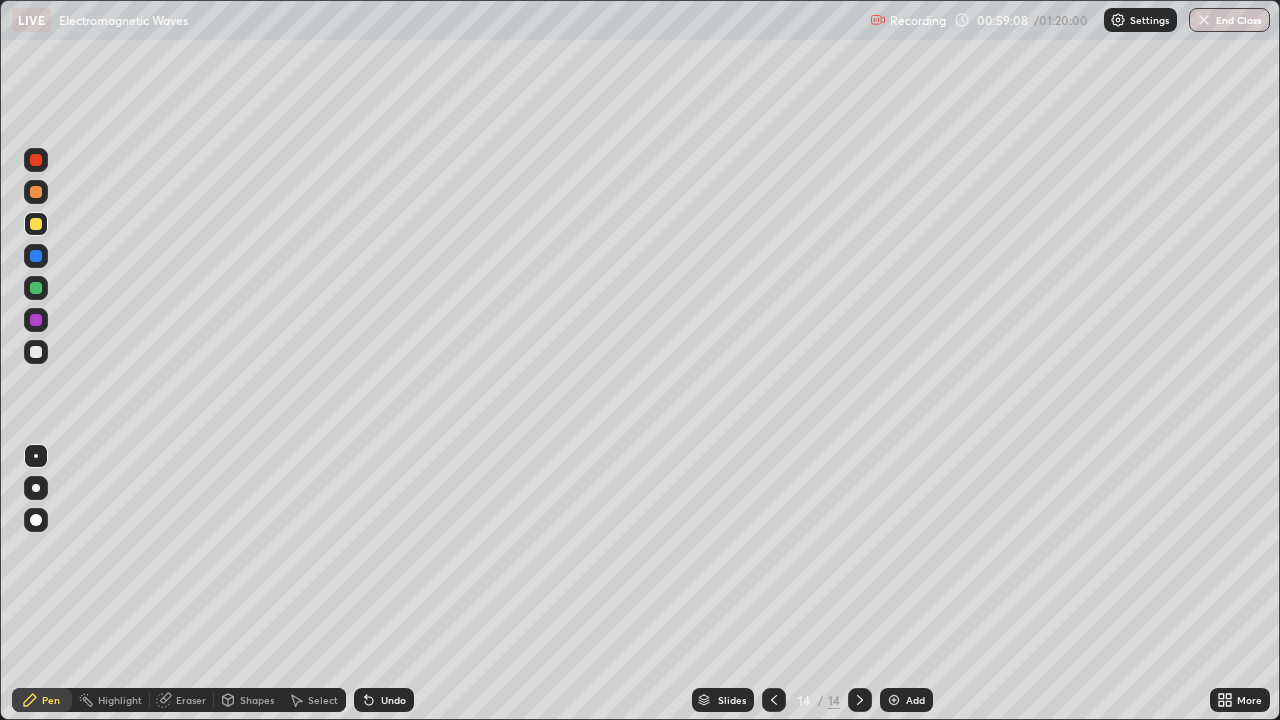 click on "Undo" at bounding box center (393, 700) 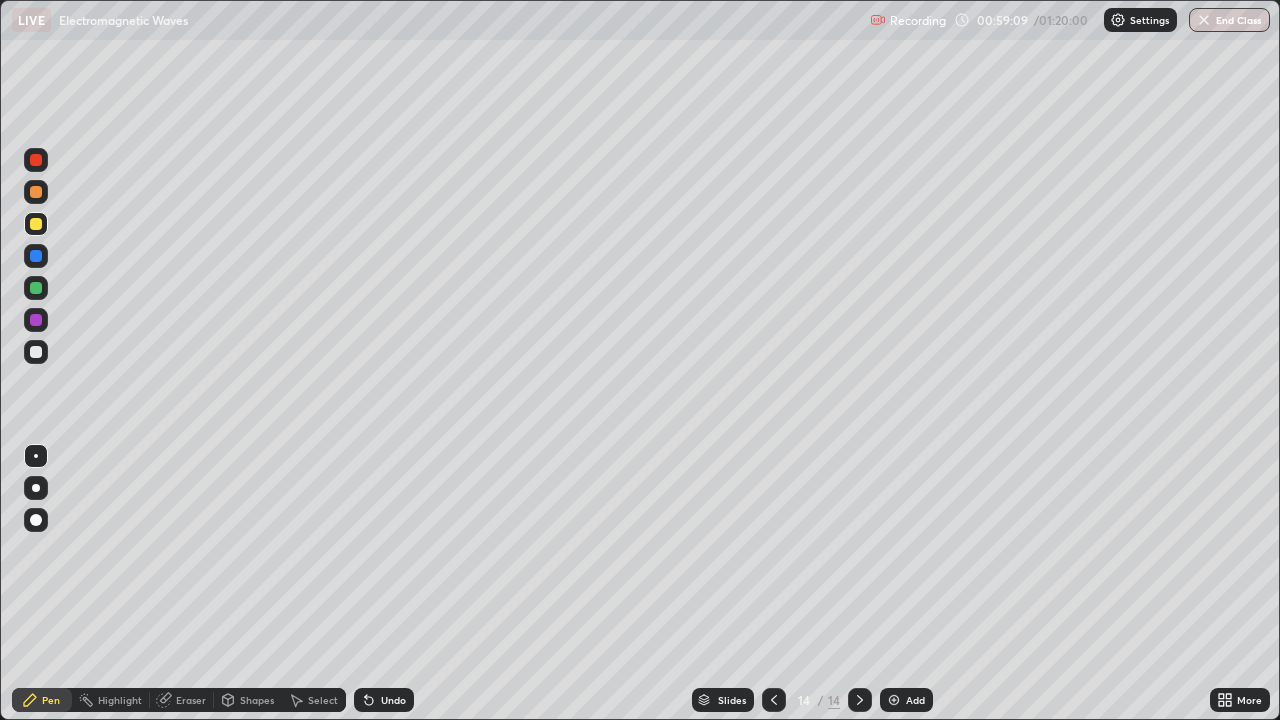 click 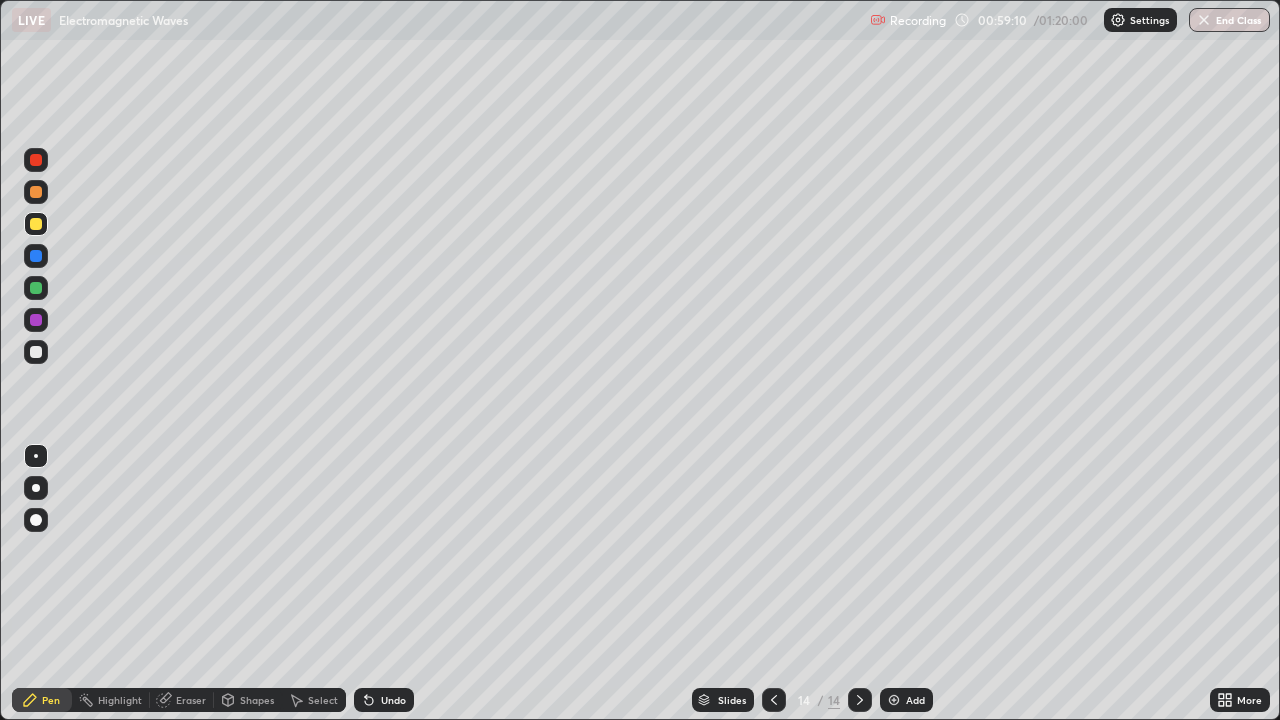 click on "Undo" at bounding box center [384, 700] 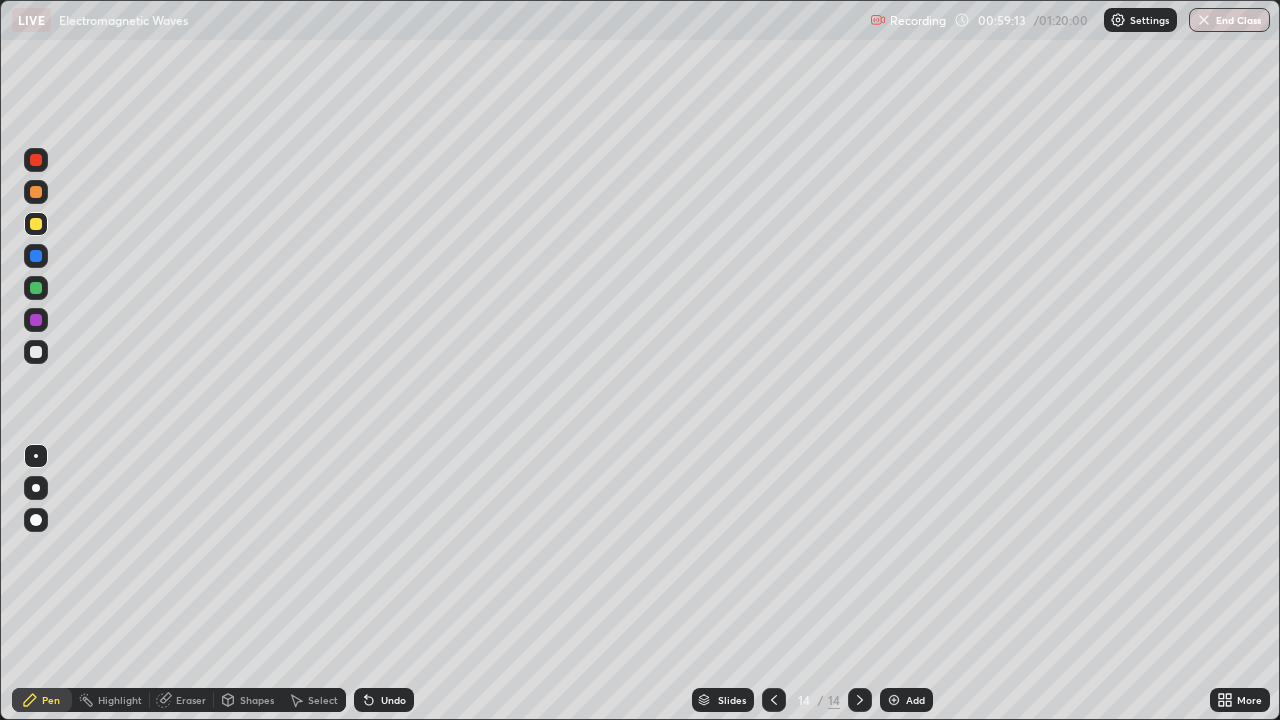 click 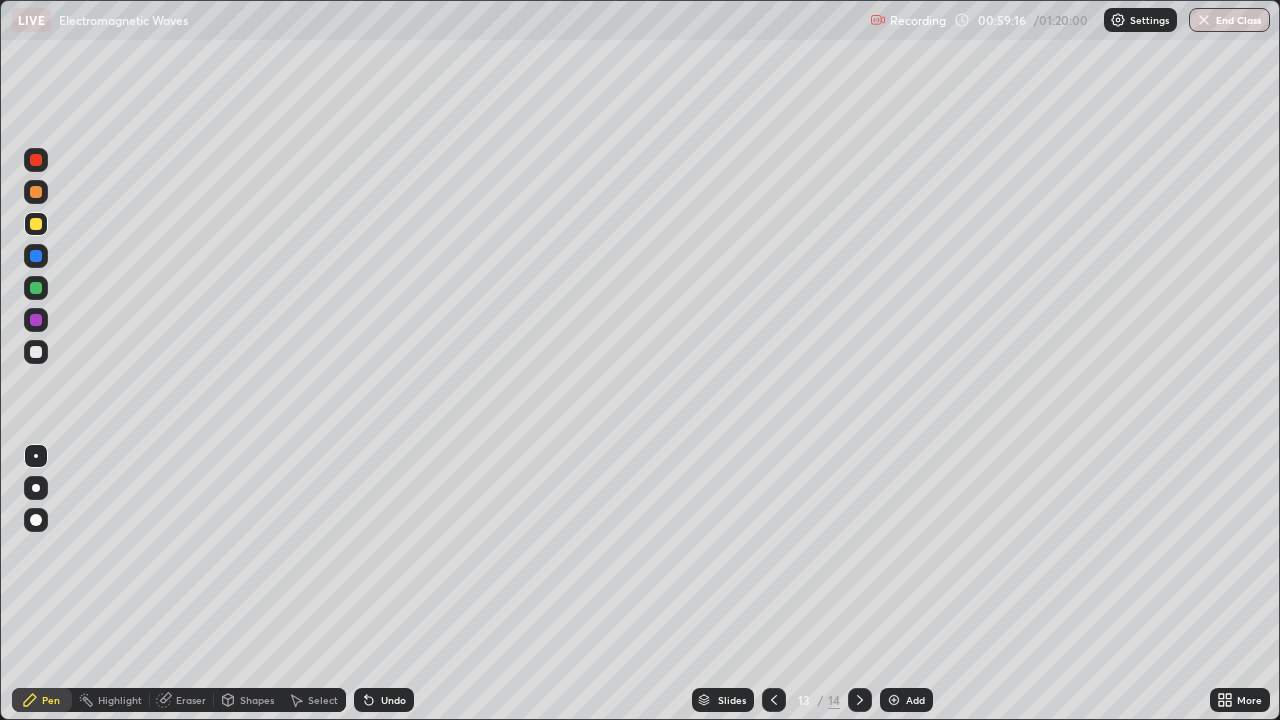 click 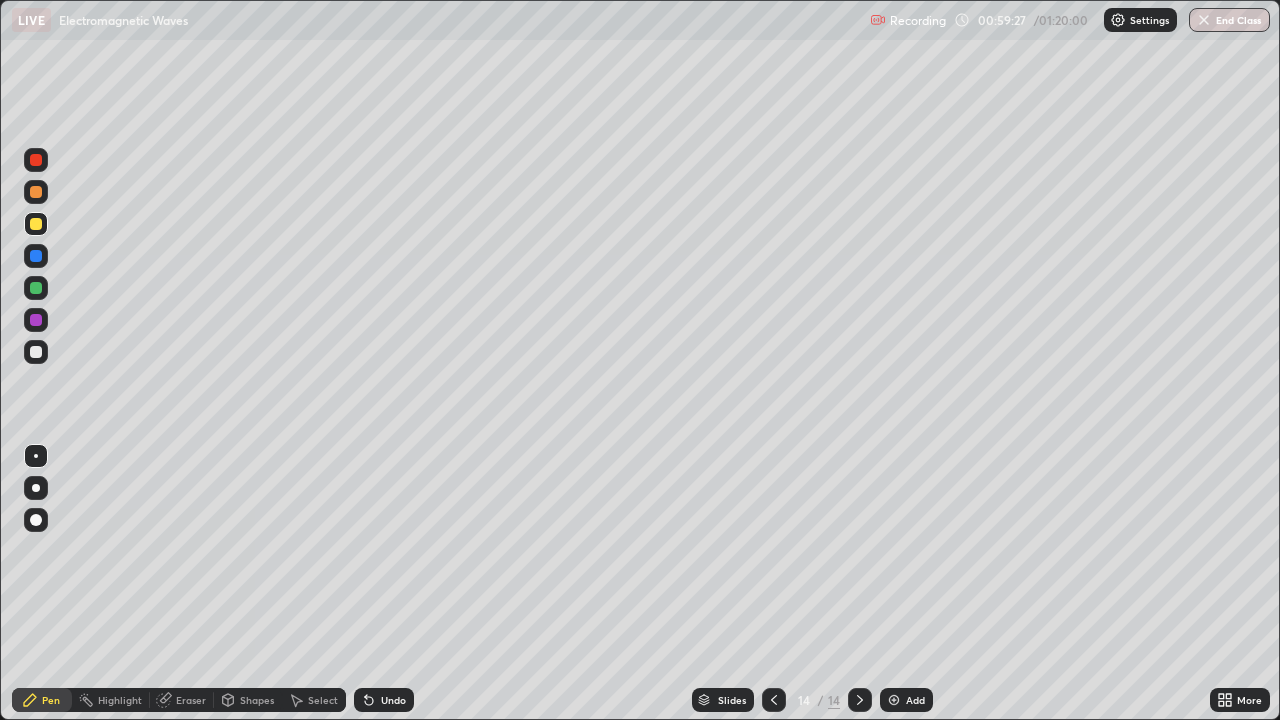 click at bounding box center (36, 192) 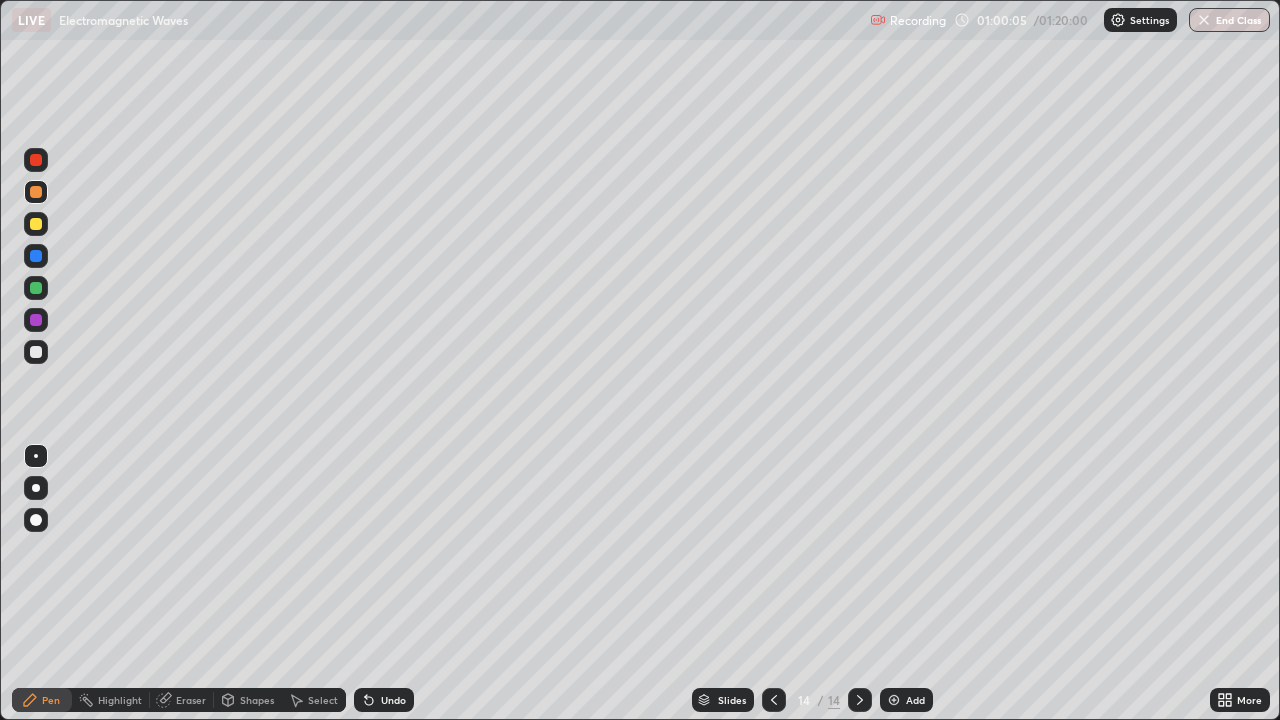 click 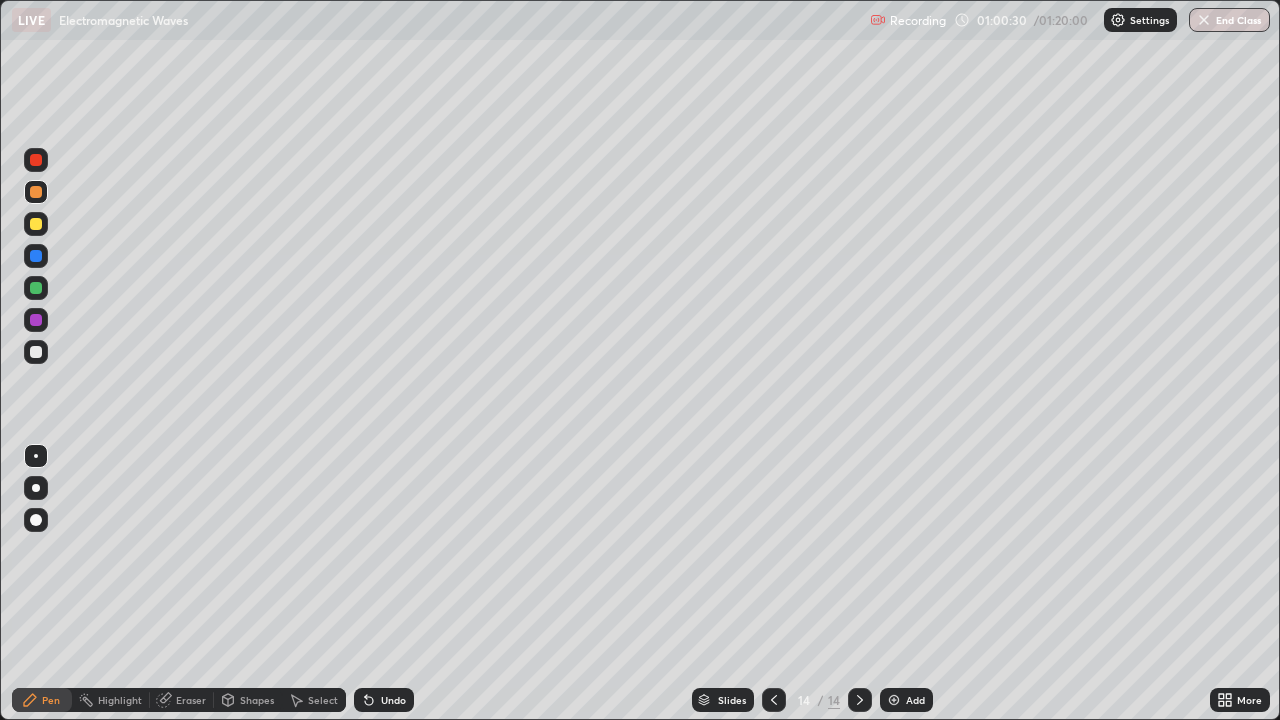 click at bounding box center (36, 224) 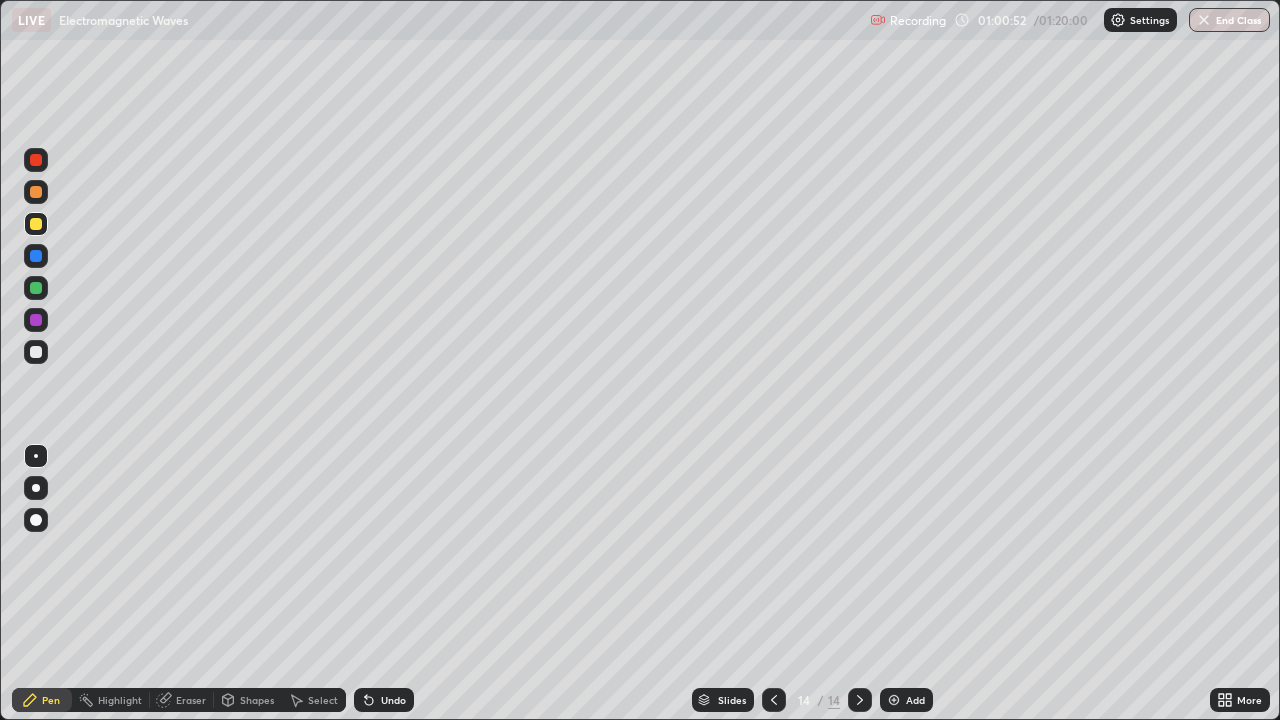 click on "Undo" at bounding box center [384, 700] 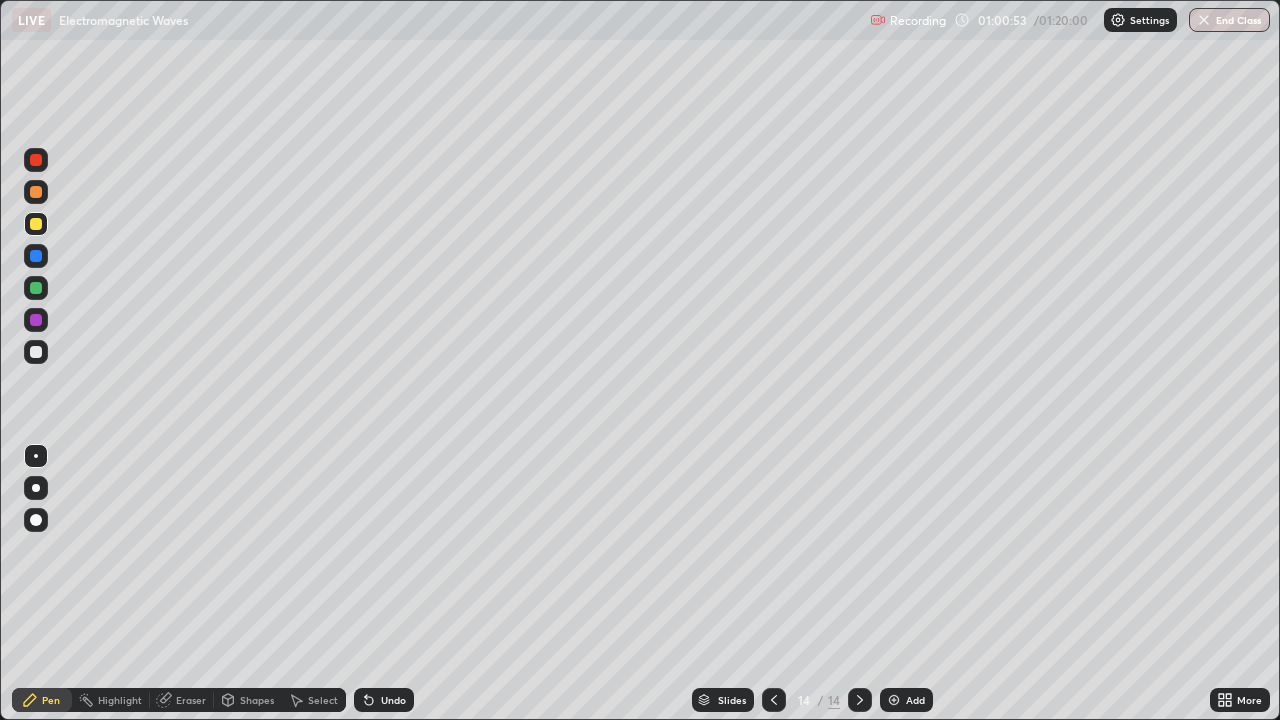 click 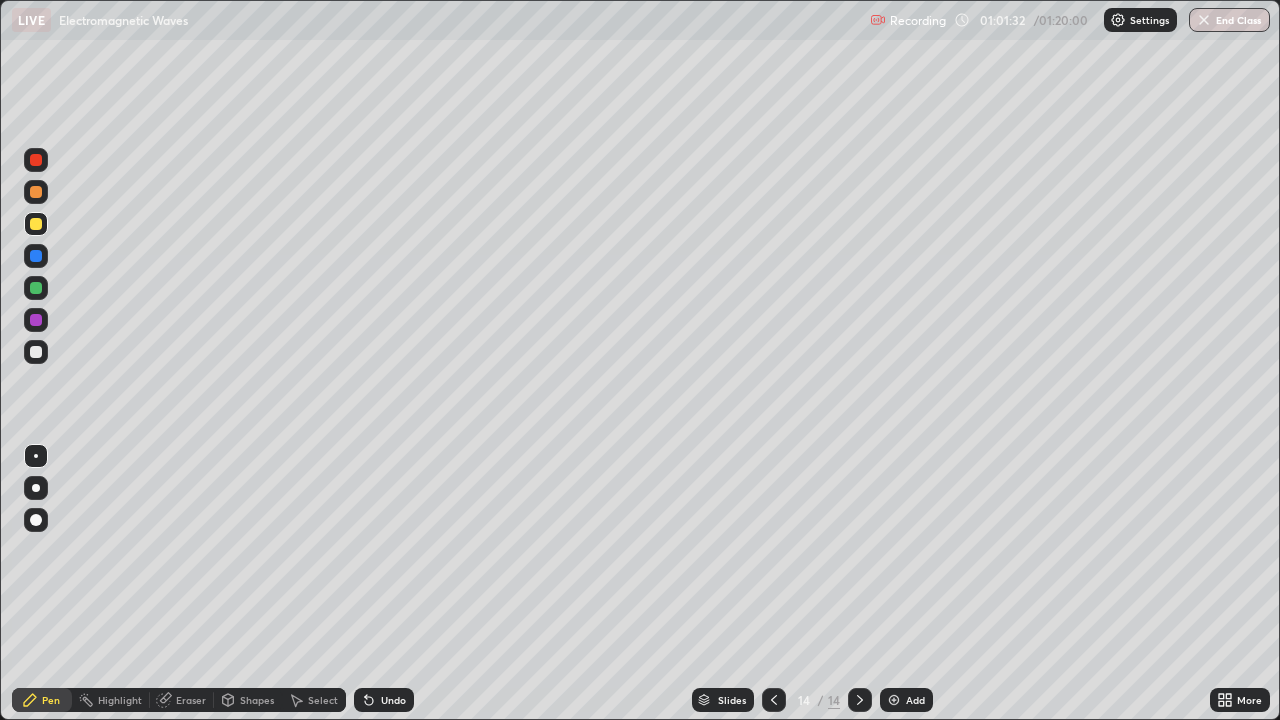 click 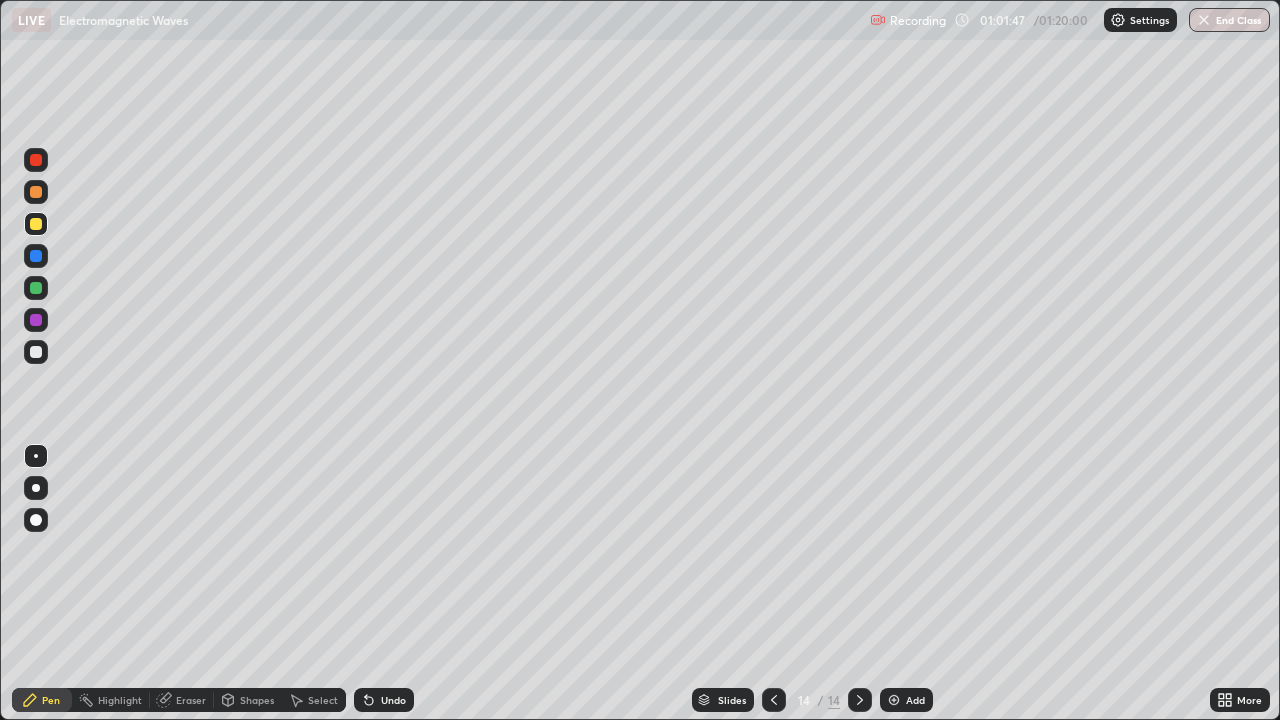 click on "Undo" at bounding box center [393, 700] 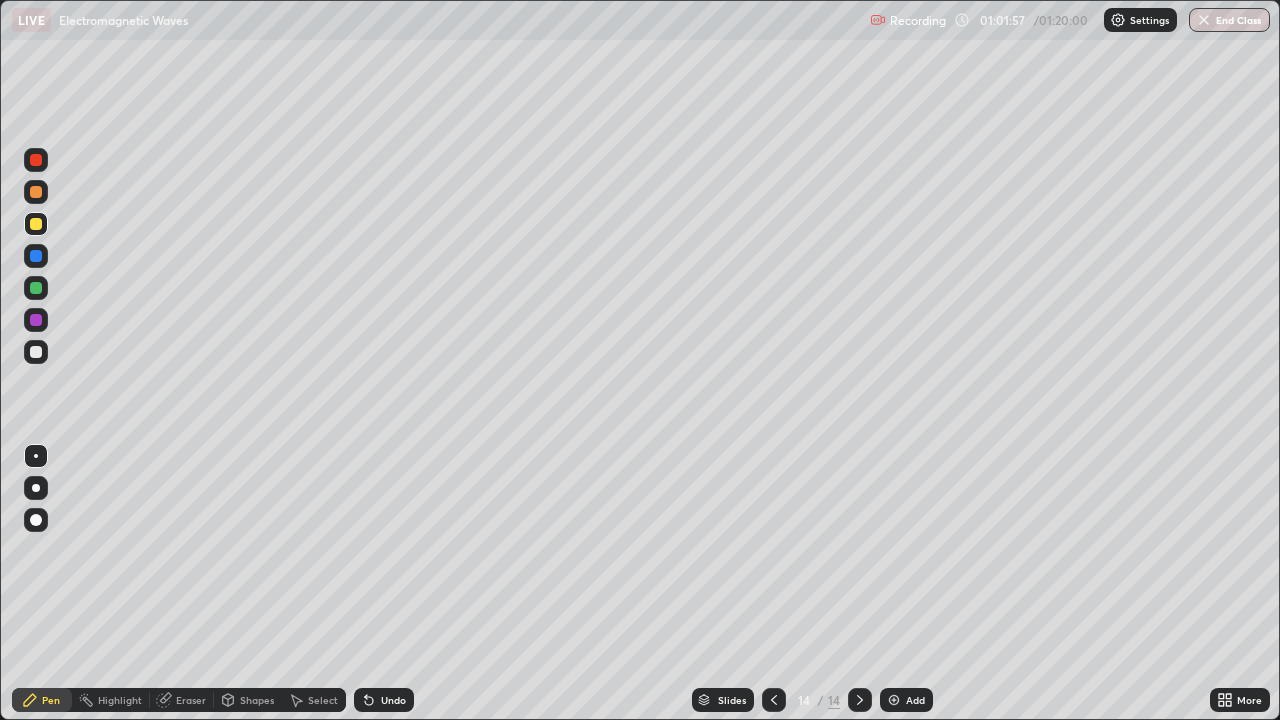 click 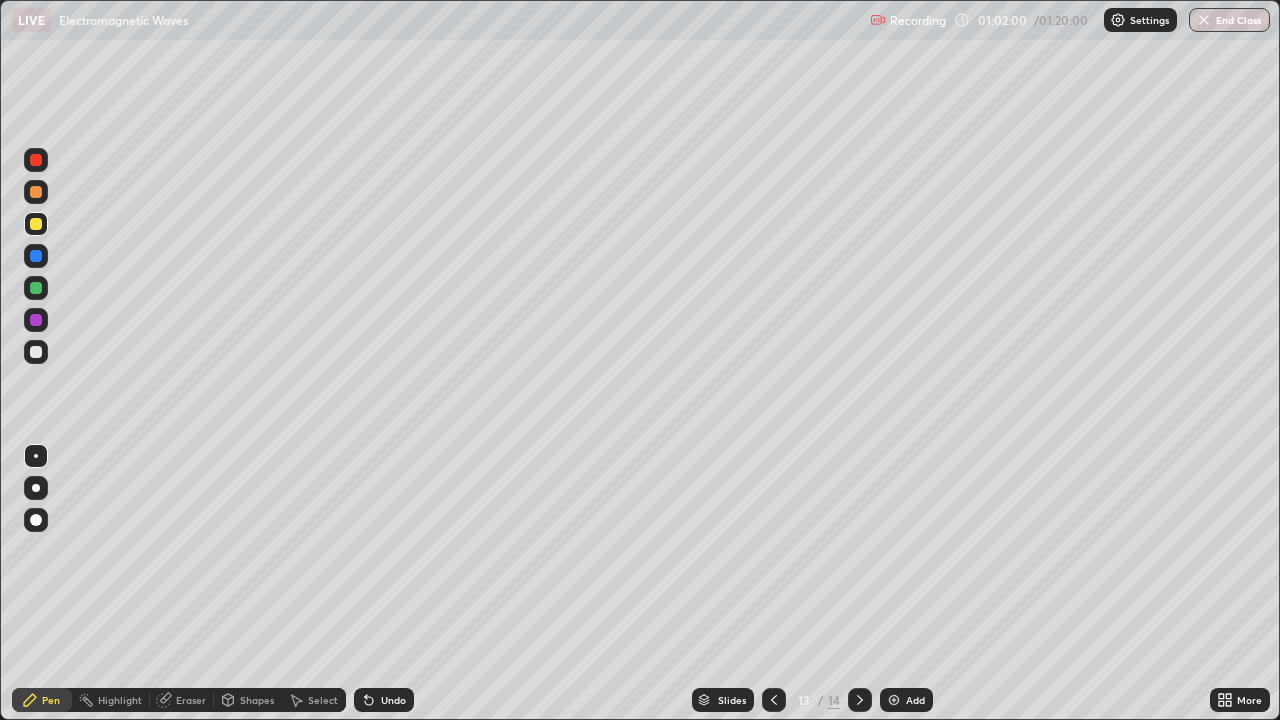 click 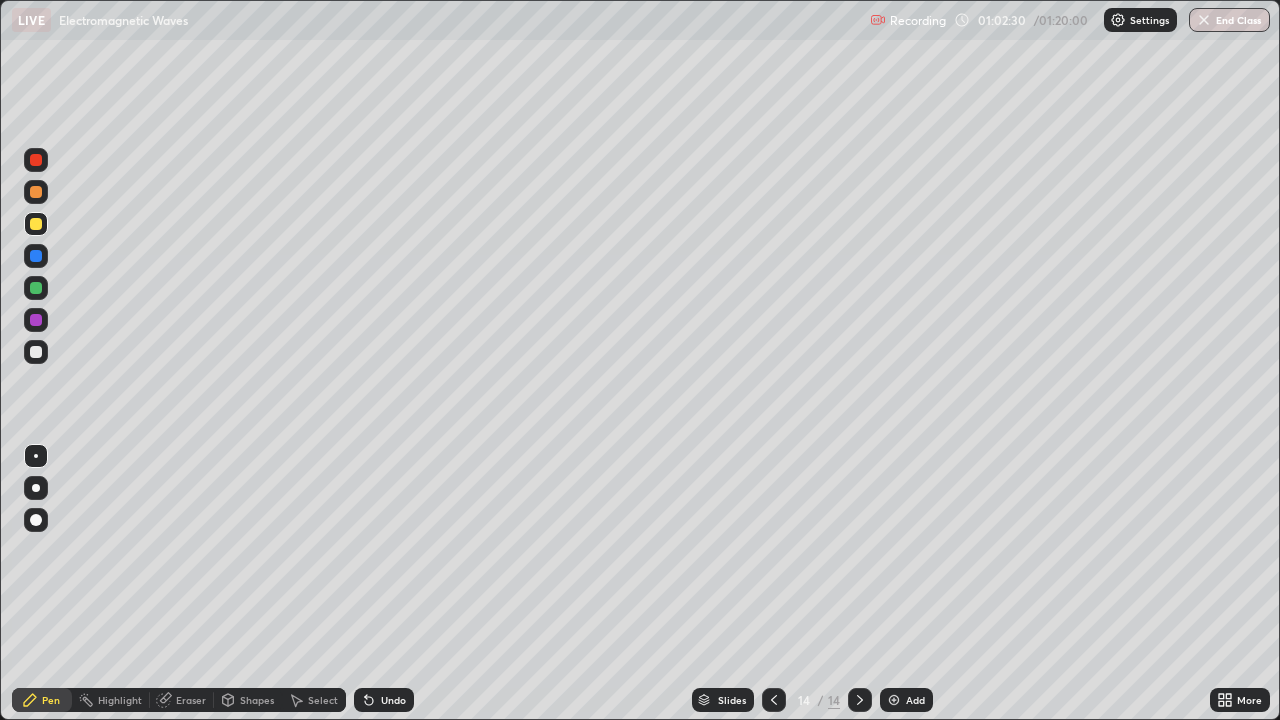 click at bounding box center (36, 352) 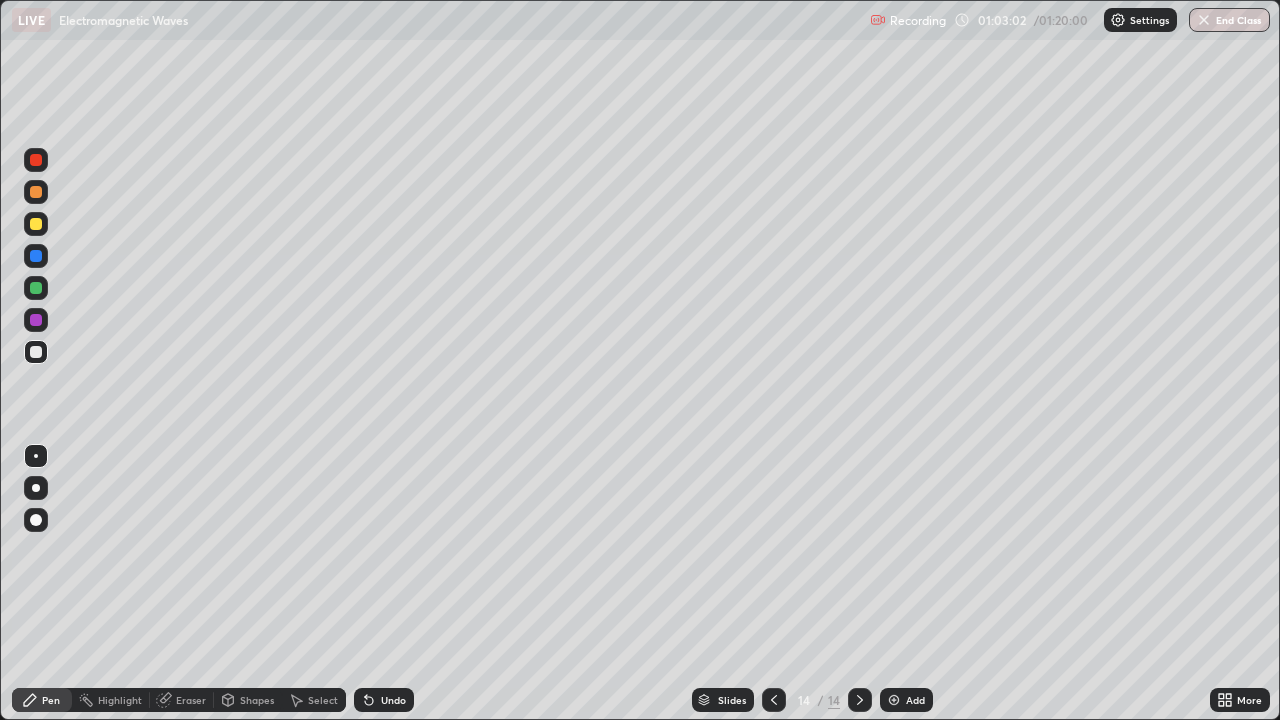 click on "Undo" at bounding box center [384, 700] 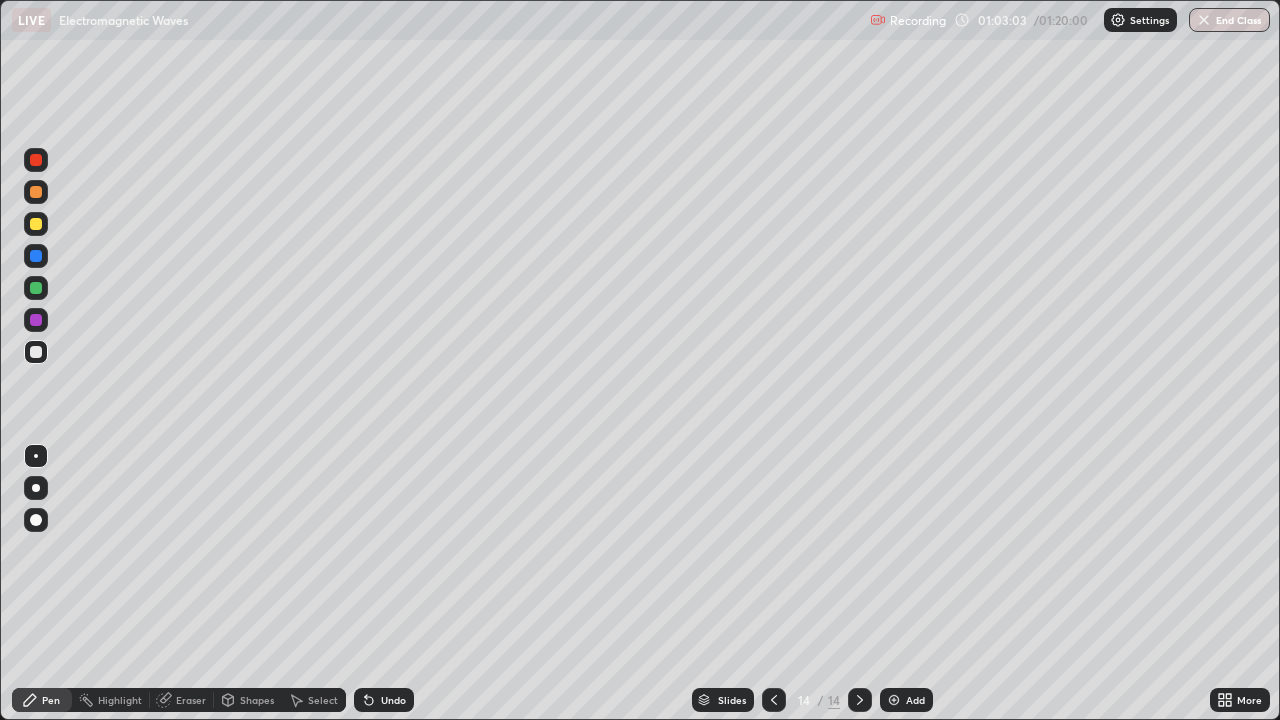 click on "Undo" at bounding box center [384, 700] 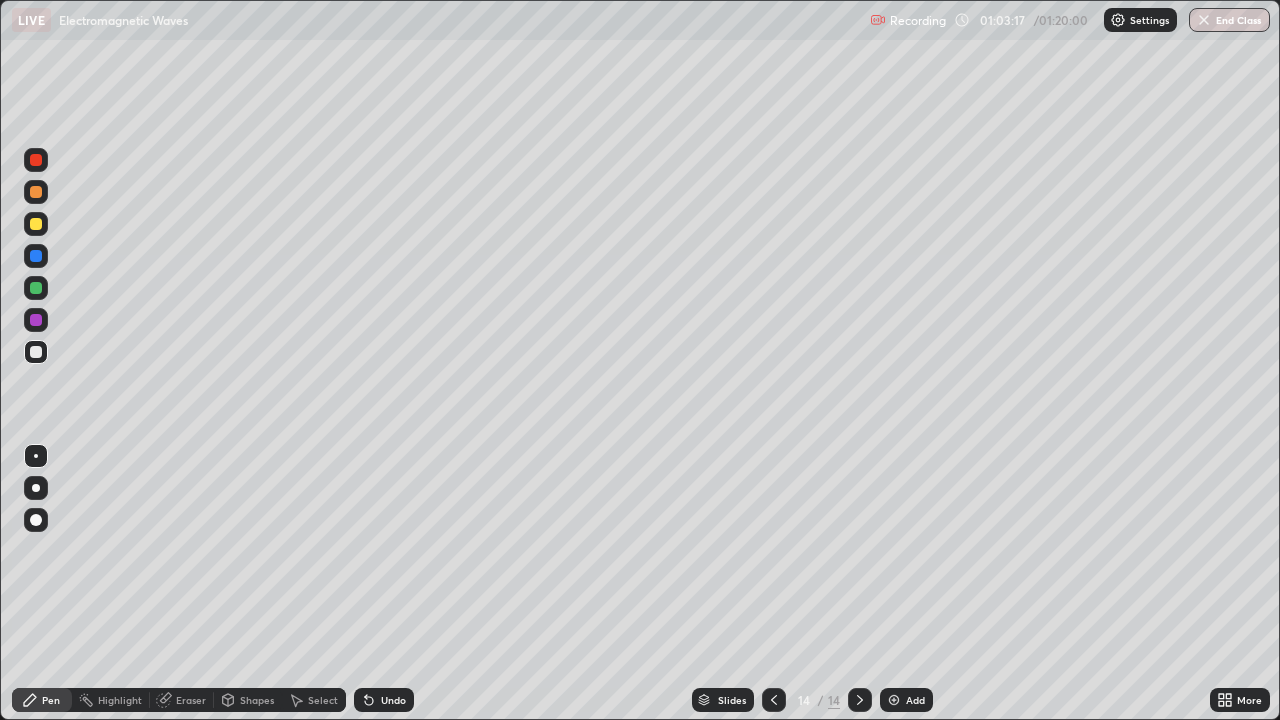 click on "Undo" at bounding box center [384, 700] 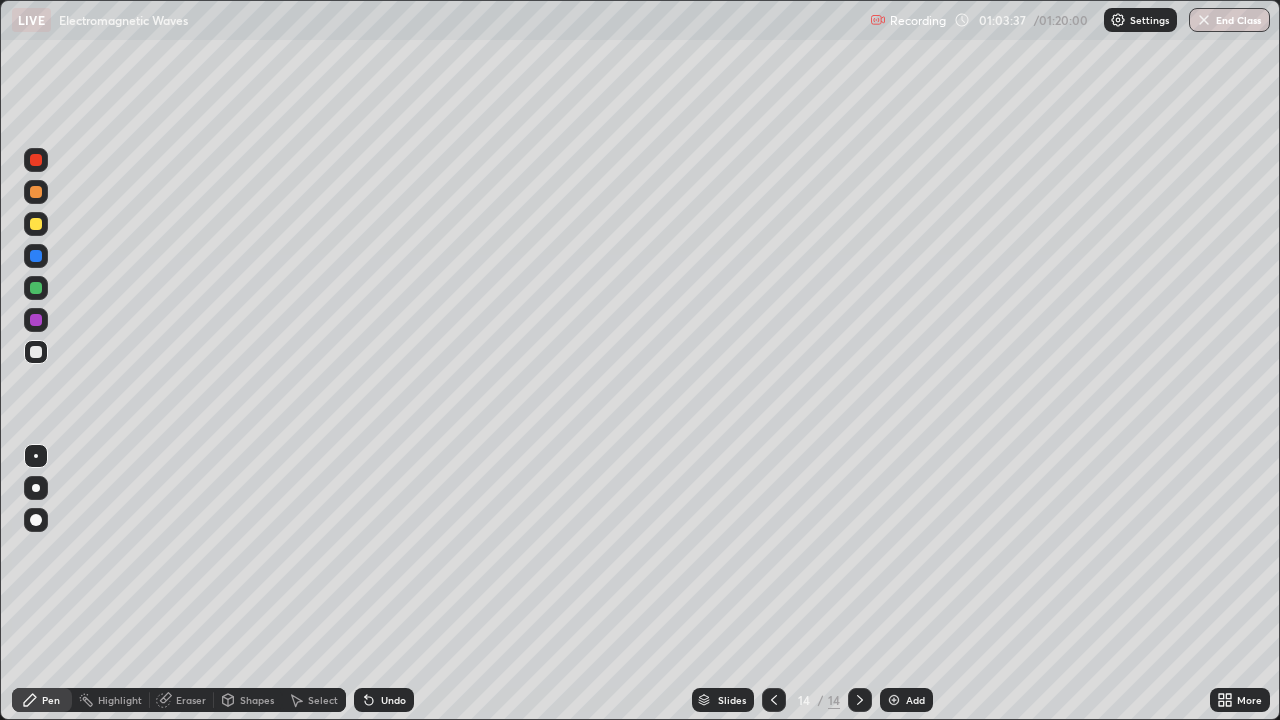 click on "Undo" at bounding box center (393, 700) 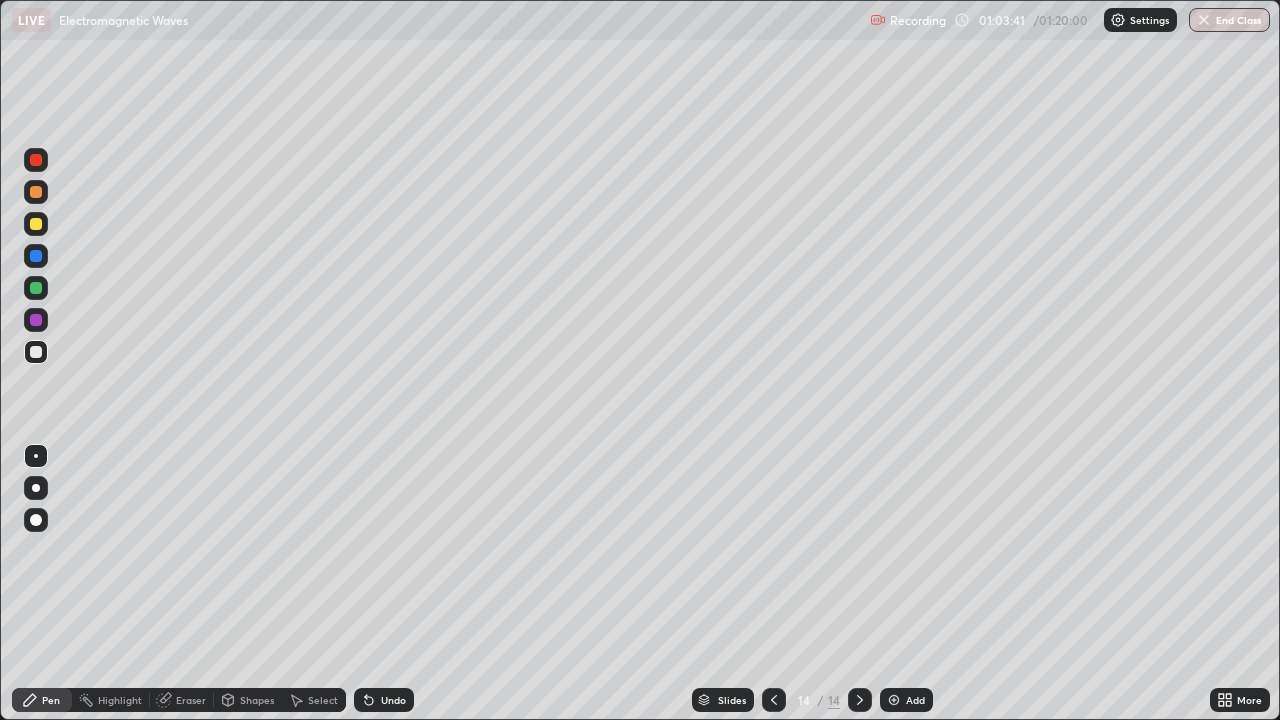 click on "Add" at bounding box center [906, 700] 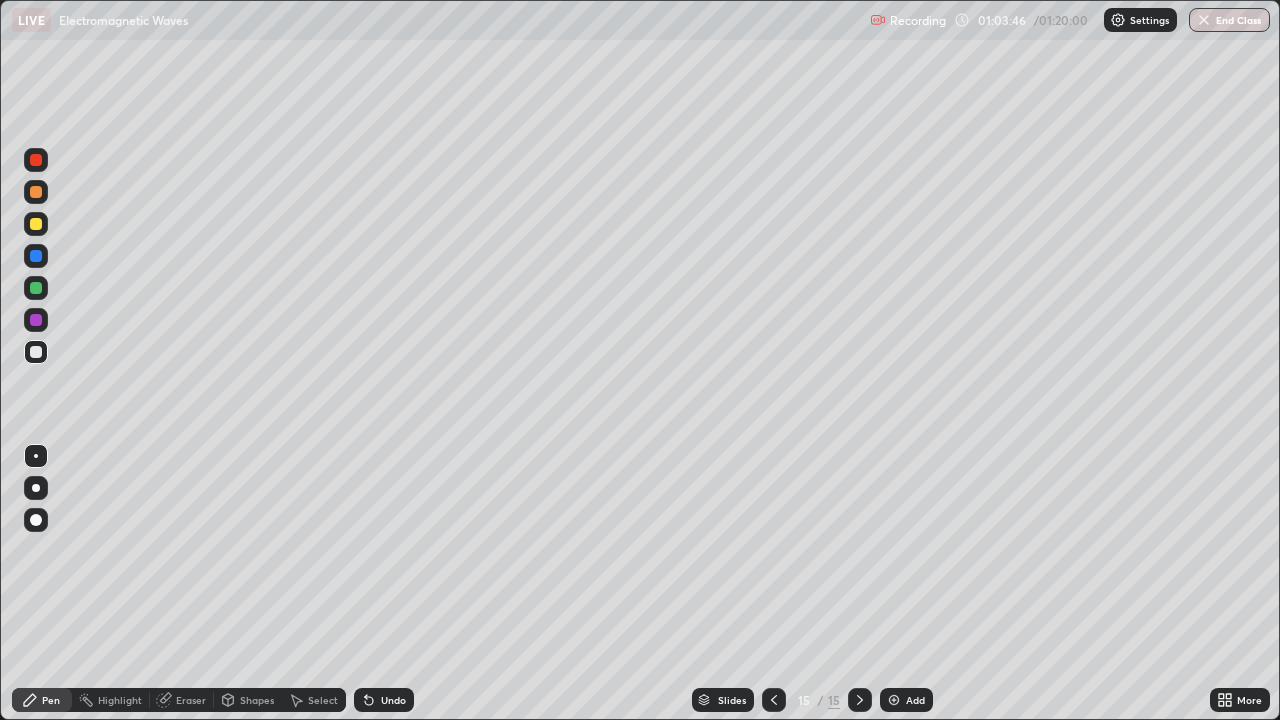 click on "Shapes" at bounding box center [257, 700] 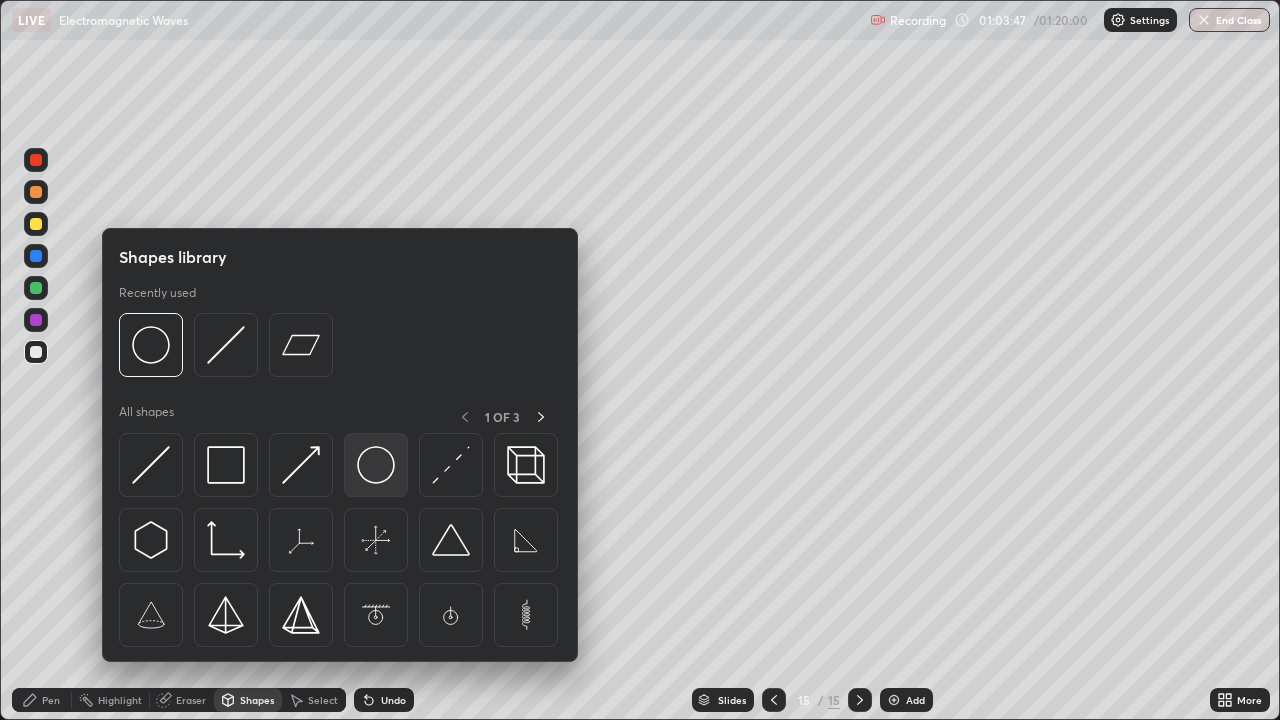 click at bounding box center (376, 465) 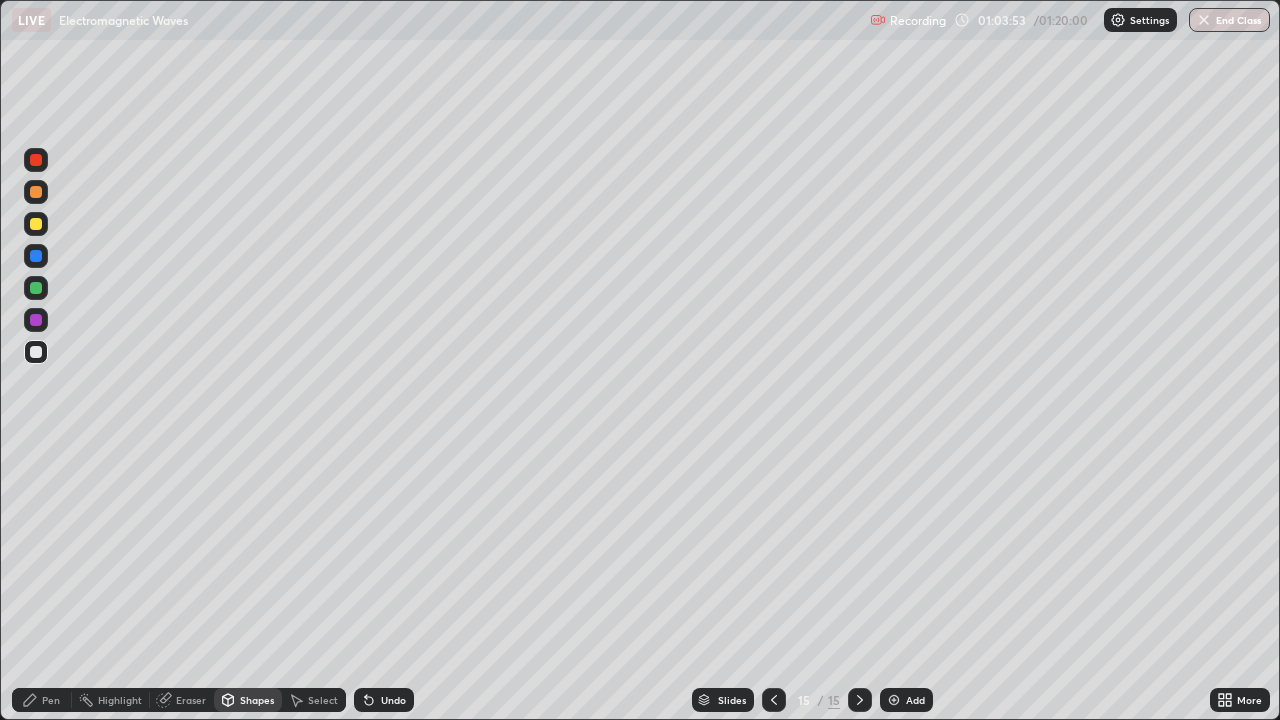 click at bounding box center [36, 224] 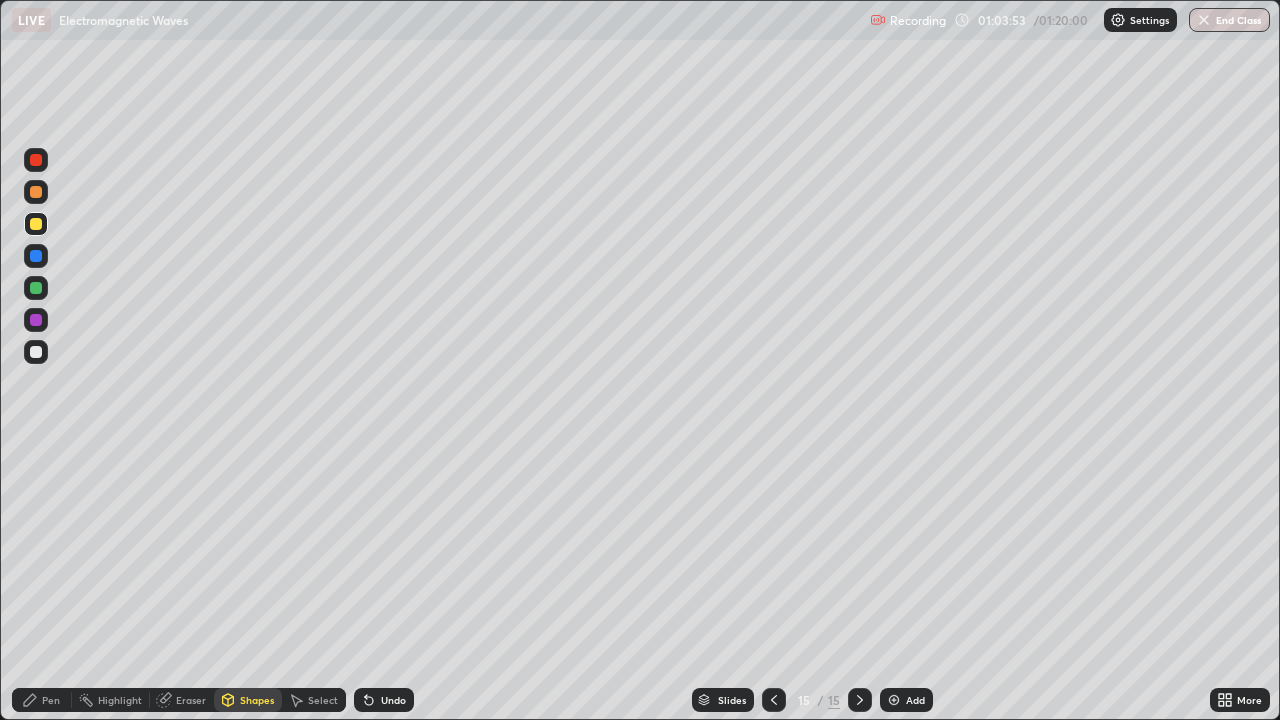 click at bounding box center (36, 352) 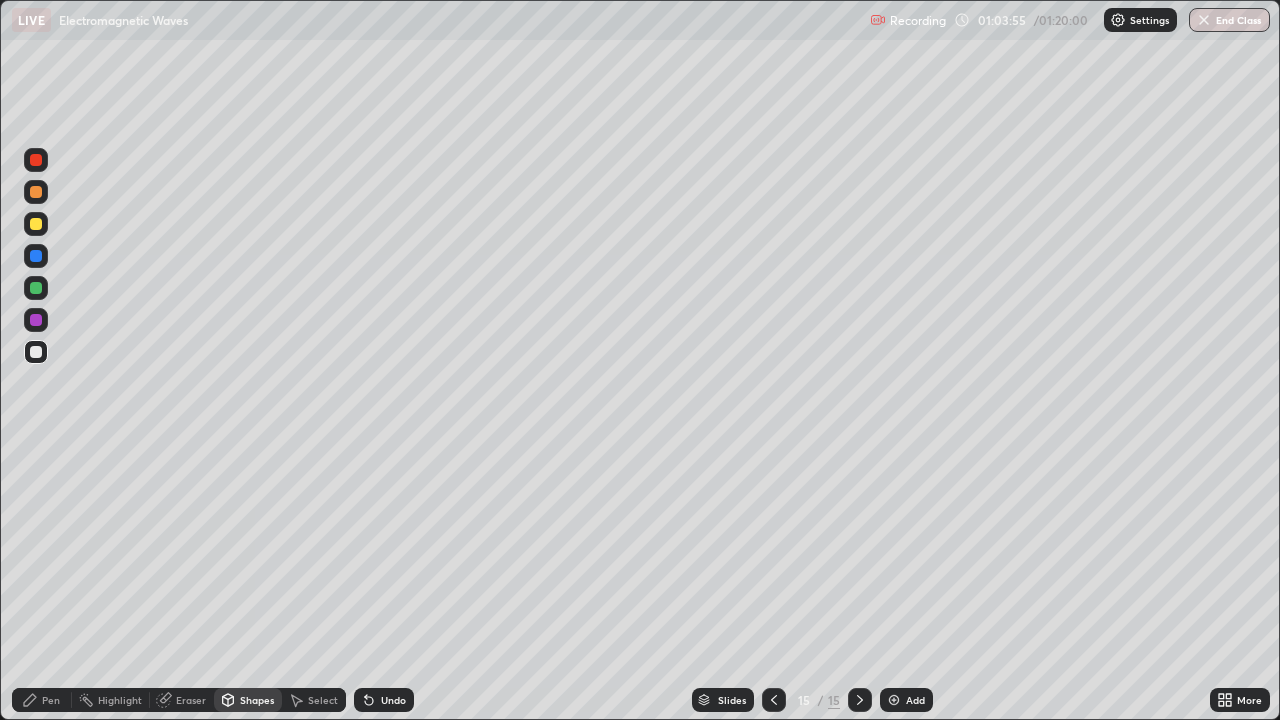 click on "Undo" at bounding box center [393, 700] 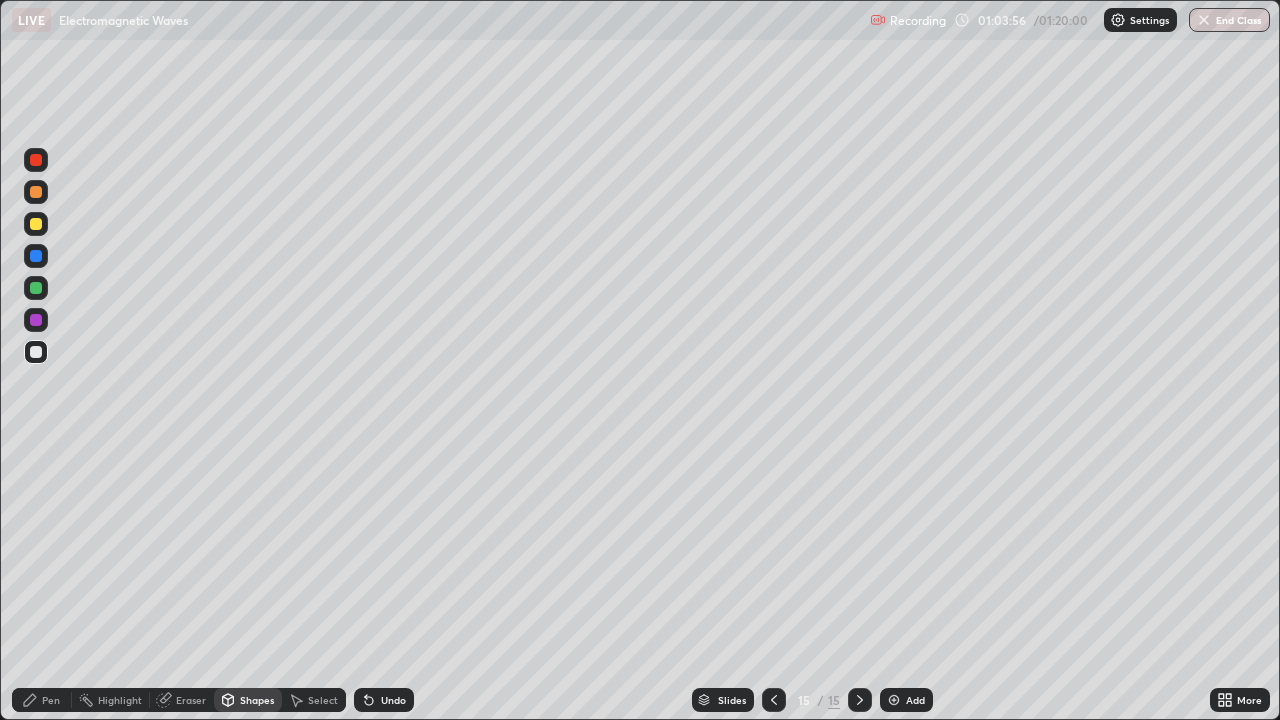 click on "Pen" at bounding box center (42, 700) 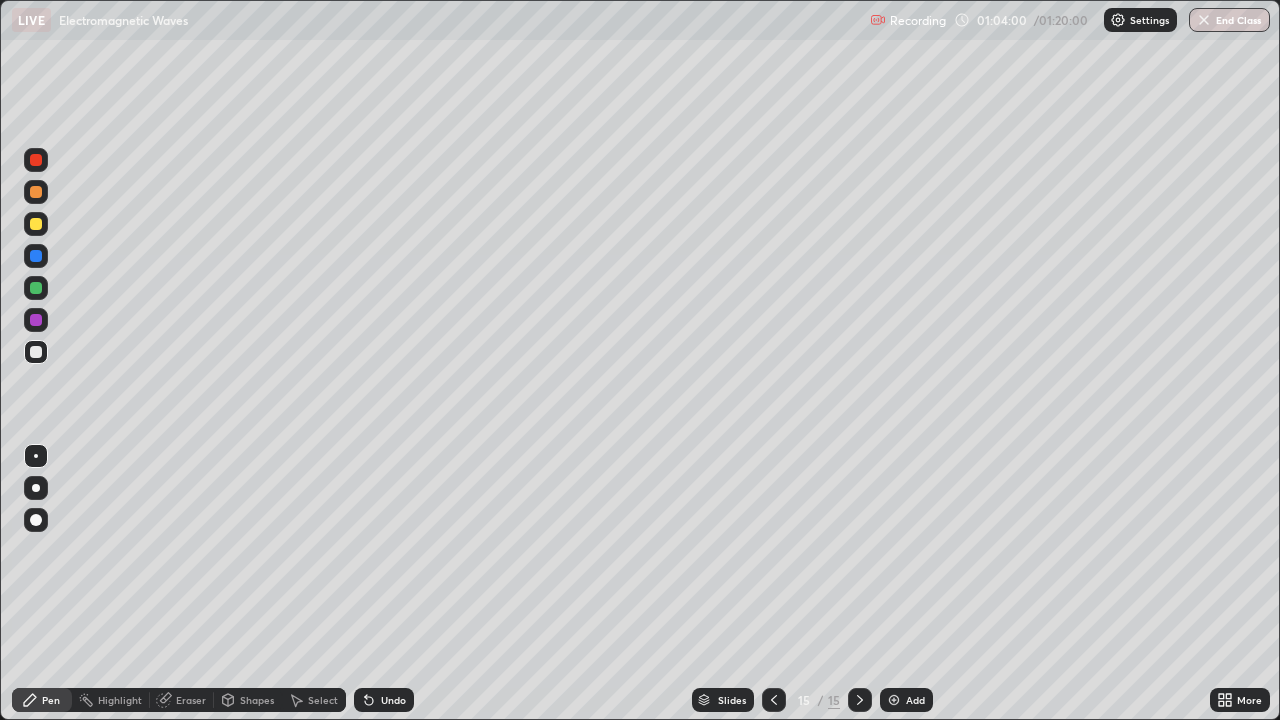 click on "Undo" at bounding box center [393, 700] 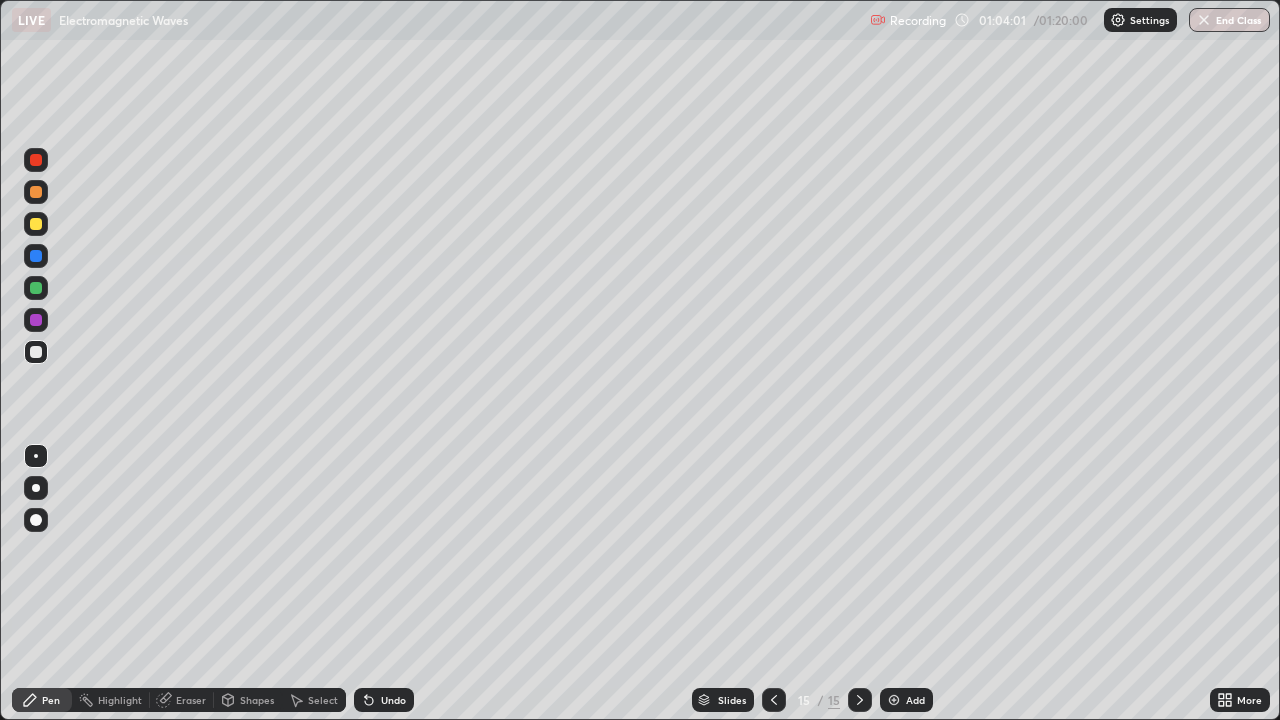 click on "Undo" at bounding box center [393, 700] 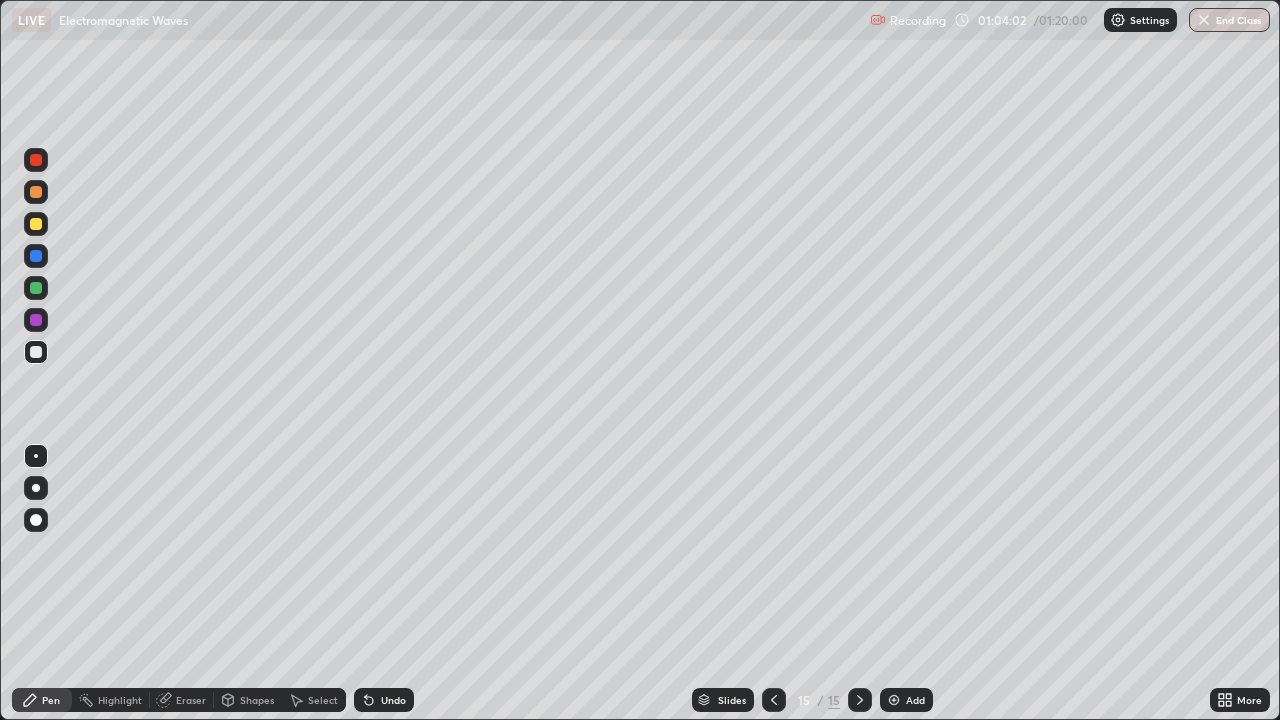 click on "Undo" at bounding box center [393, 700] 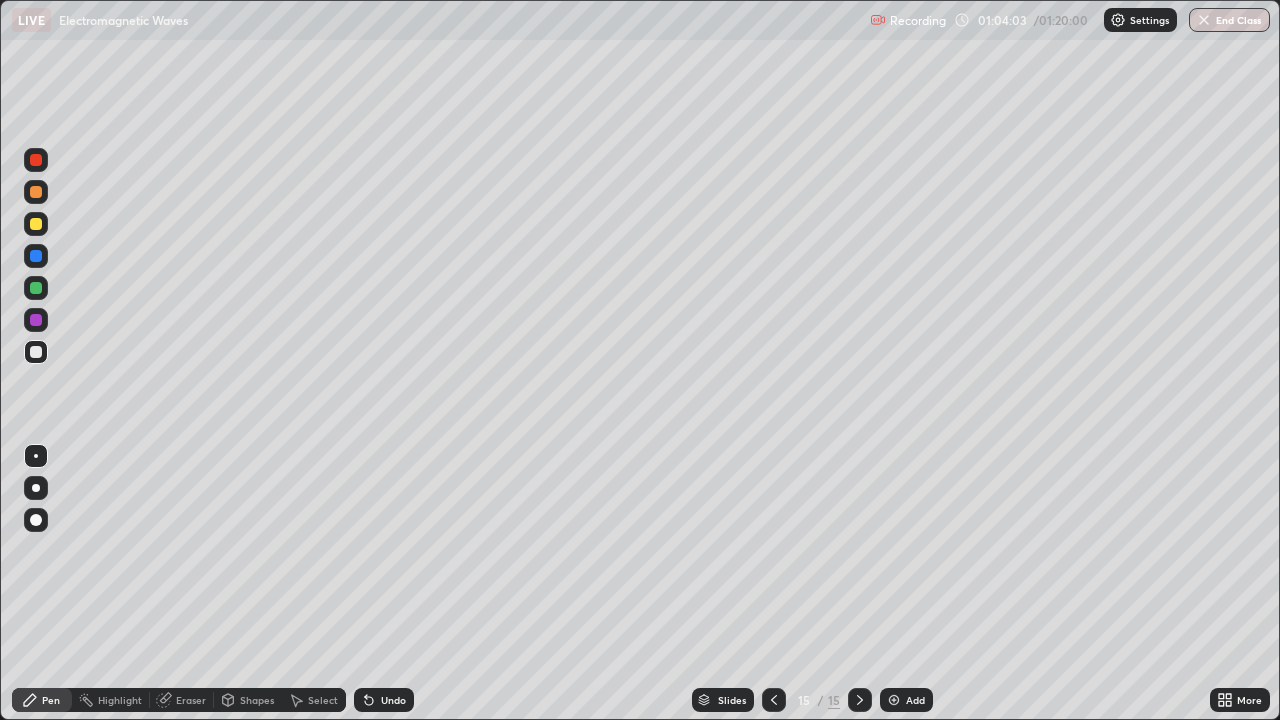 click on "Undo" at bounding box center [393, 700] 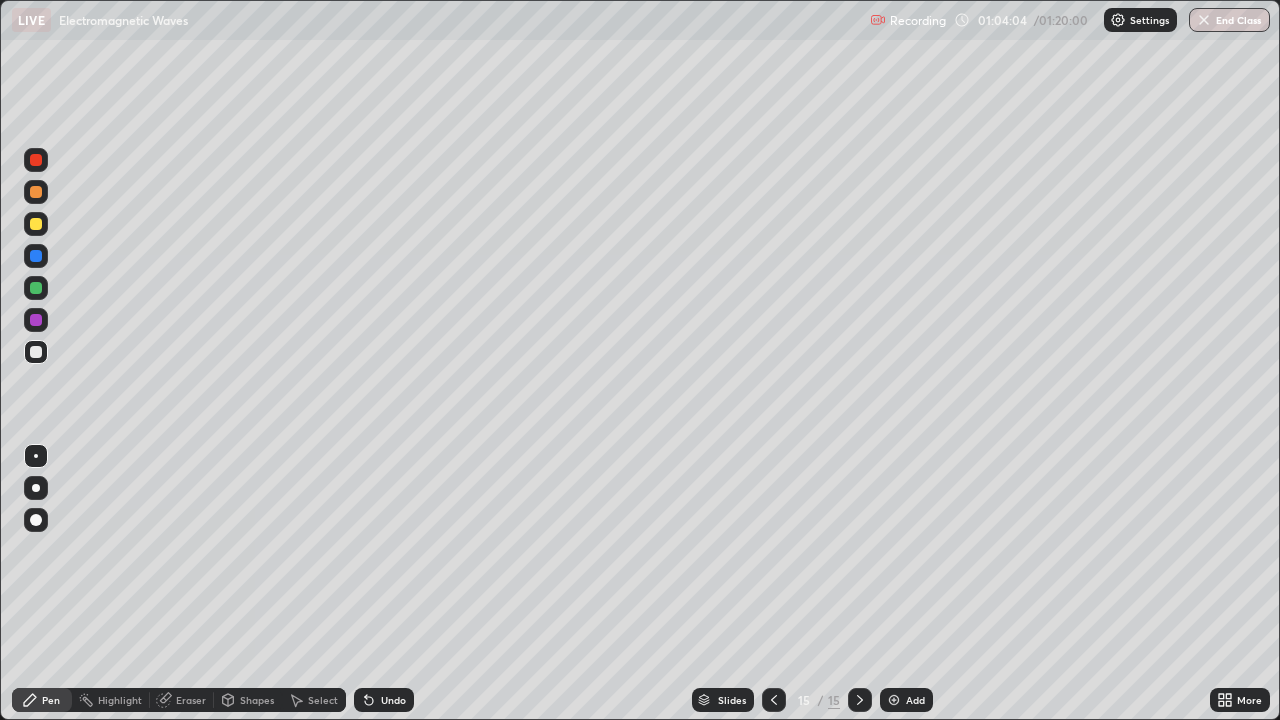 click on "Eraser" at bounding box center (191, 700) 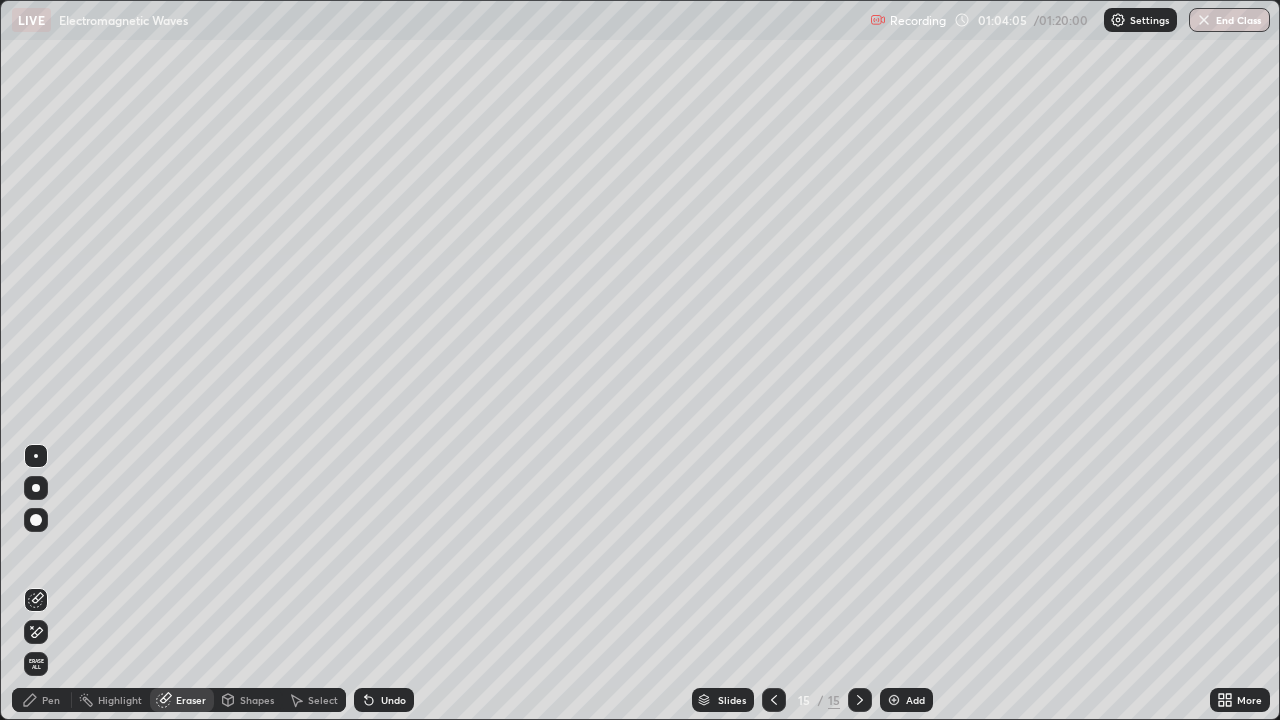 click on "Shapes" at bounding box center [257, 700] 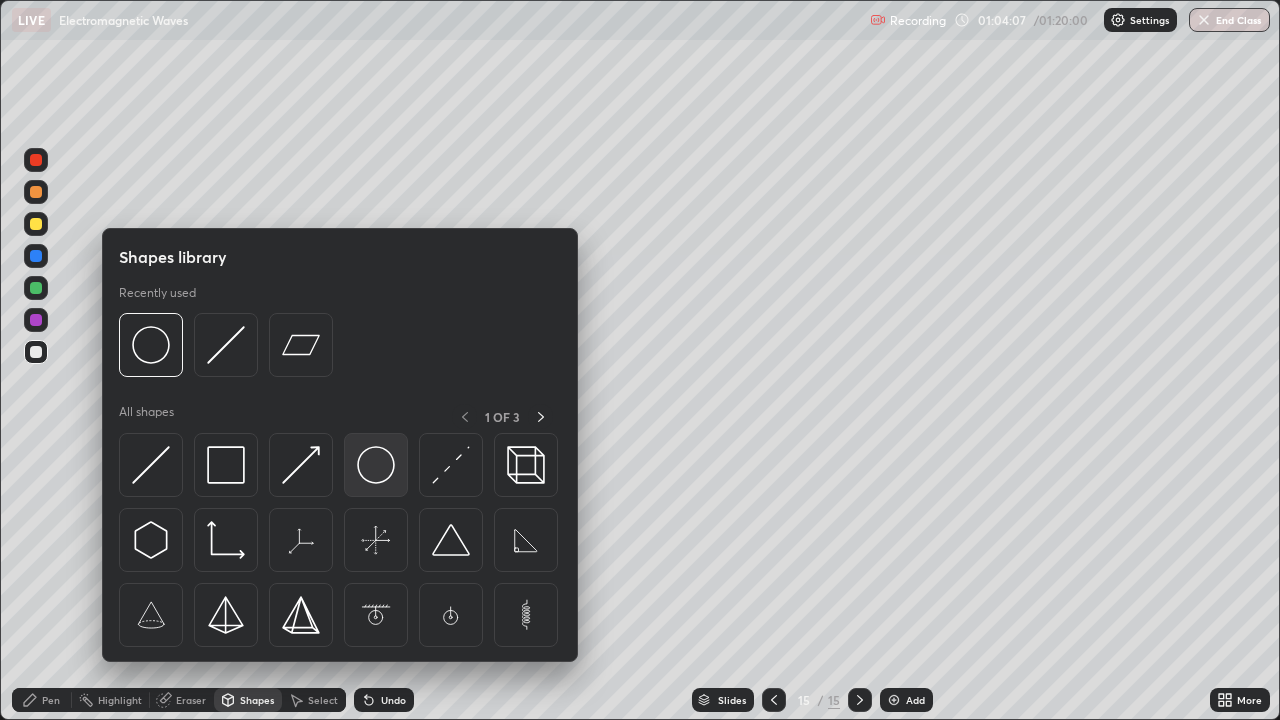 click at bounding box center (376, 465) 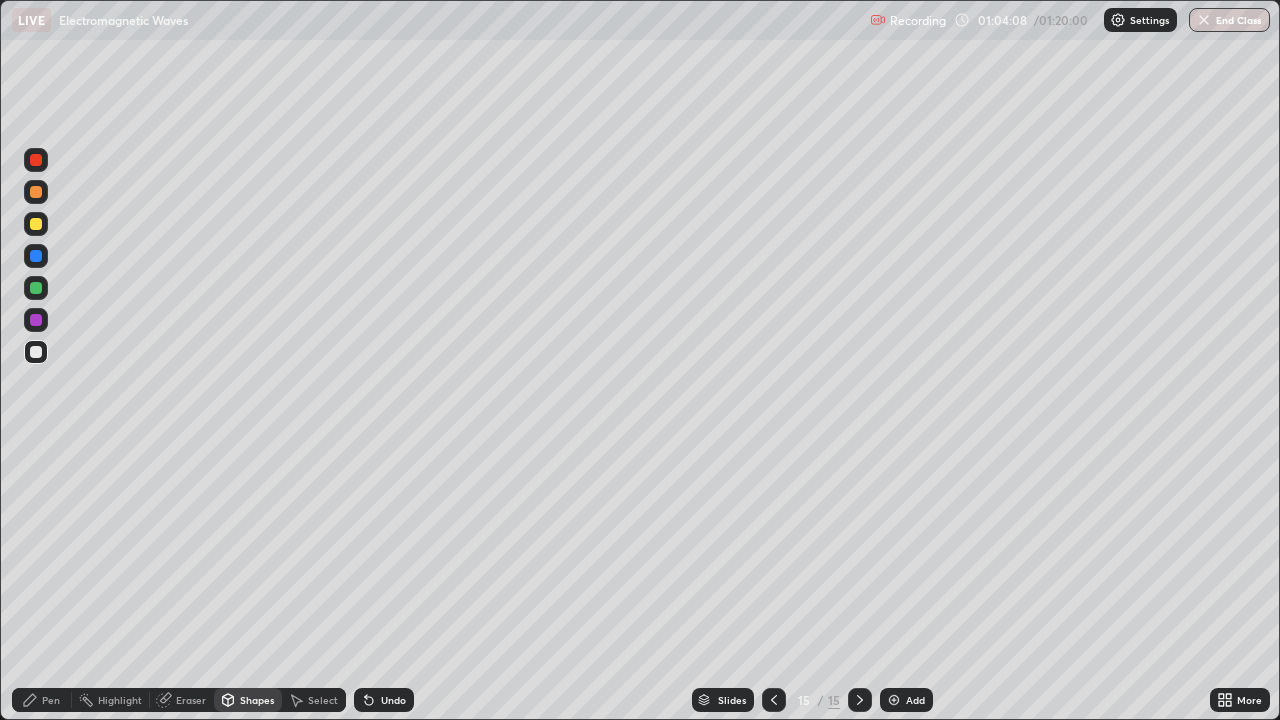 click at bounding box center (36, 224) 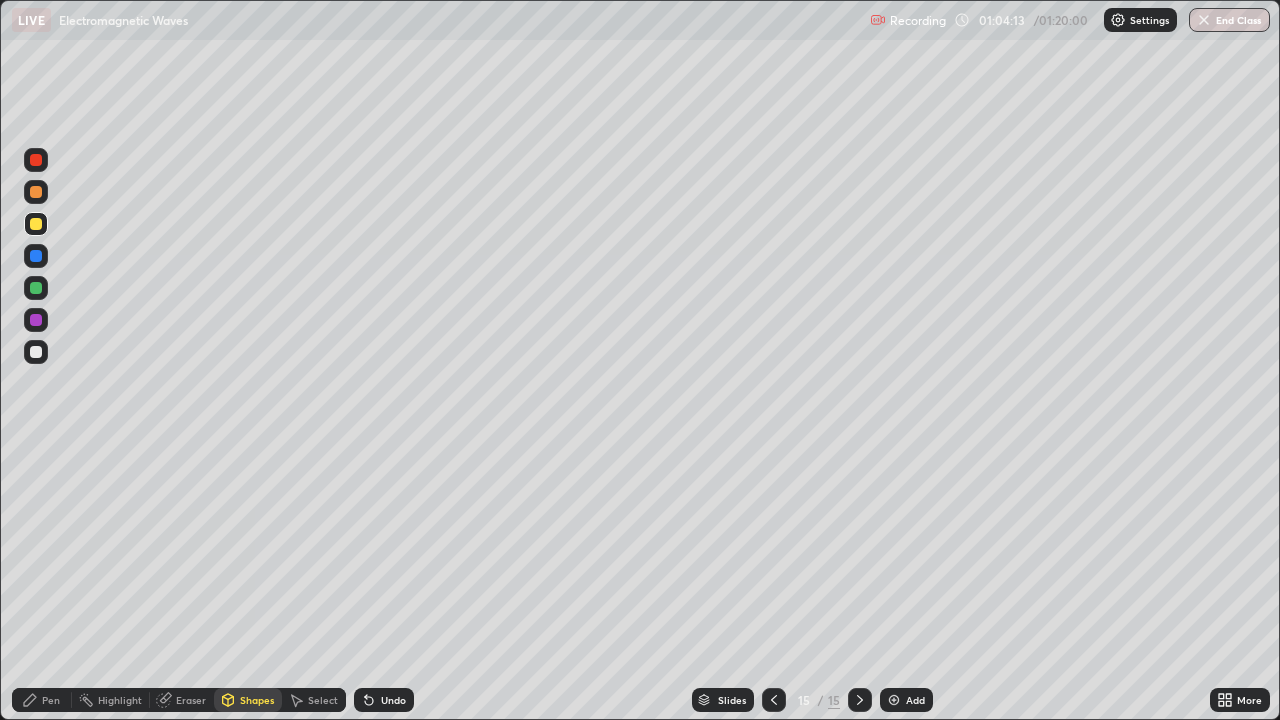 click at bounding box center [36, 352] 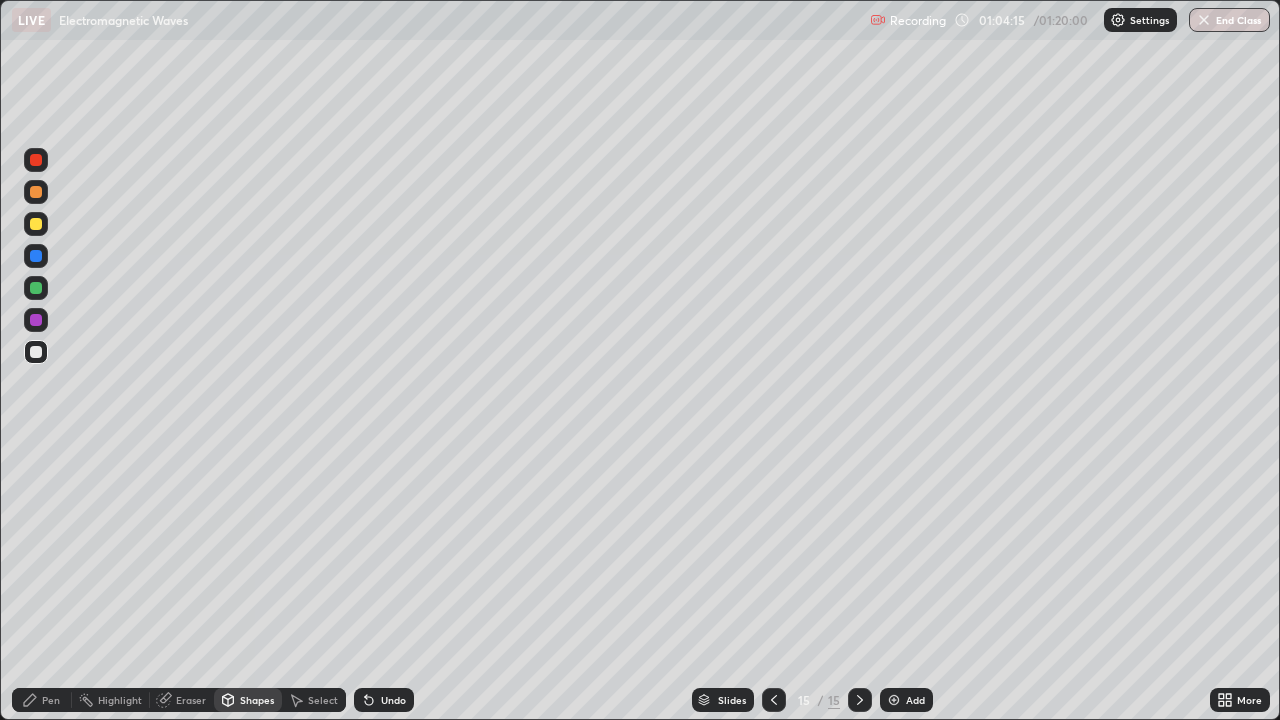 click on "Undo" at bounding box center (393, 700) 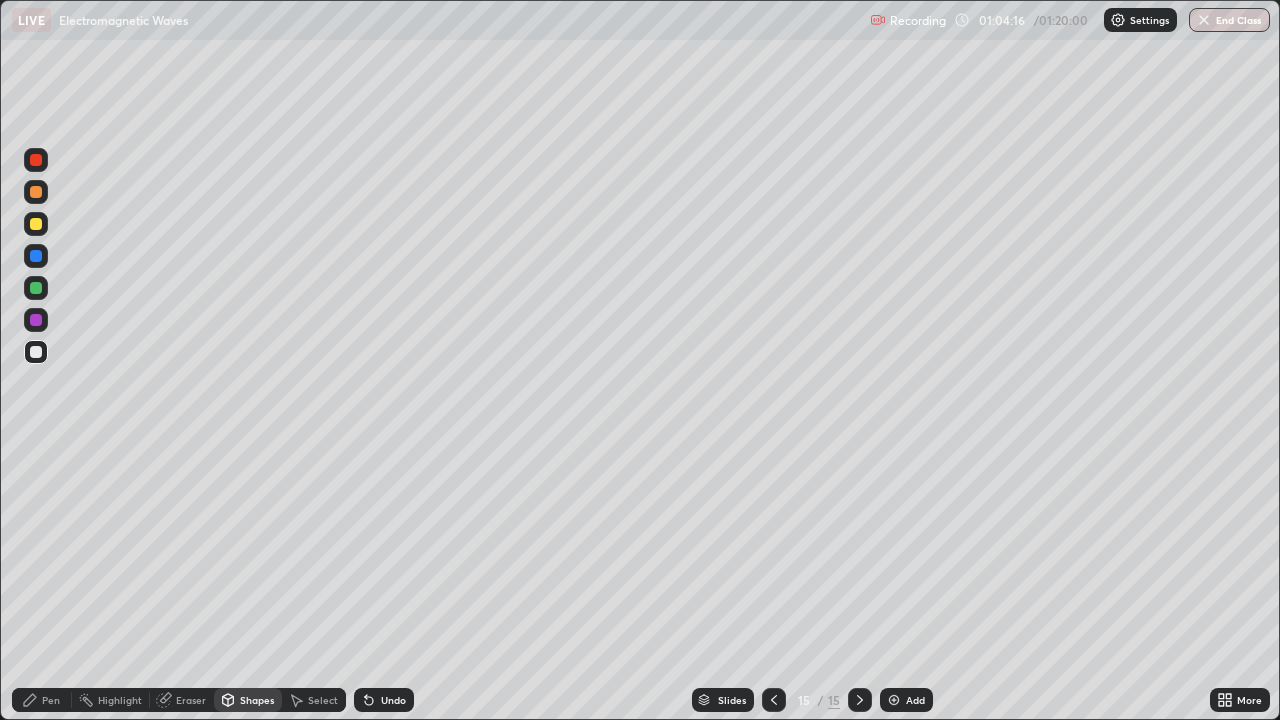 click 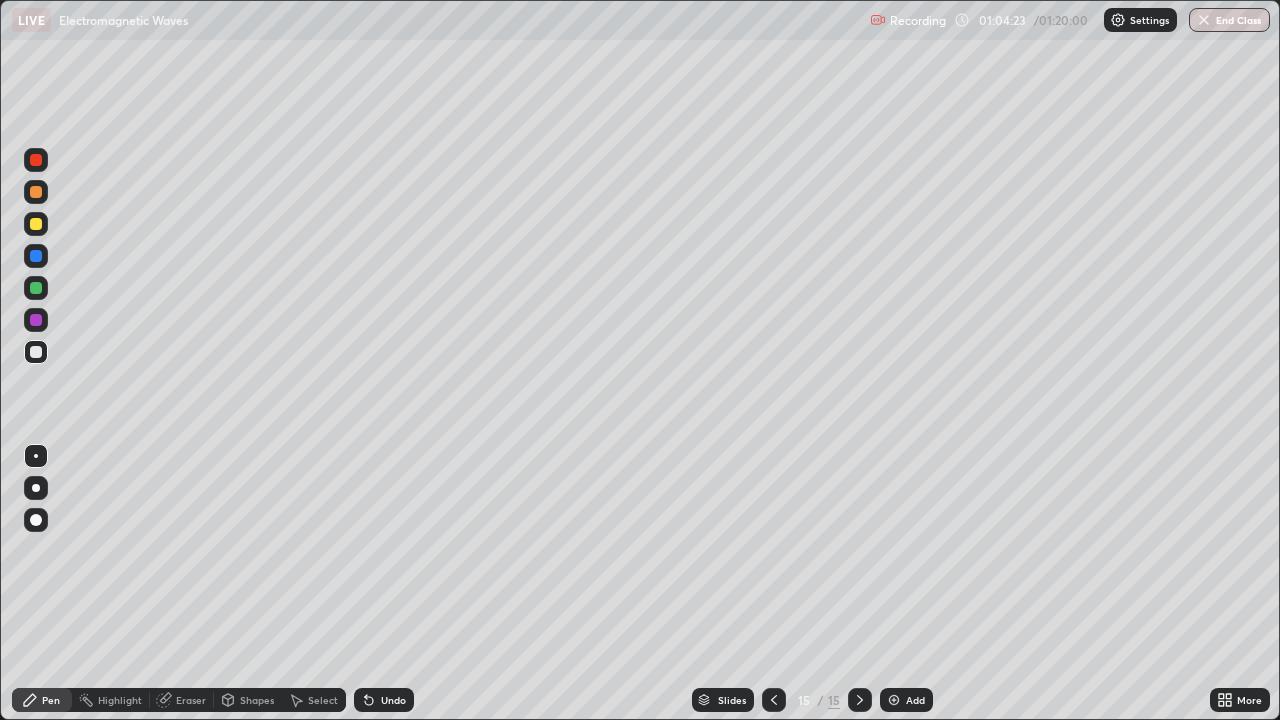 click at bounding box center [36, 224] 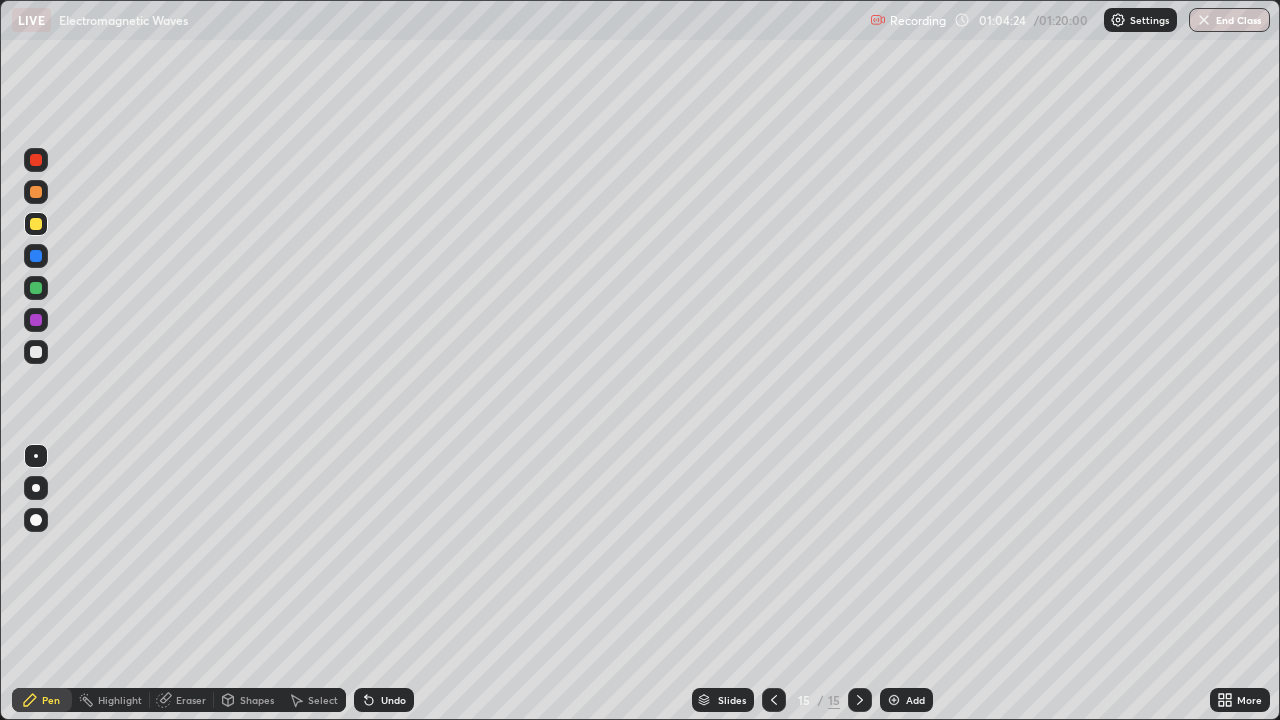 click at bounding box center [36, 352] 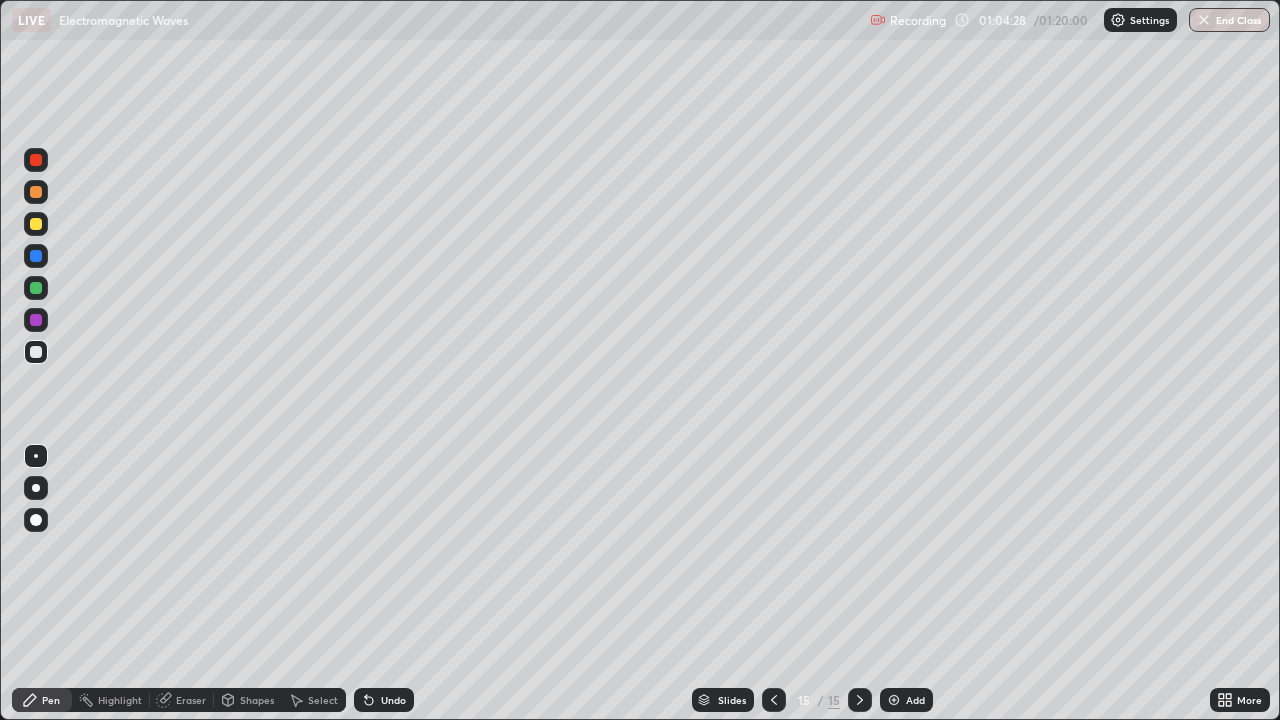 click at bounding box center (36, 224) 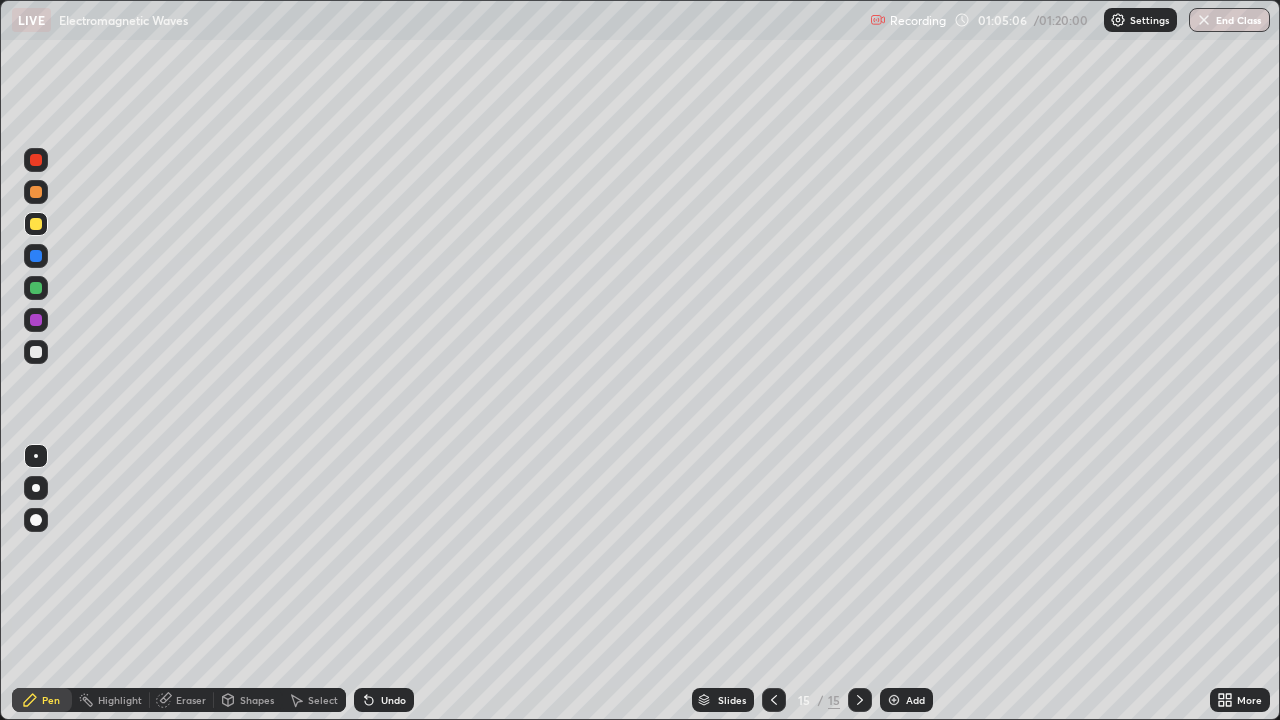 click at bounding box center (36, 192) 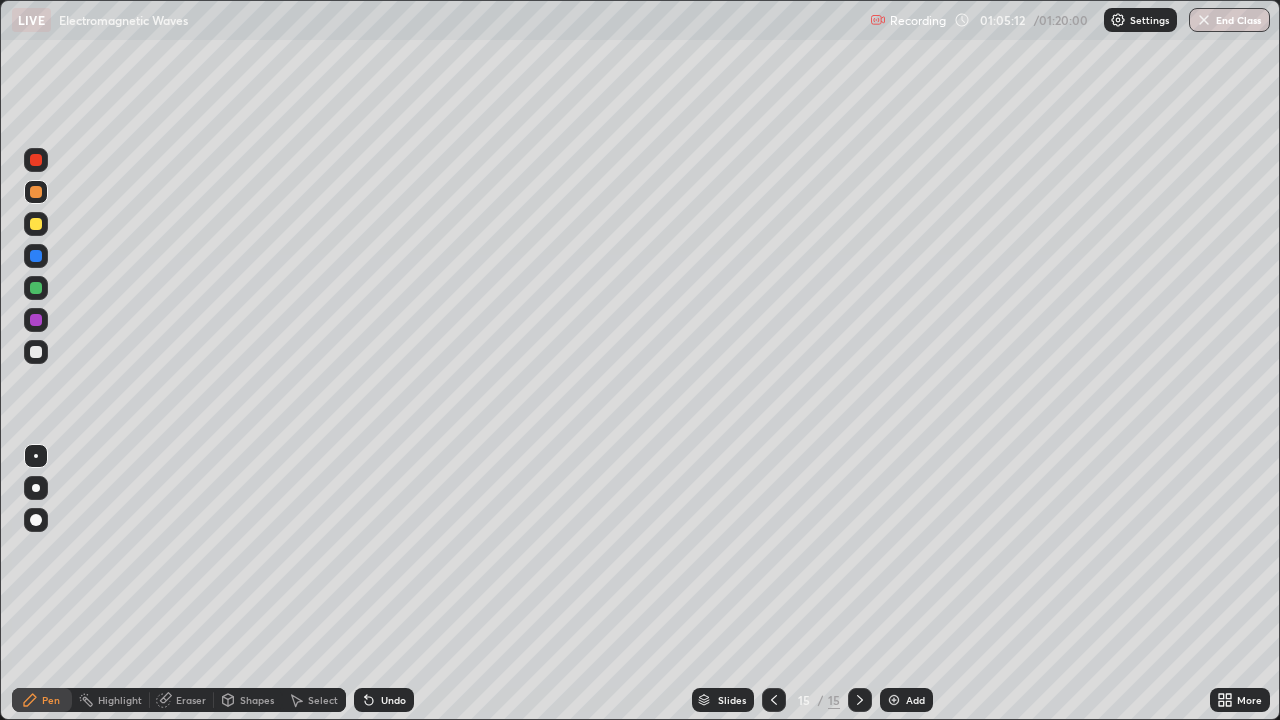 click at bounding box center (36, 160) 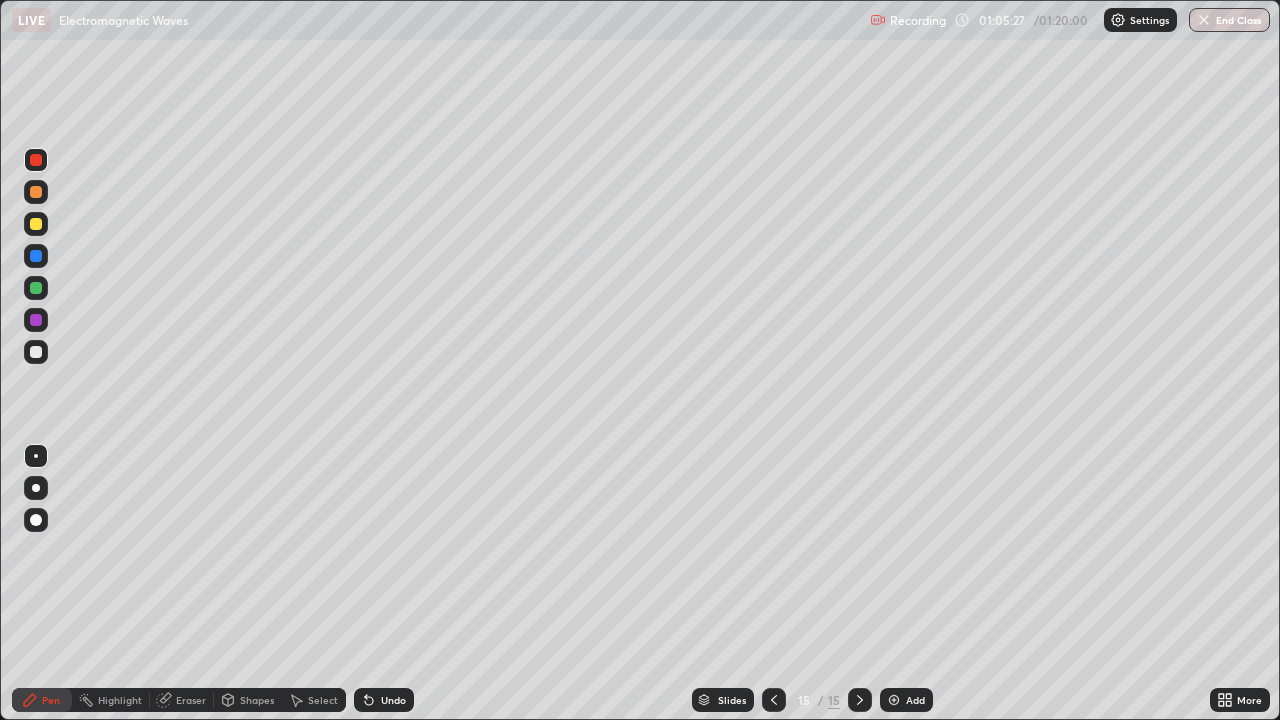 click on "Undo" at bounding box center (393, 700) 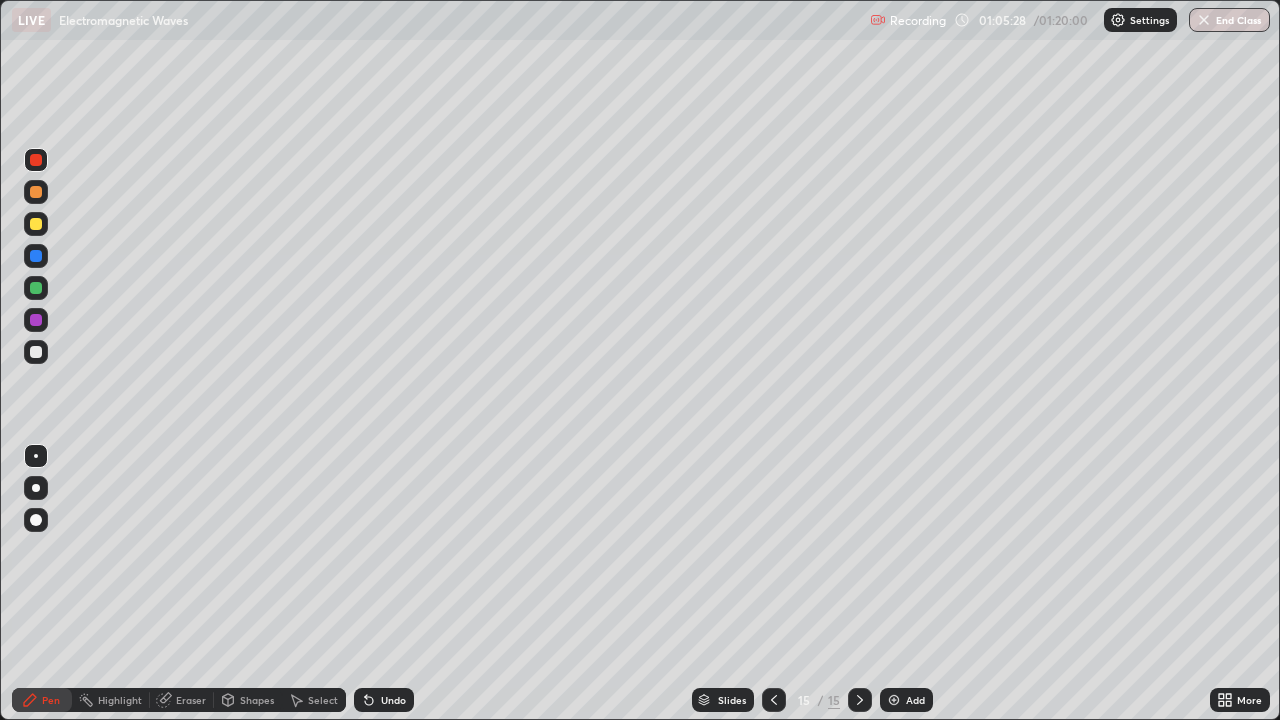 click on "Undo" at bounding box center (384, 700) 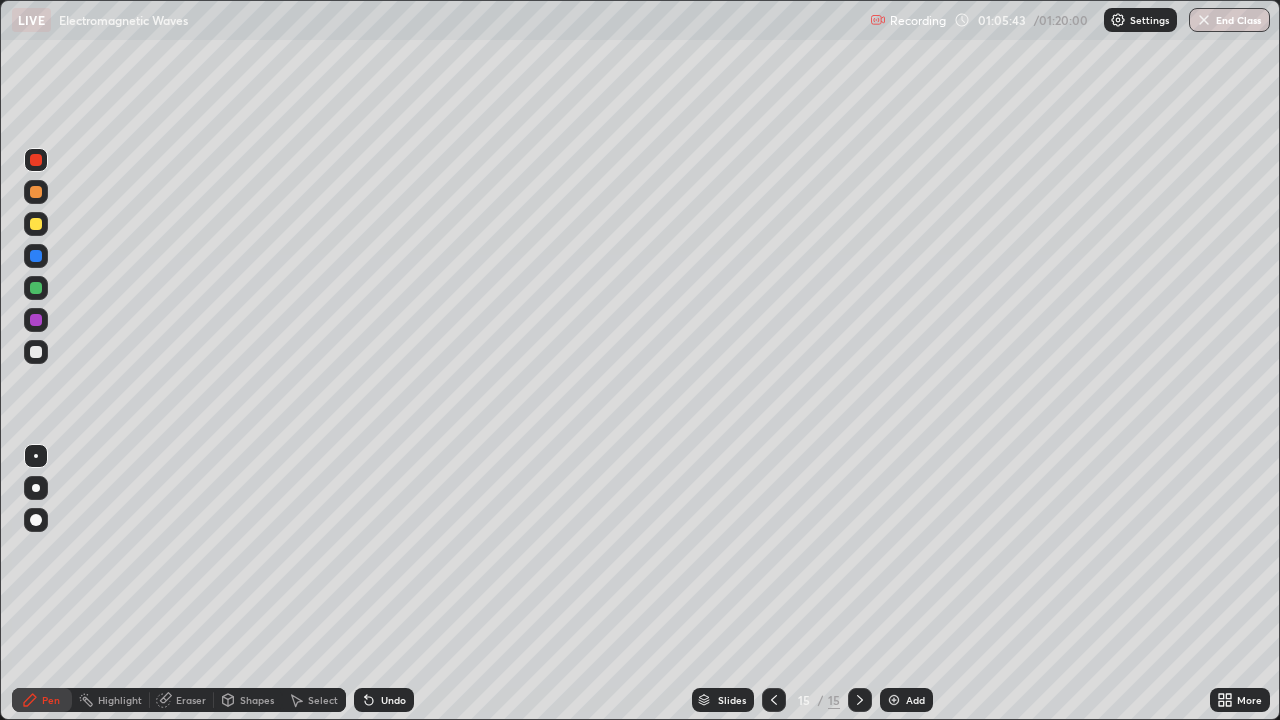 click on "Undo" at bounding box center (384, 700) 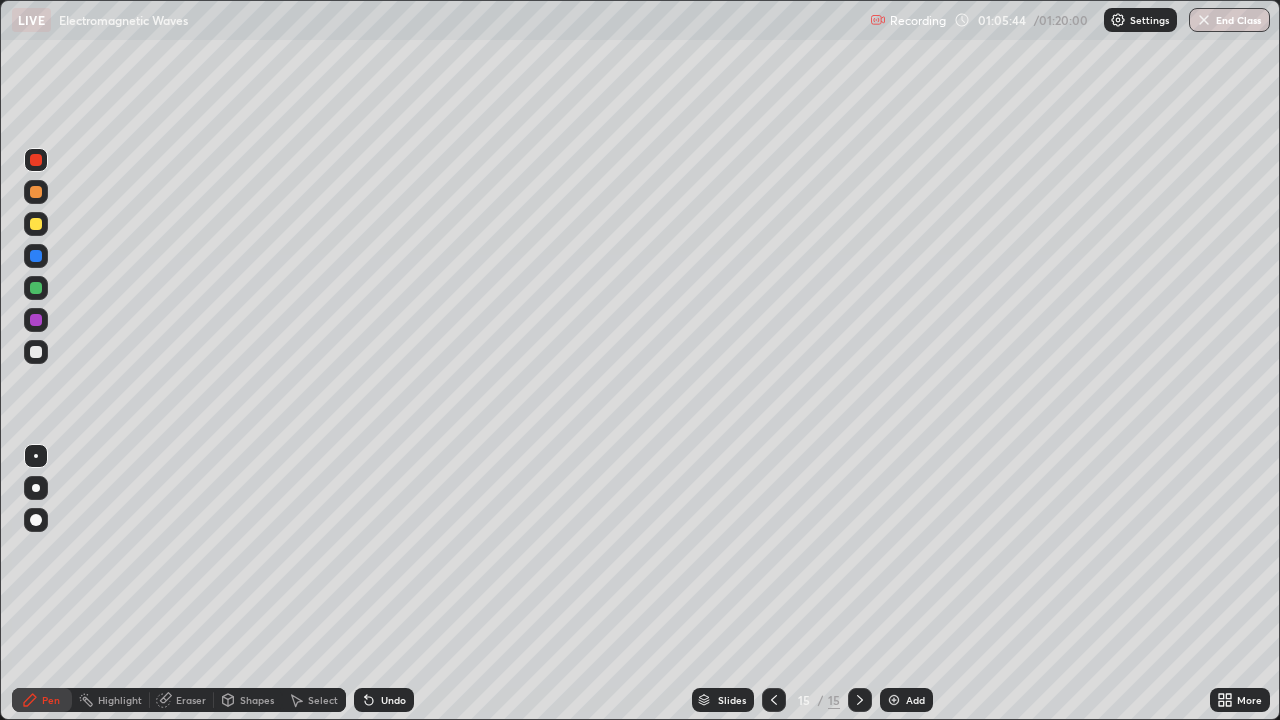click on "Undo" at bounding box center [393, 700] 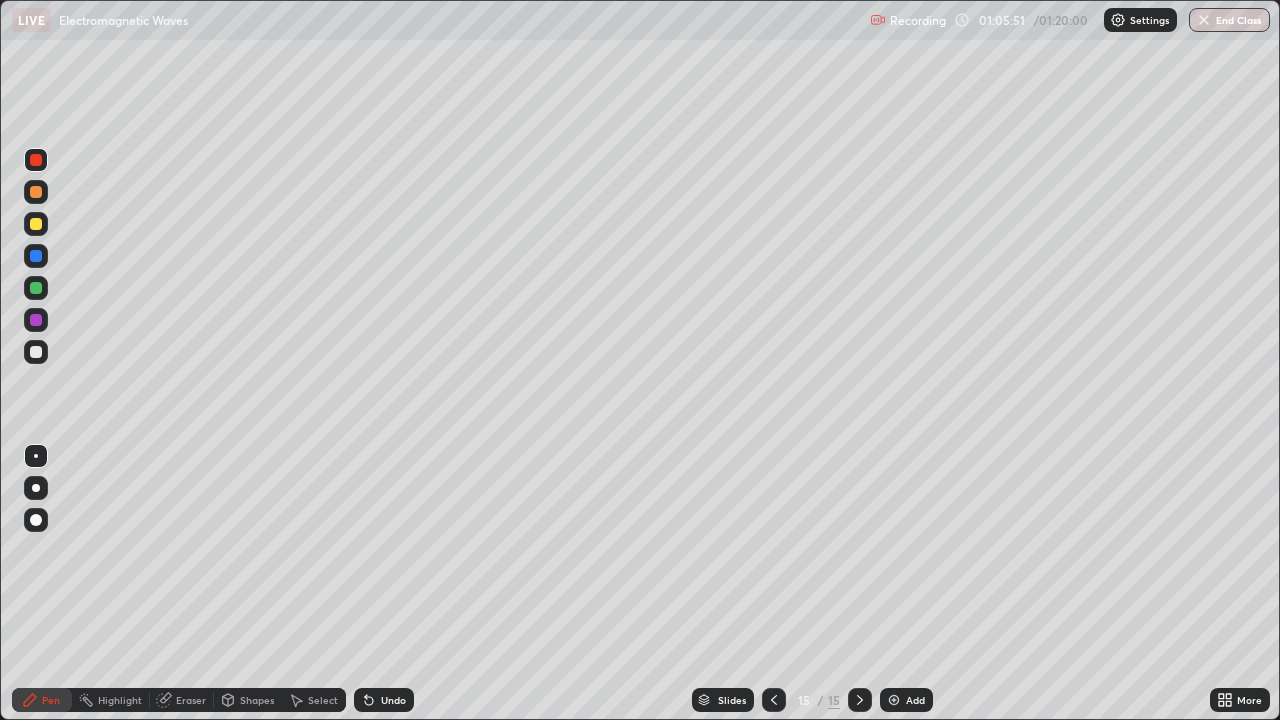 click on "Undo" at bounding box center (384, 700) 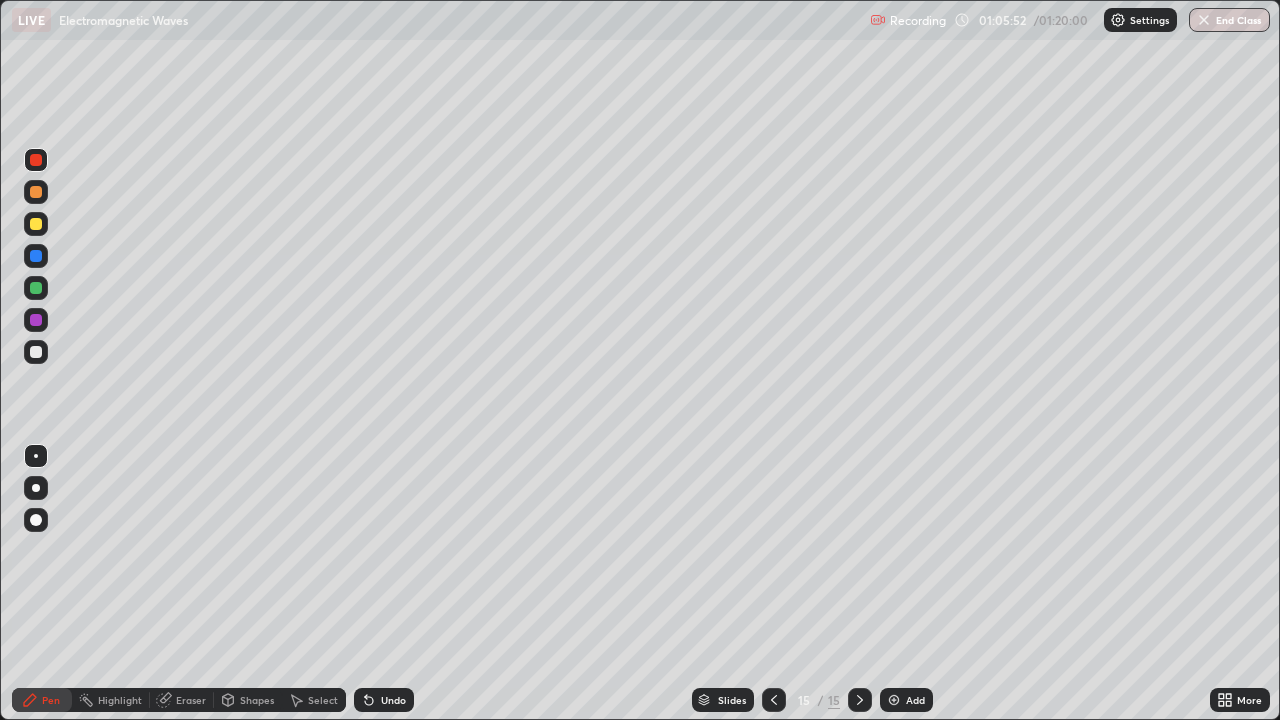click on "Undo" at bounding box center [393, 700] 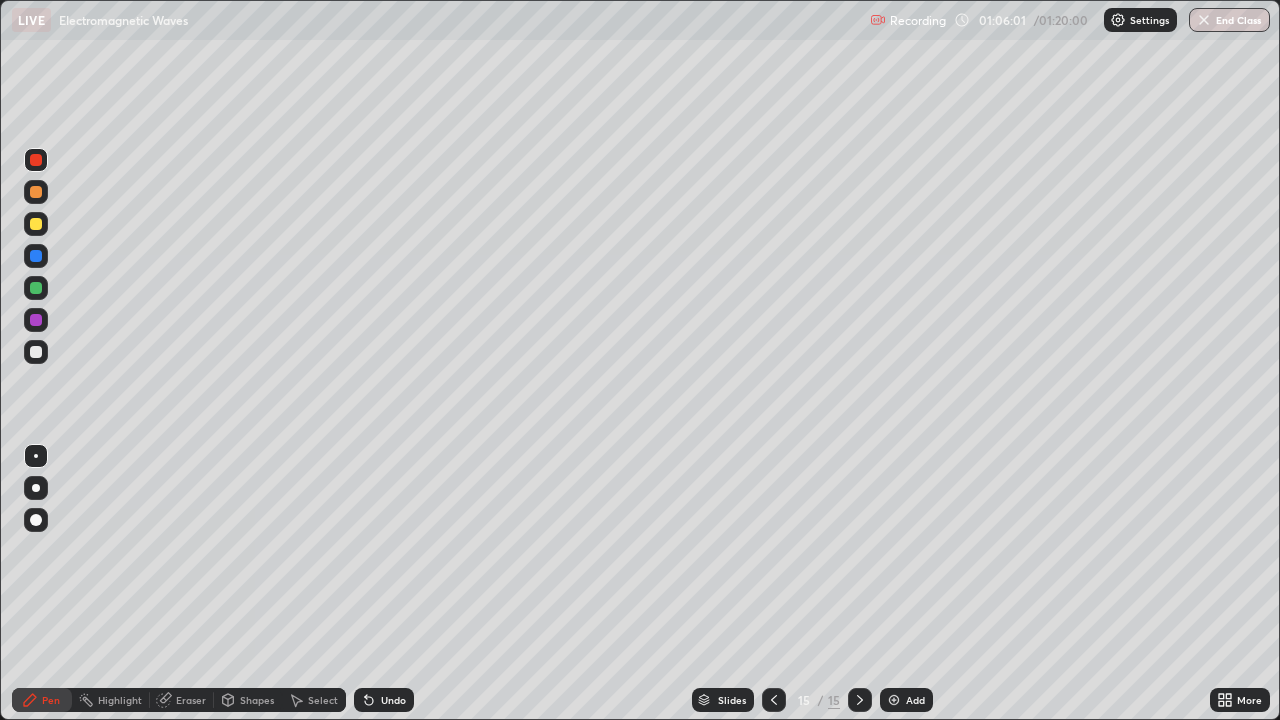 click on "Eraser" at bounding box center [182, 700] 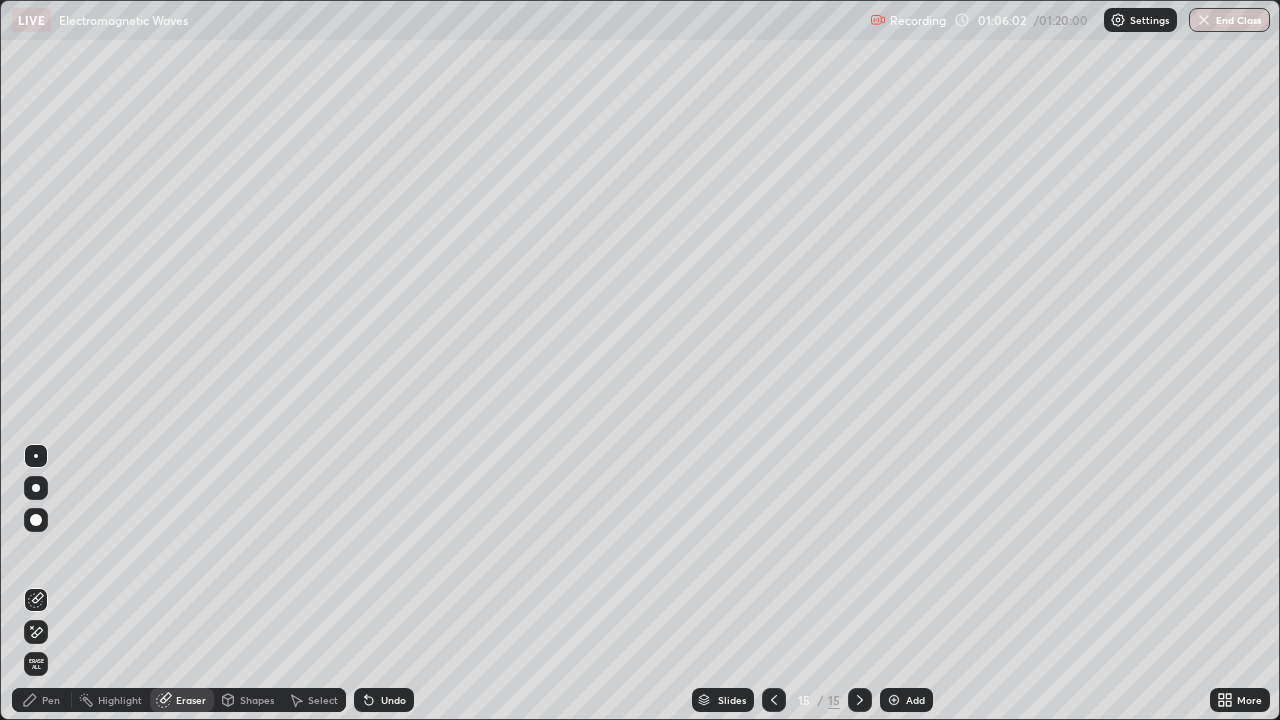 click on "Pen" at bounding box center [42, 700] 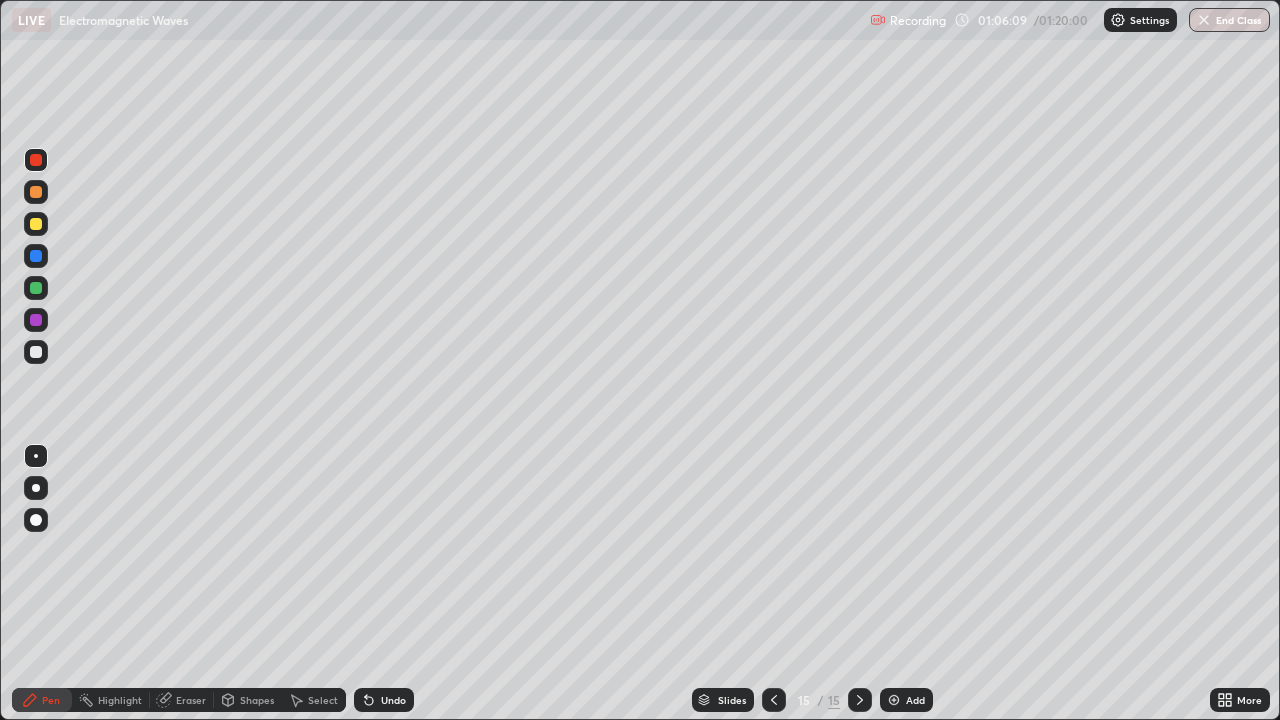 click on "Undo" at bounding box center (384, 700) 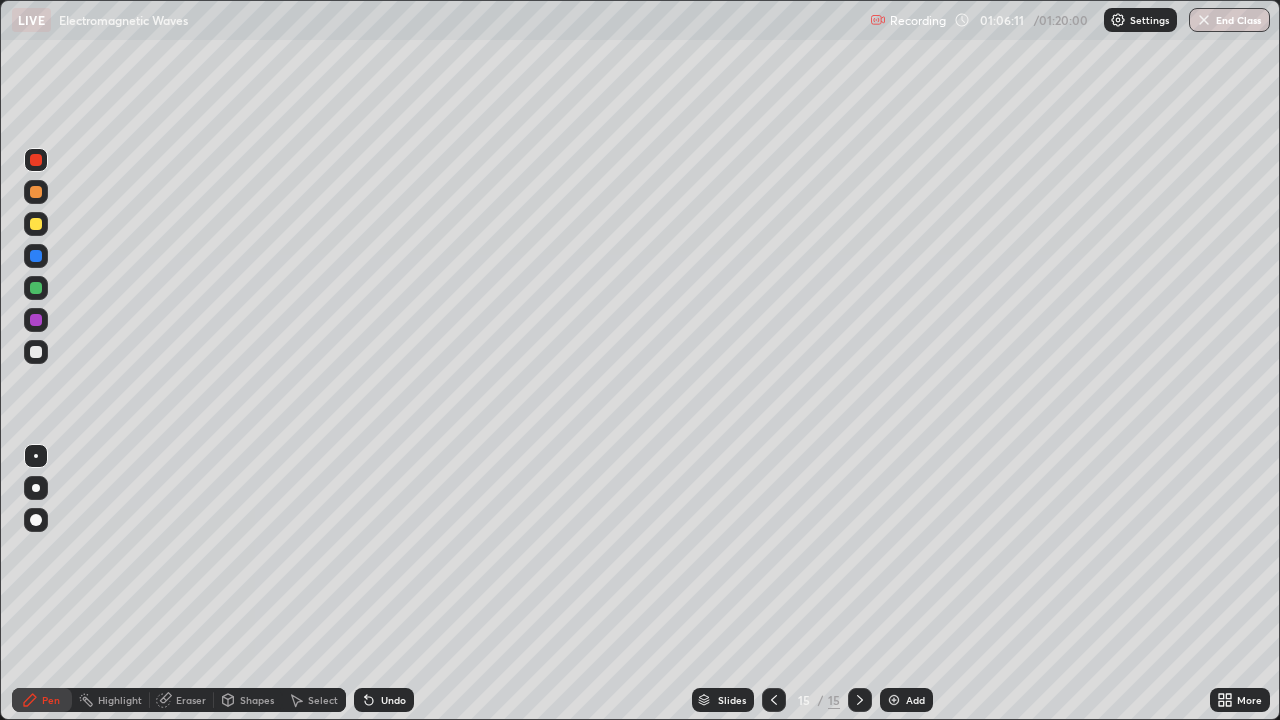 click at bounding box center [36, 224] 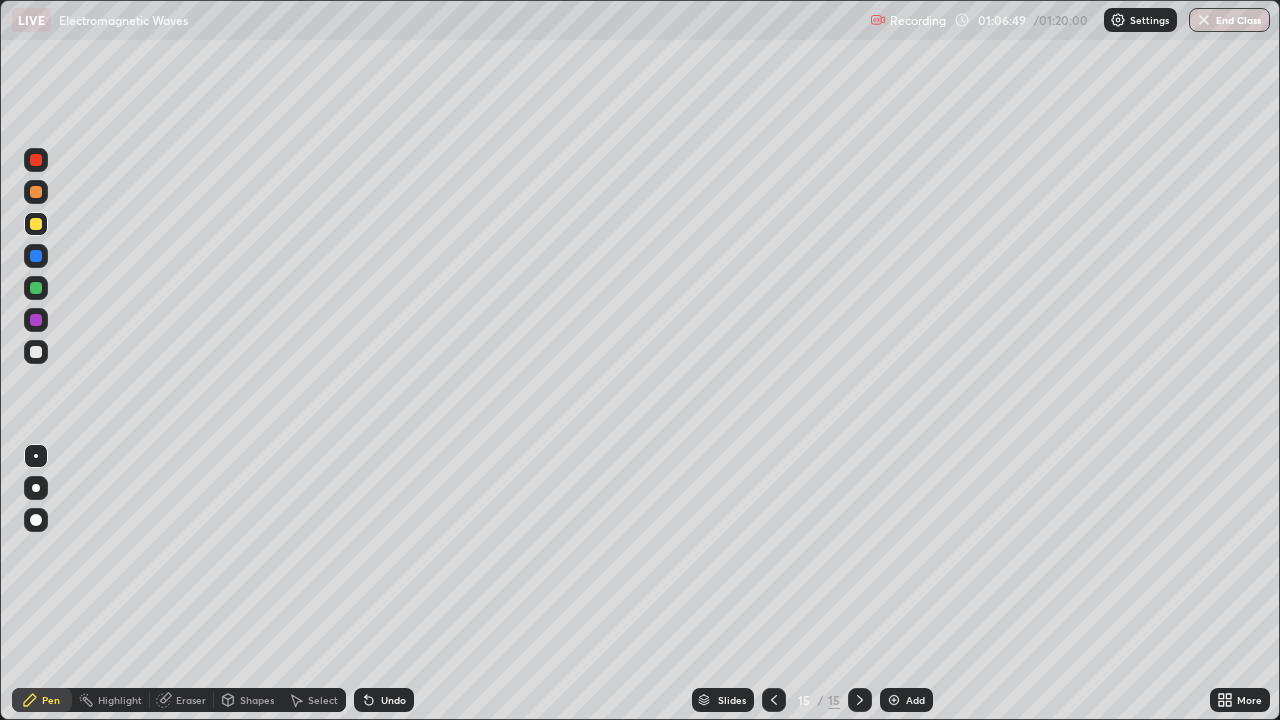 click on "Undo" at bounding box center [393, 700] 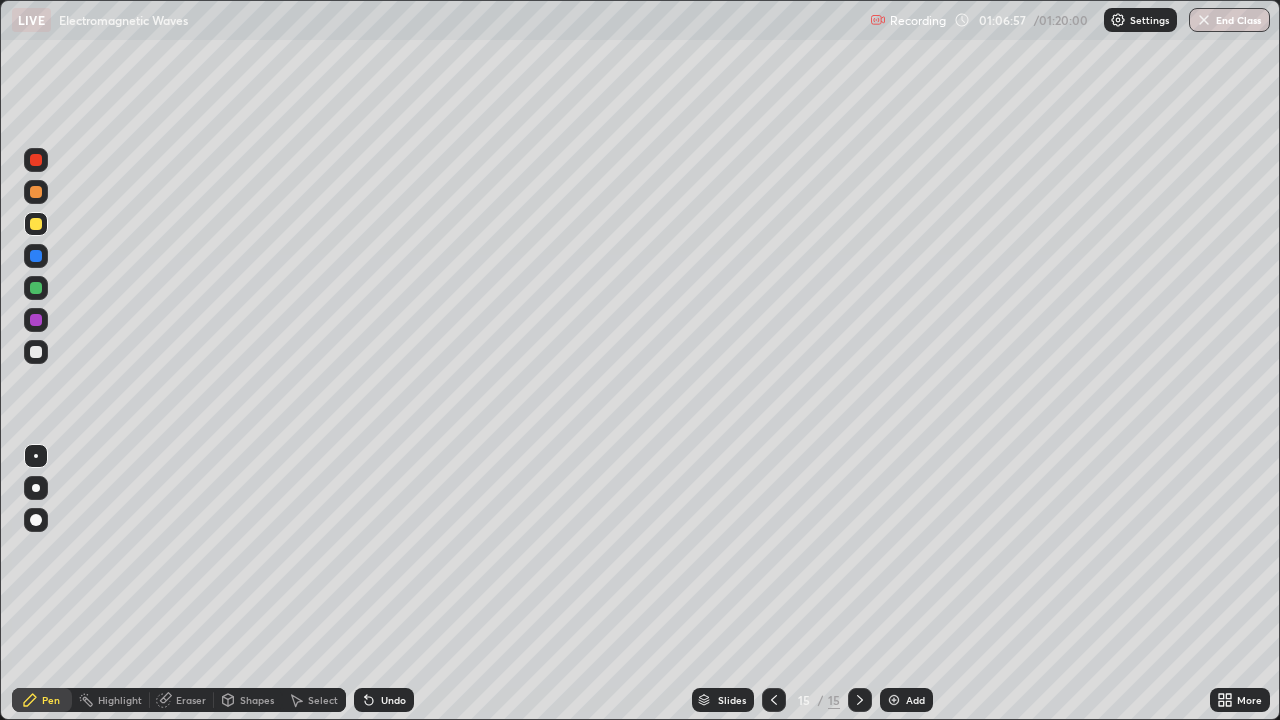 click at bounding box center [36, 352] 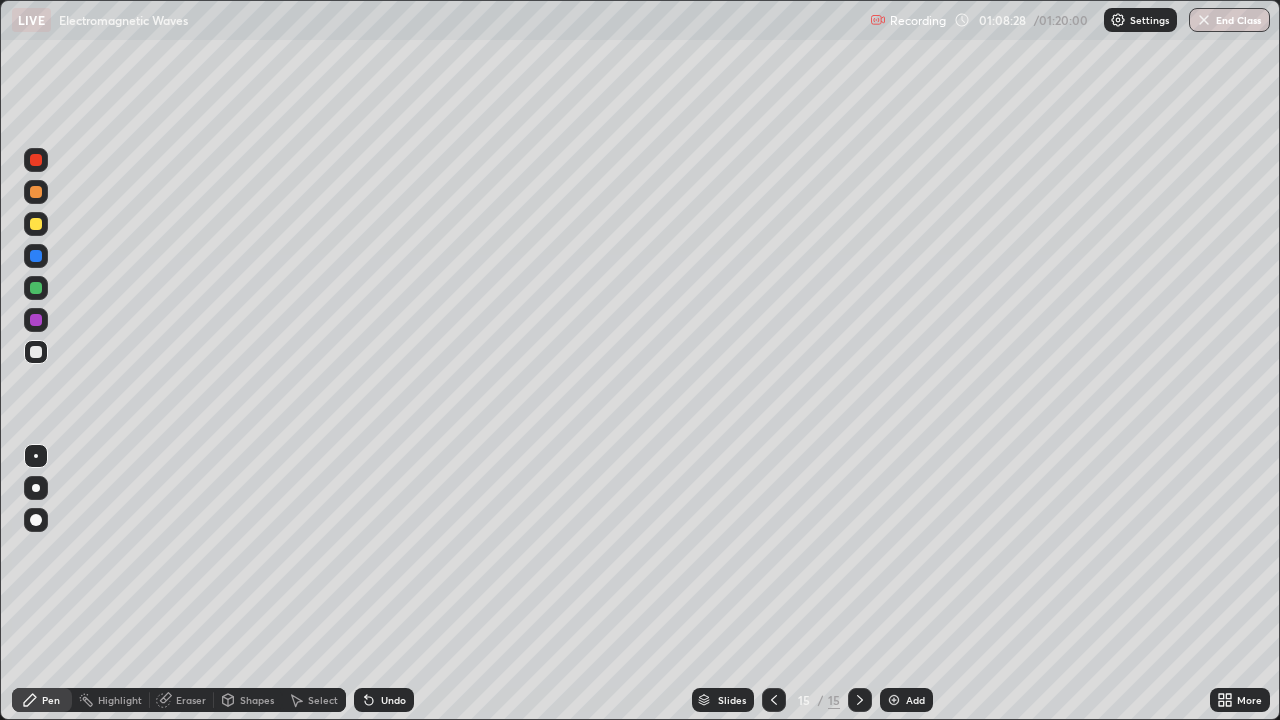 click on "Add" at bounding box center [915, 700] 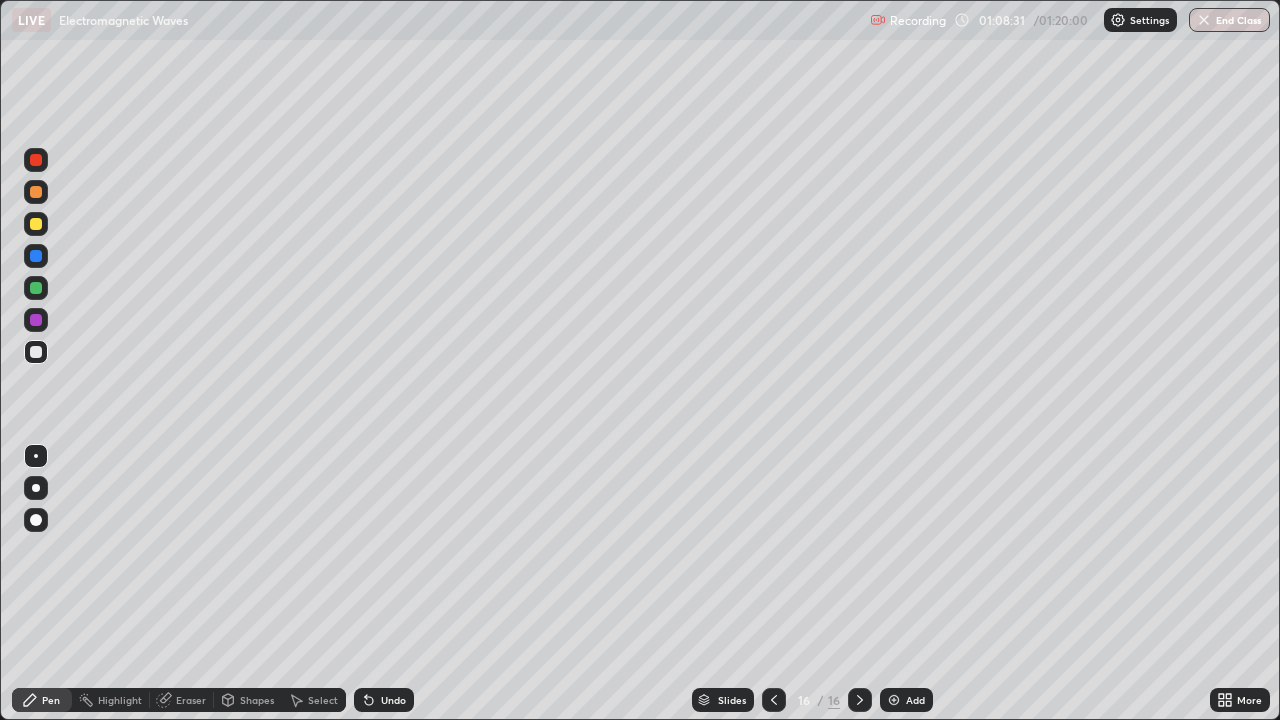 click 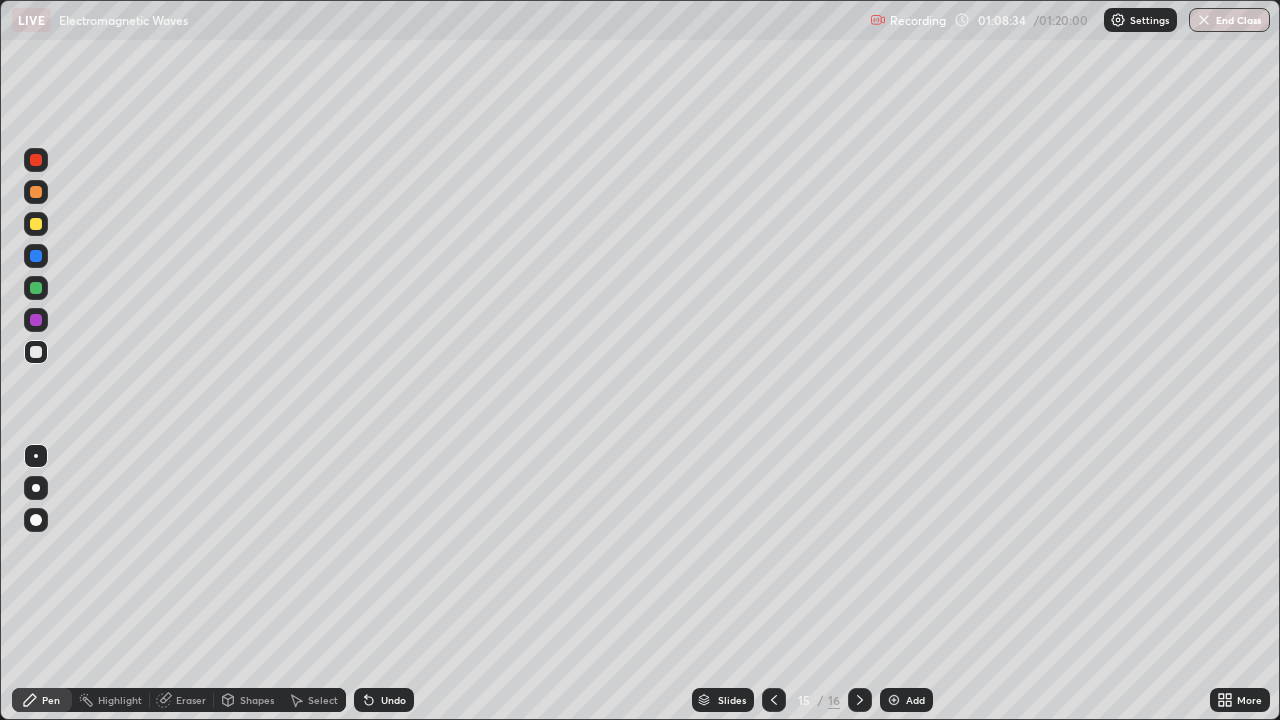 click 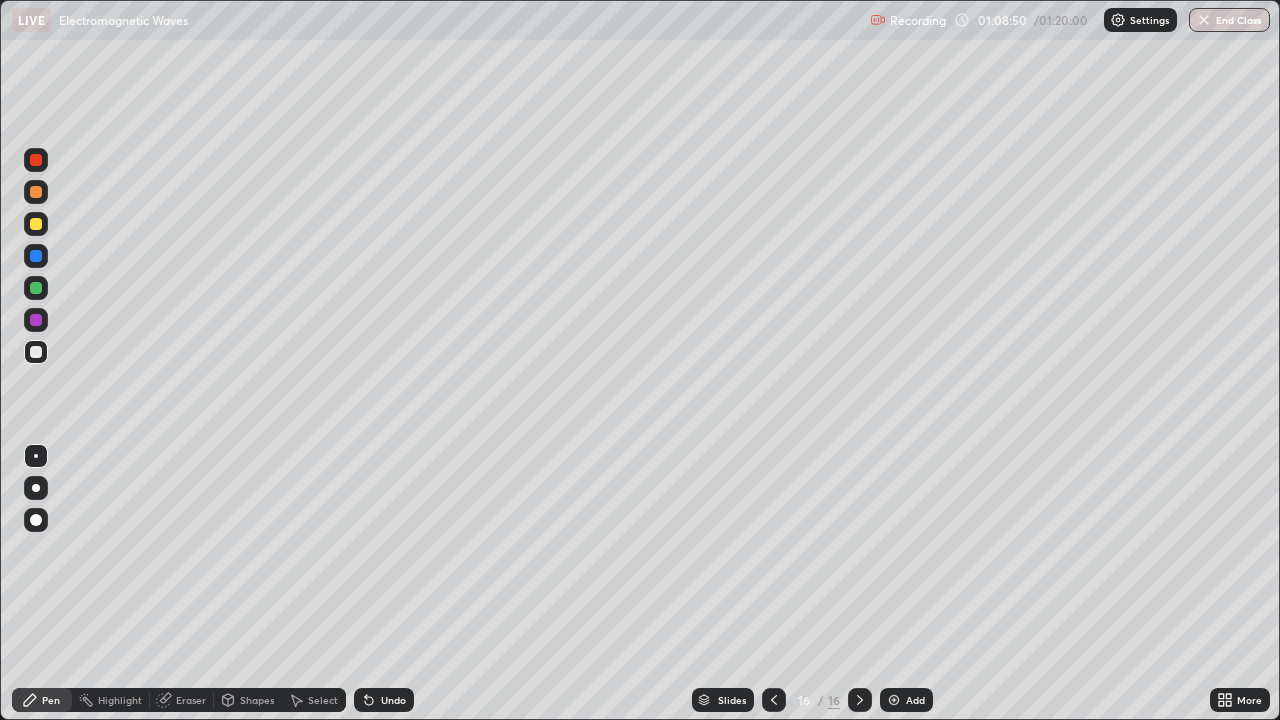 click at bounding box center (36, 224) 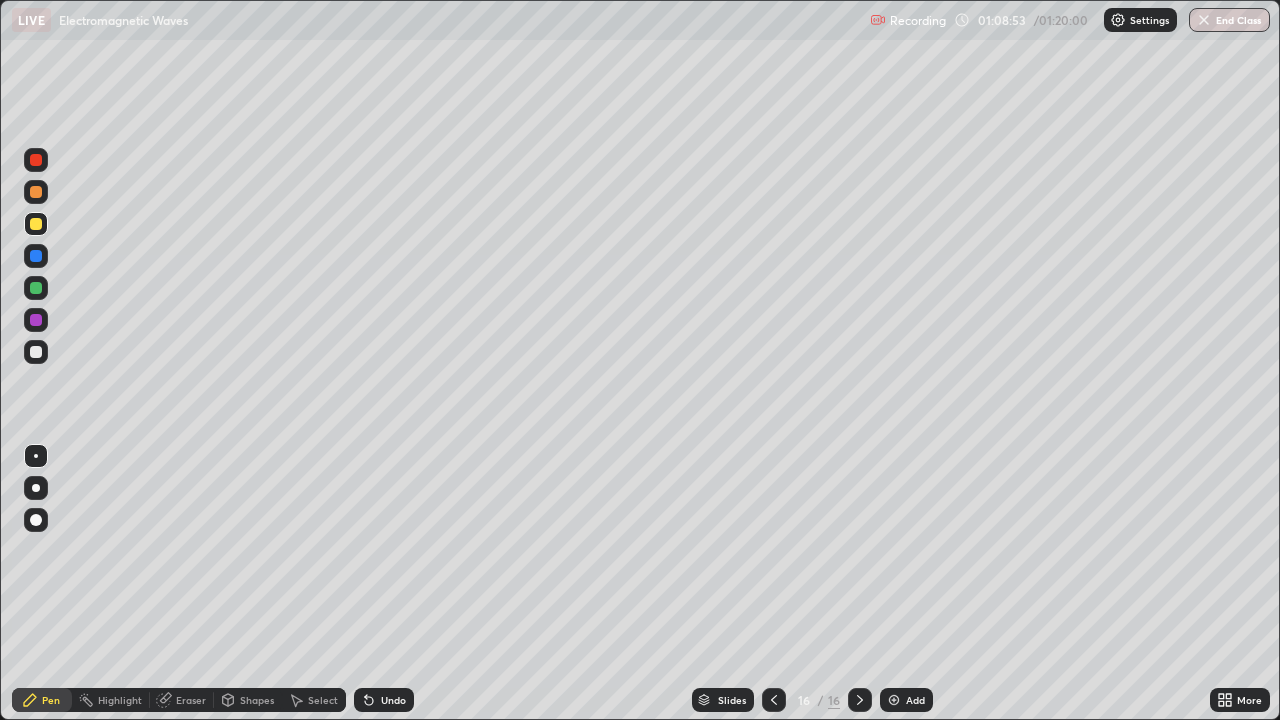 click 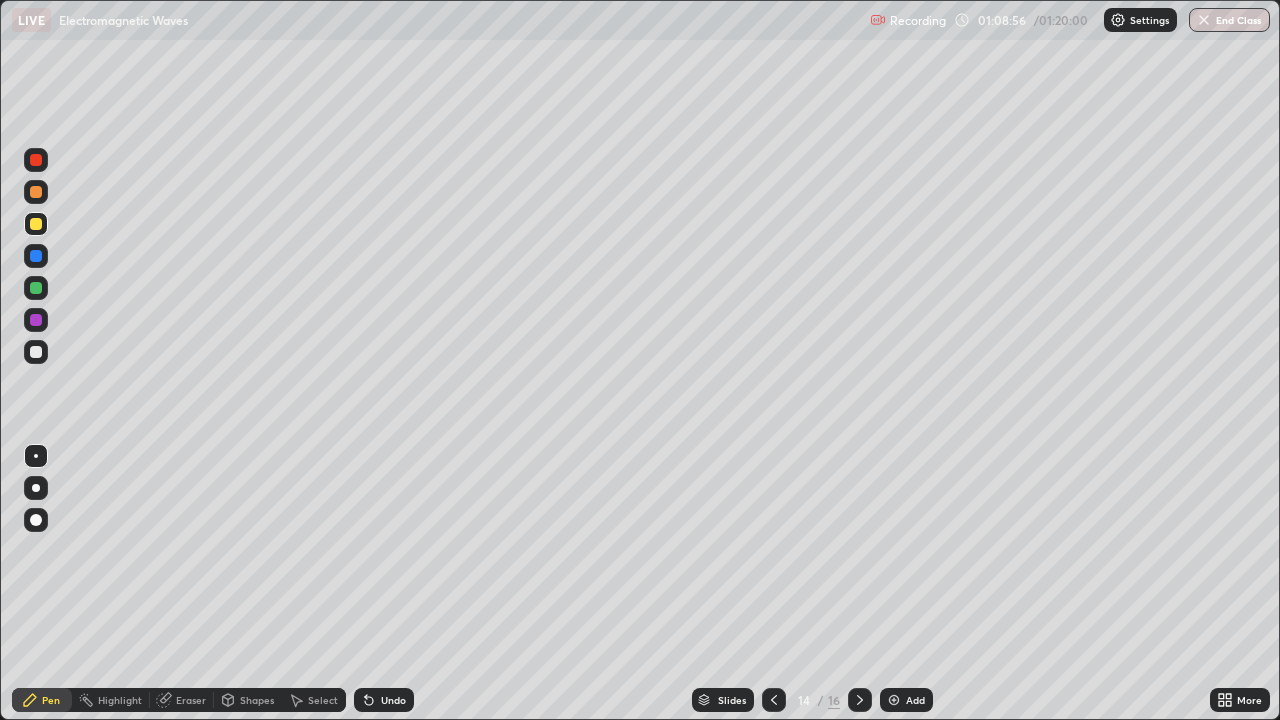 click 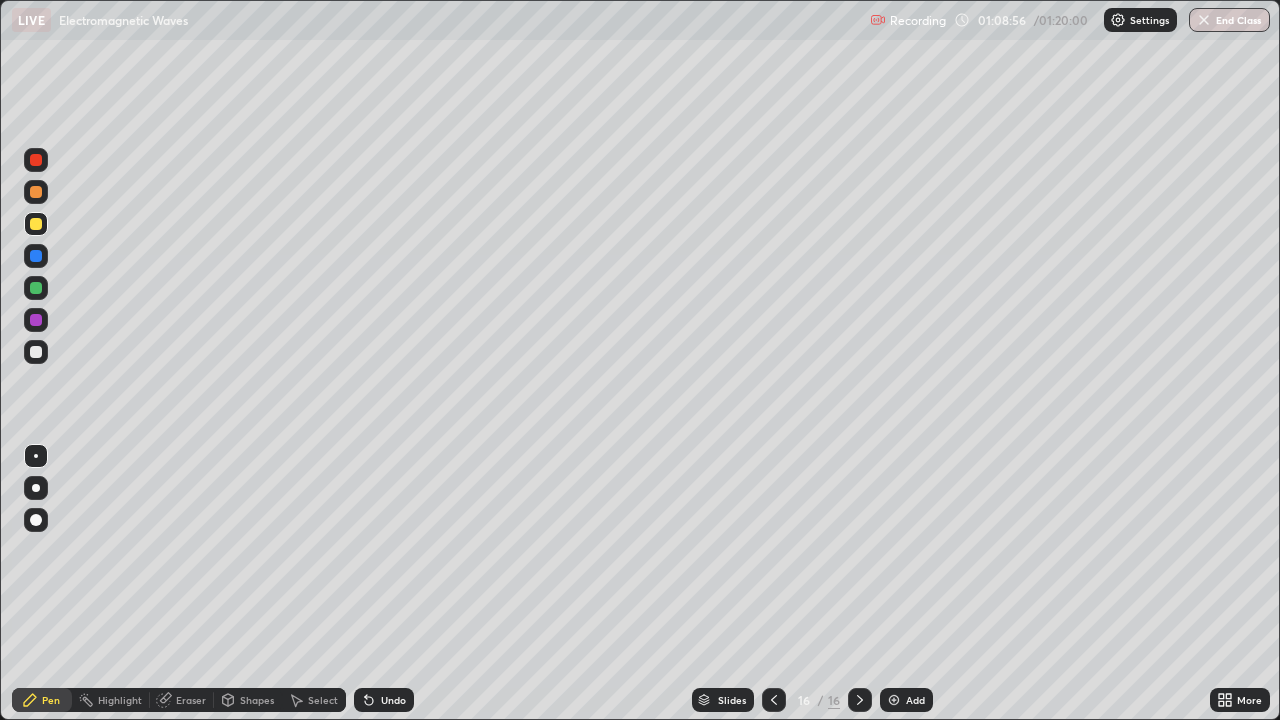 click at bounding box center (860, 700) 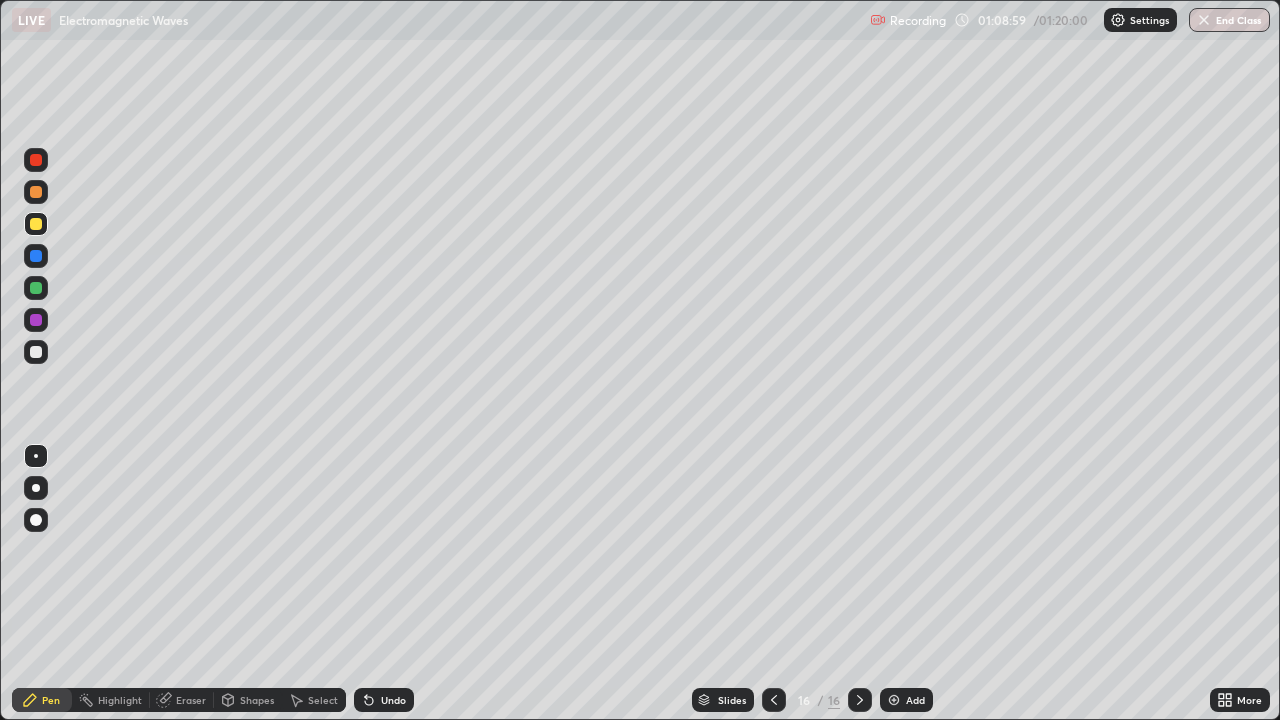 click on "Undo" at bounding box center (384, 700) 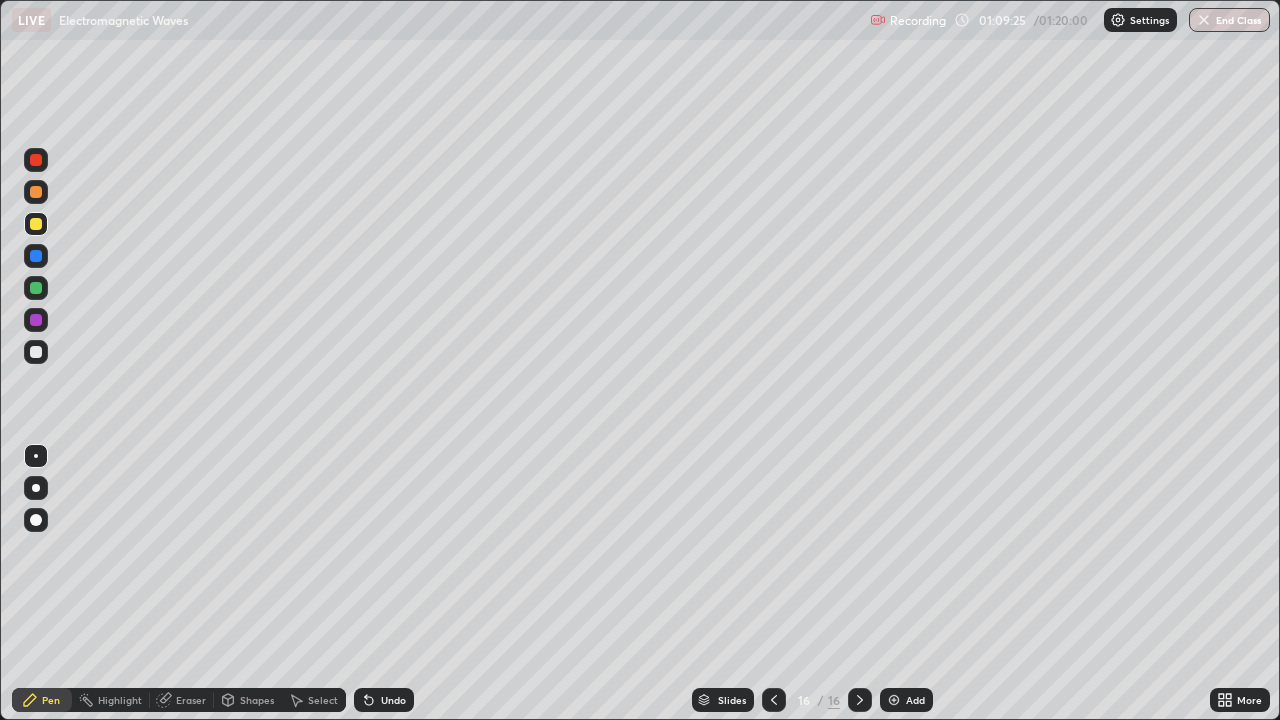 click 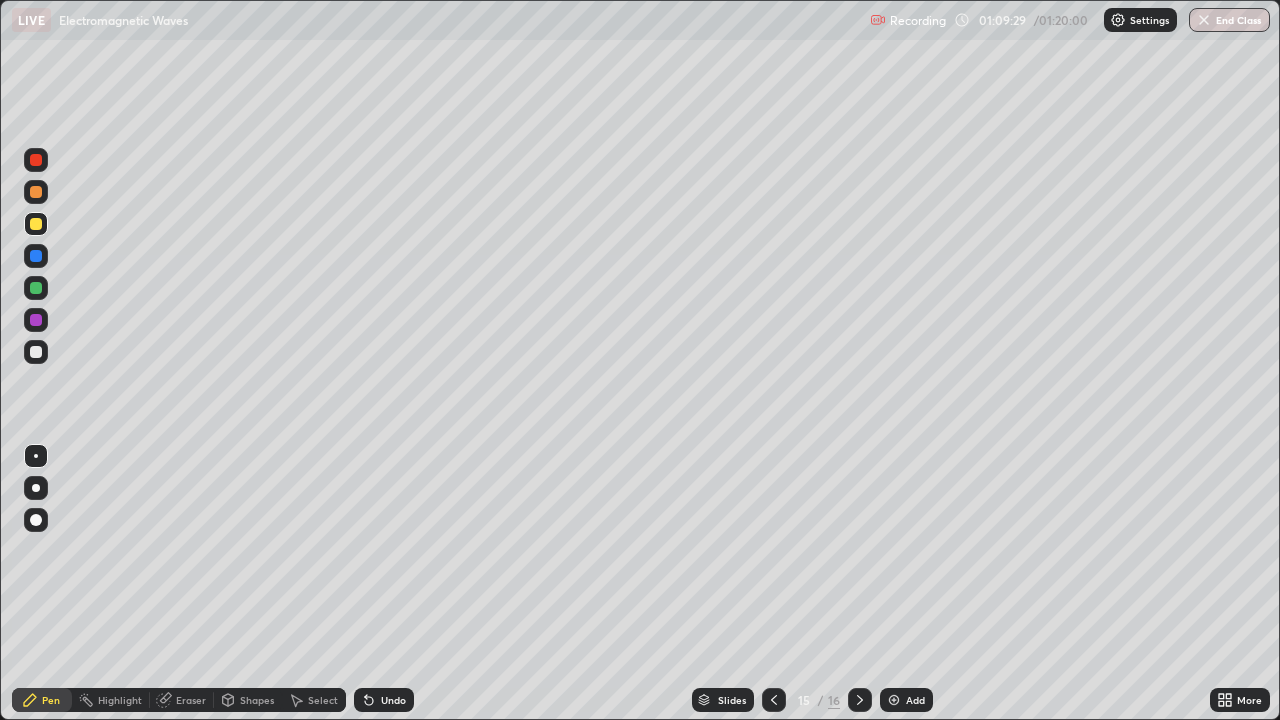 click 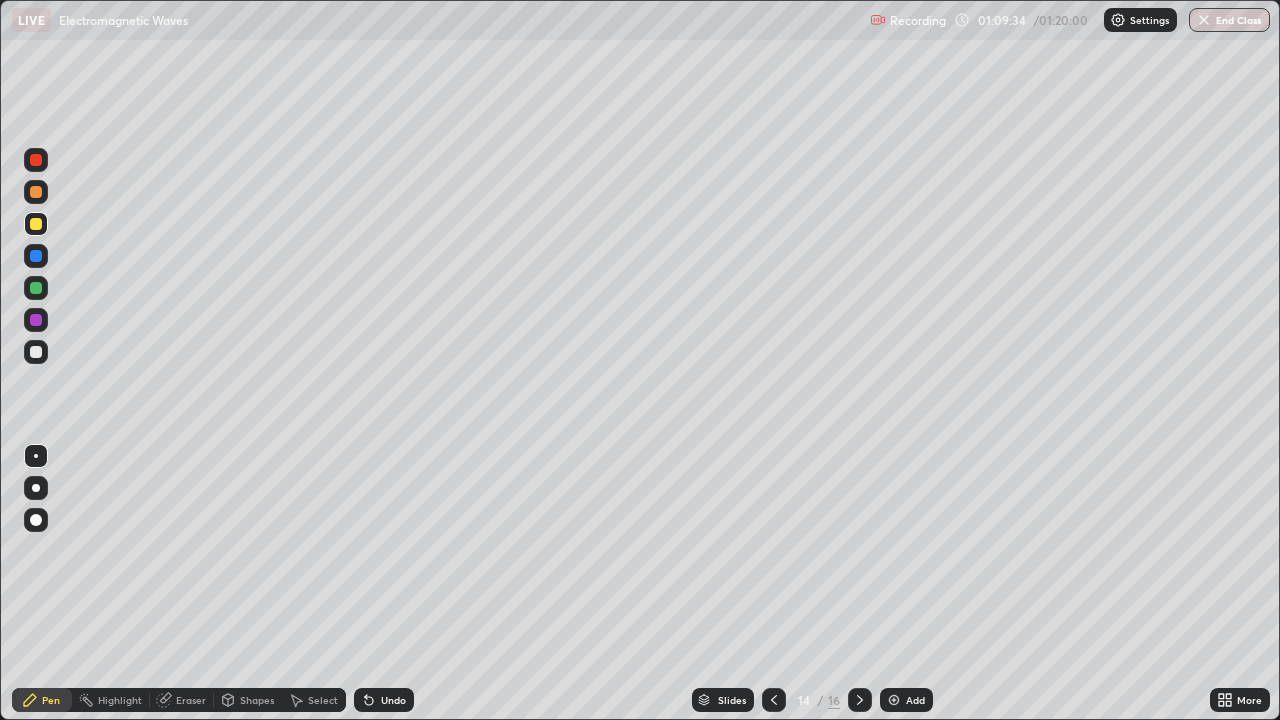 click 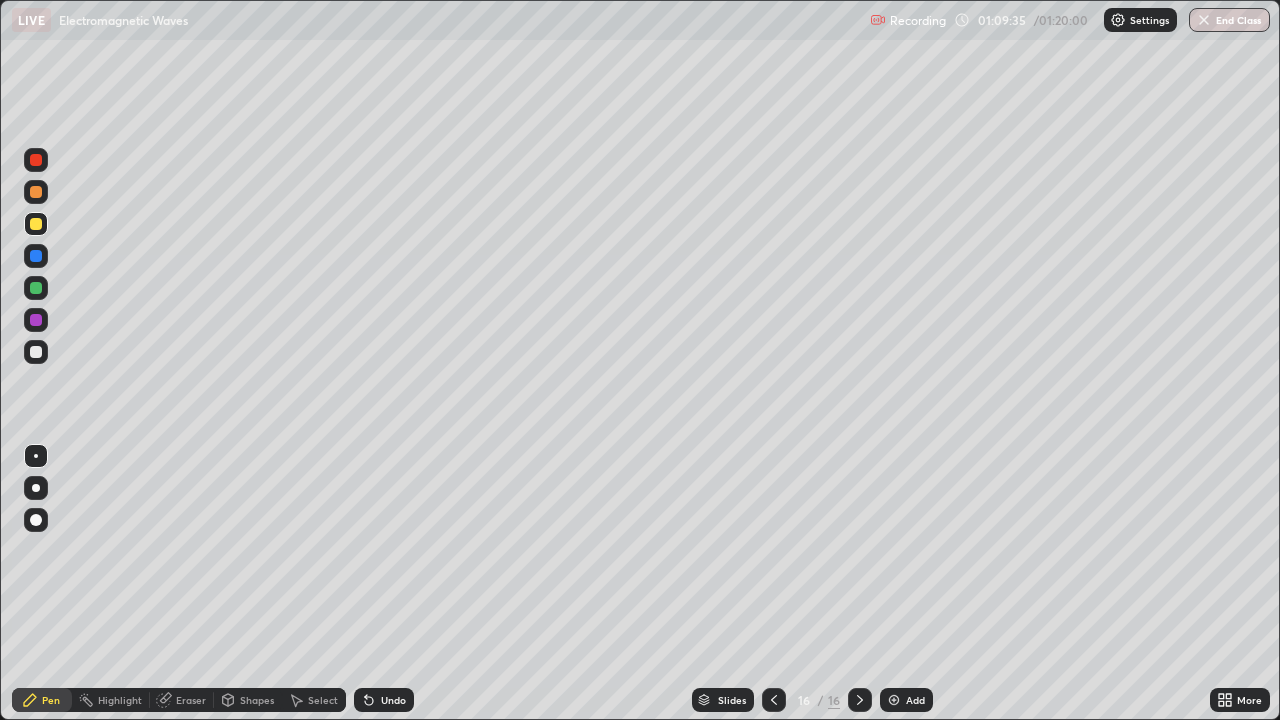 click 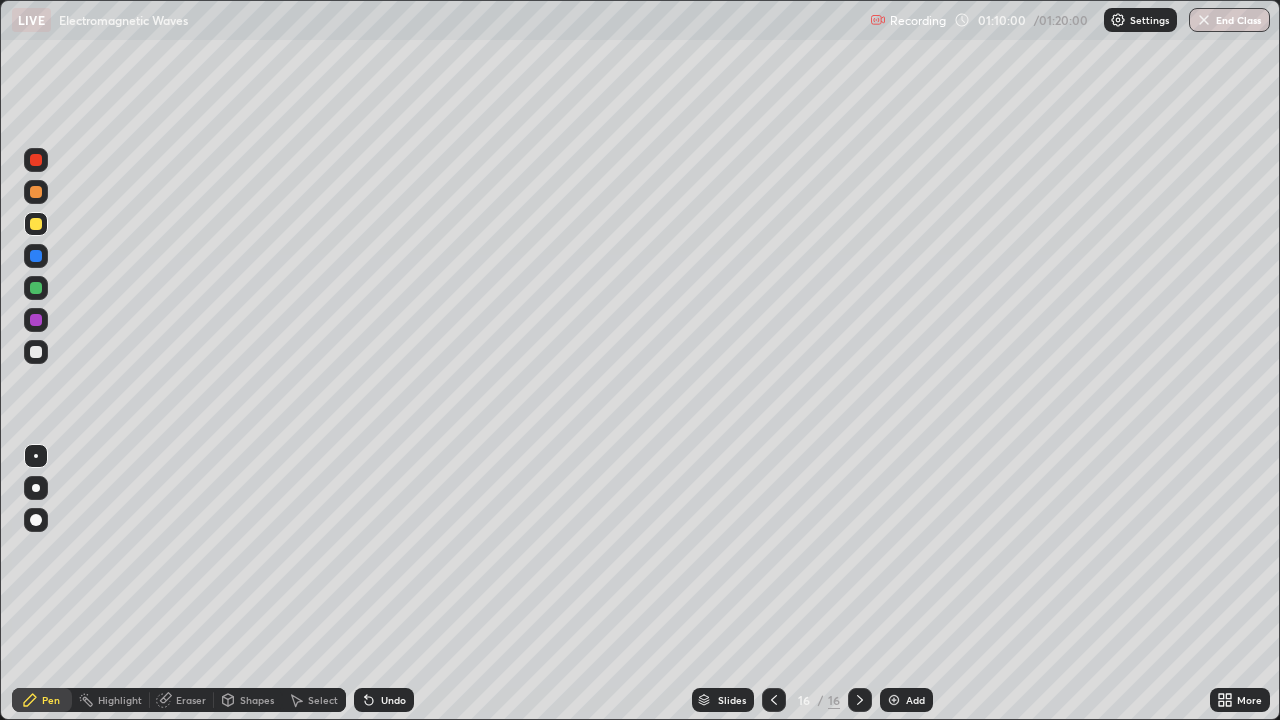 click on "End Class" at bounding box center (1229, 20) 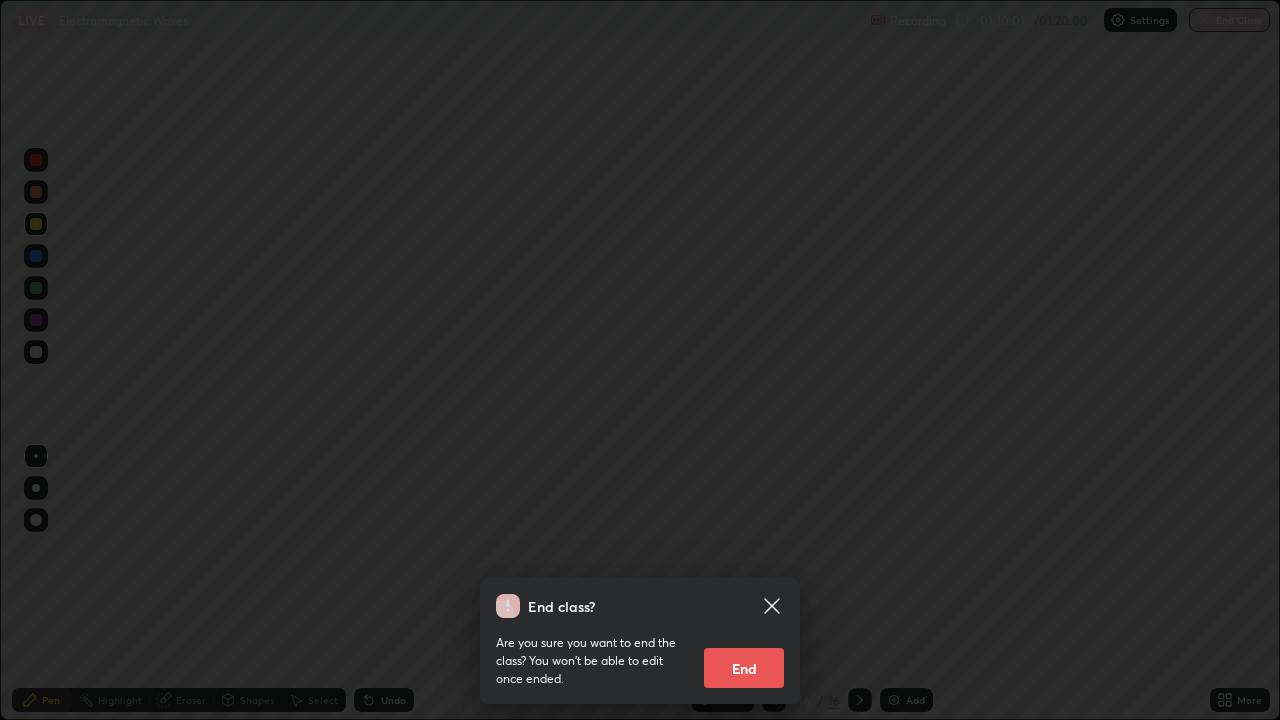 click on "End" at bounding box center (744, 668) 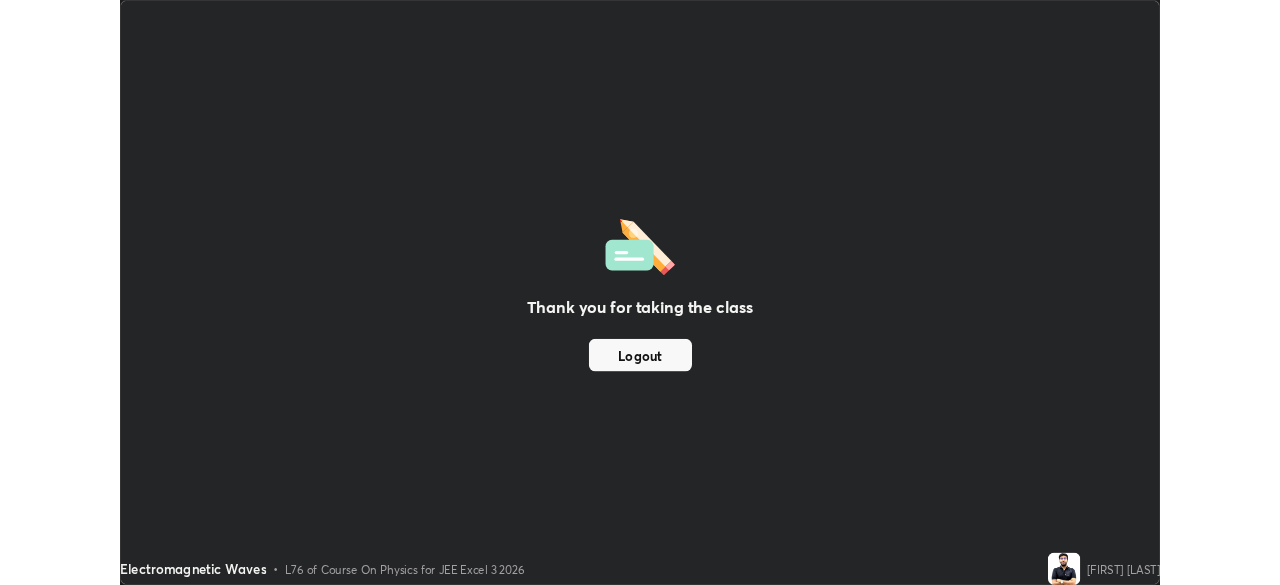 scroll, scrollTop: 585, scrollLeft: 1280, axis: both 